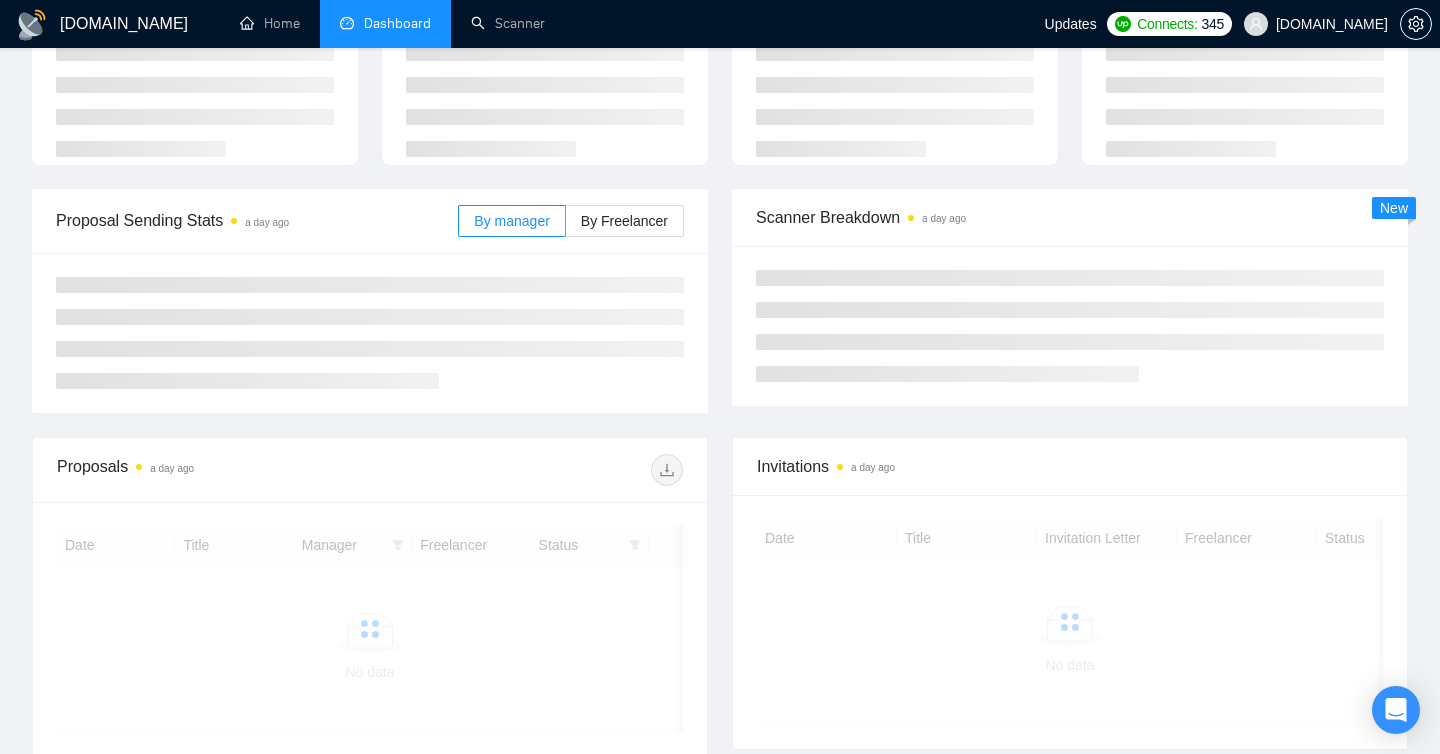 scroll, scrollTop: 122, scrollLeft: 0, axis: vertical 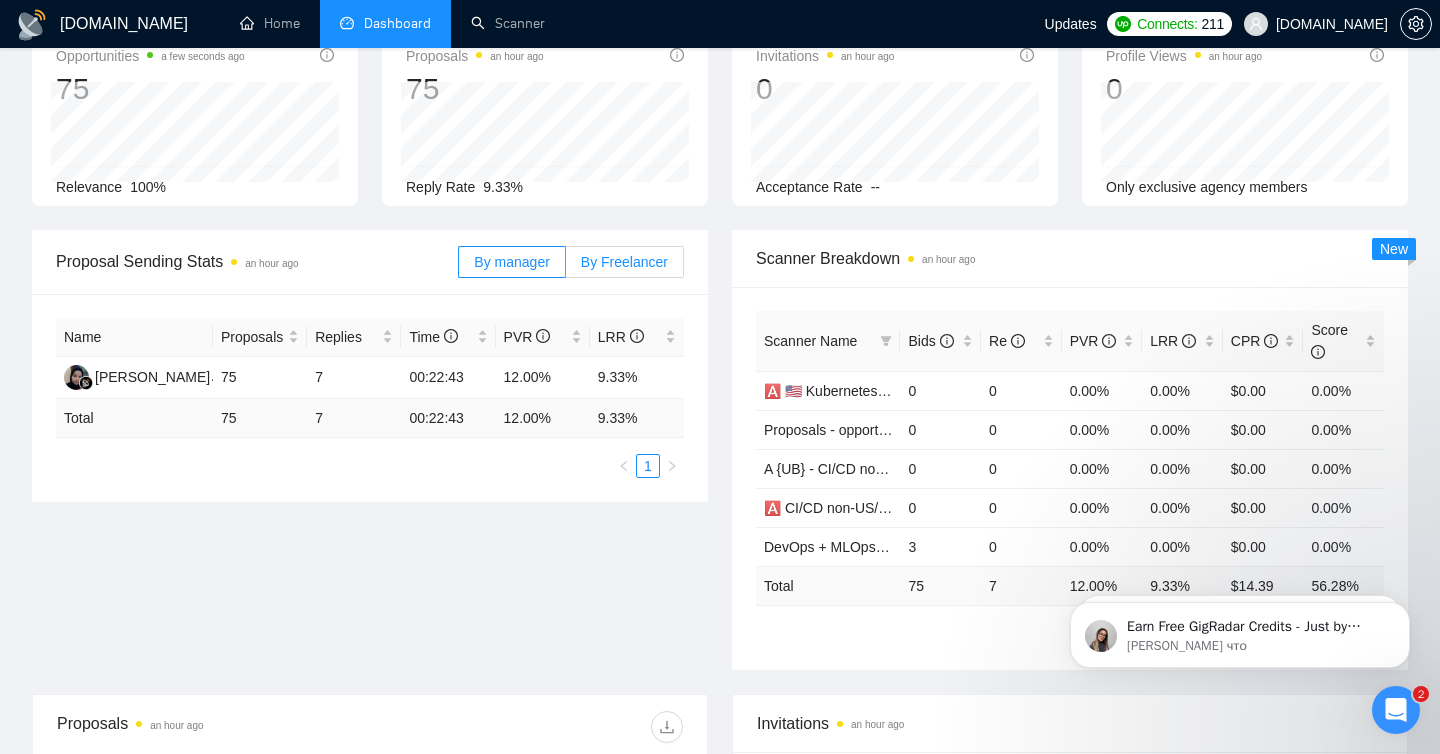 click on "By Freelancer" at bounding box center [624, 262] 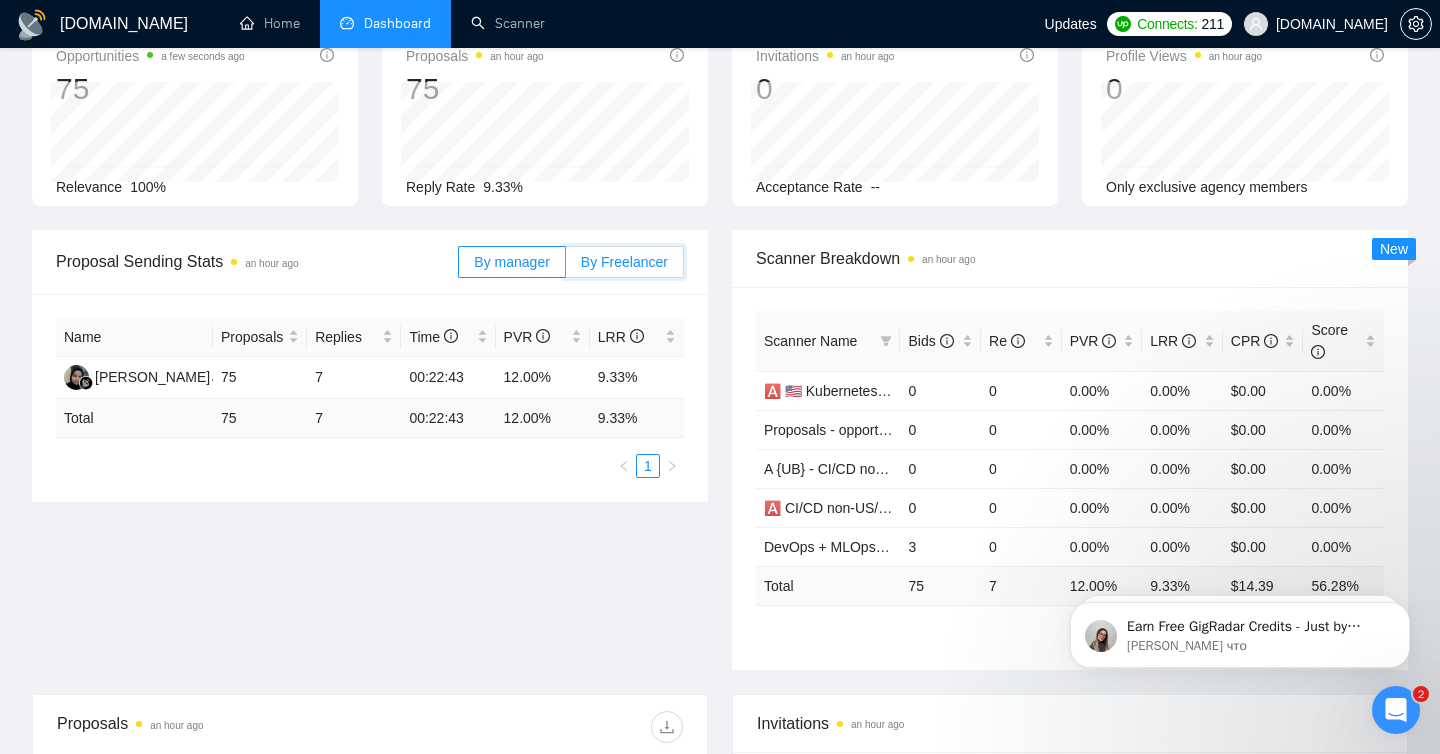 click on "By Freelancer" at bounding box center (566, 267) 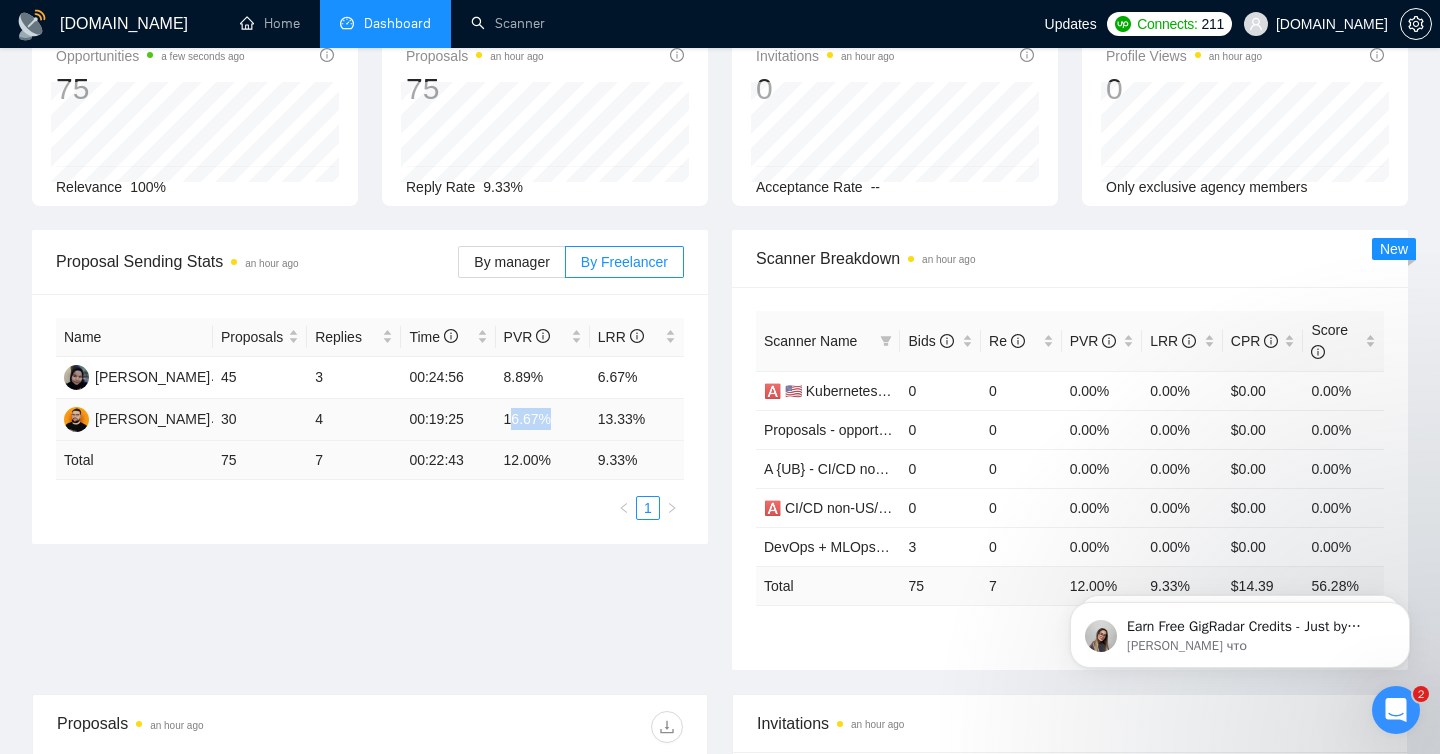 drag, startPoint x: 508, startPoint y: 413, endPoint x: 677, endPoint y: 403, distance: 169.2956 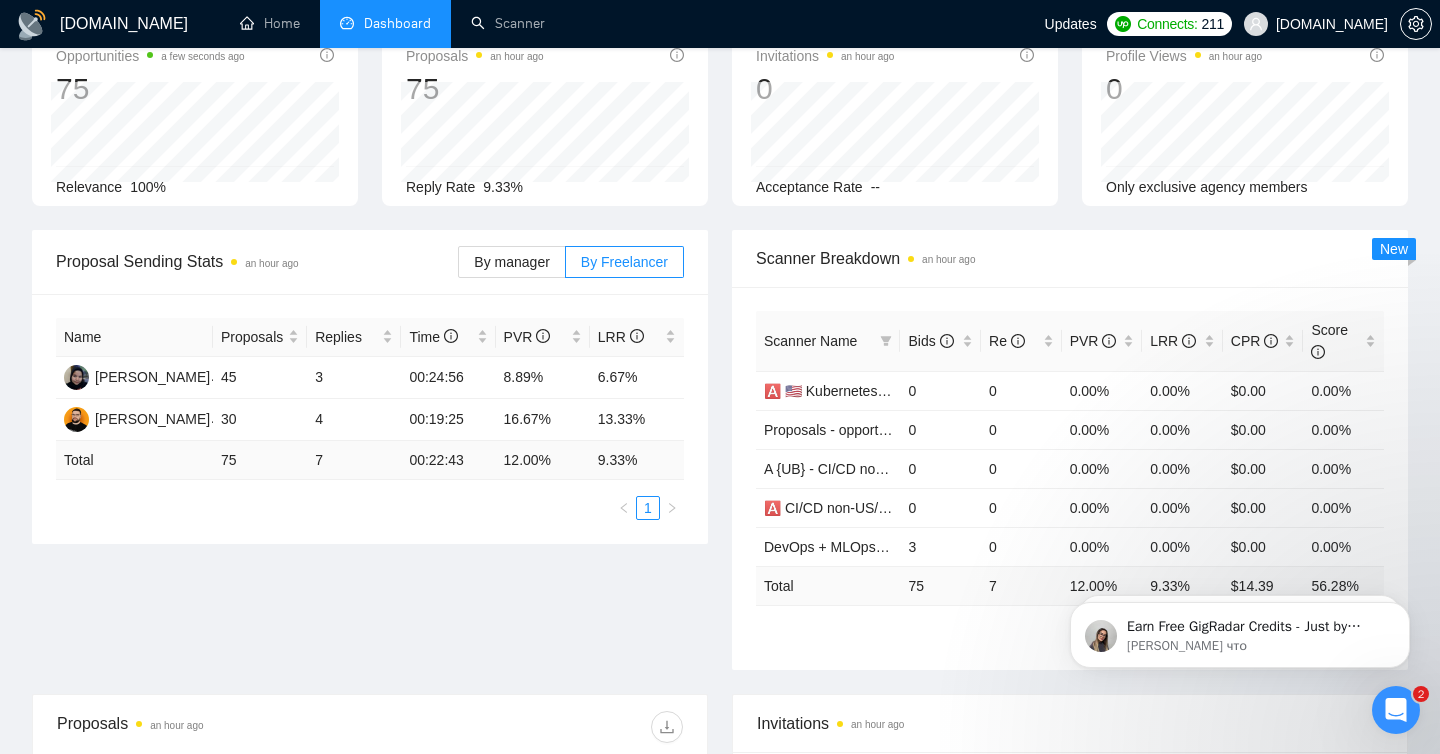 click on "Scanner Breakdown an hour ago Scanner Name Bids   Re   PVR   LRR   CPR   Score   🅰️ 🇺🇸  Kubernetes US/AU/CA -  0 0 0.00% 0.00% $0.00 0.00% Proposals - opportunities 0 0 0.00% 0.00% $0.00 0.00% A {UB} - CI/CD non-US/AU/CA relevant exp 0 0 0.00% 0.00% $0.00 0.00% 🅰️ CI/CD non-US/AU/CA relevant exp  0 0 0.00% 0.00% $0.00 0.00% DevOps + MLOps - Test Dima 3 0 0.00% 0.00% $0.00 0.00% Total 75 7 12.00 % 9.33 % $ 14.39 56.28 % 1 2 3 4 5 6 7 New" at bounding box center (1070, 450) 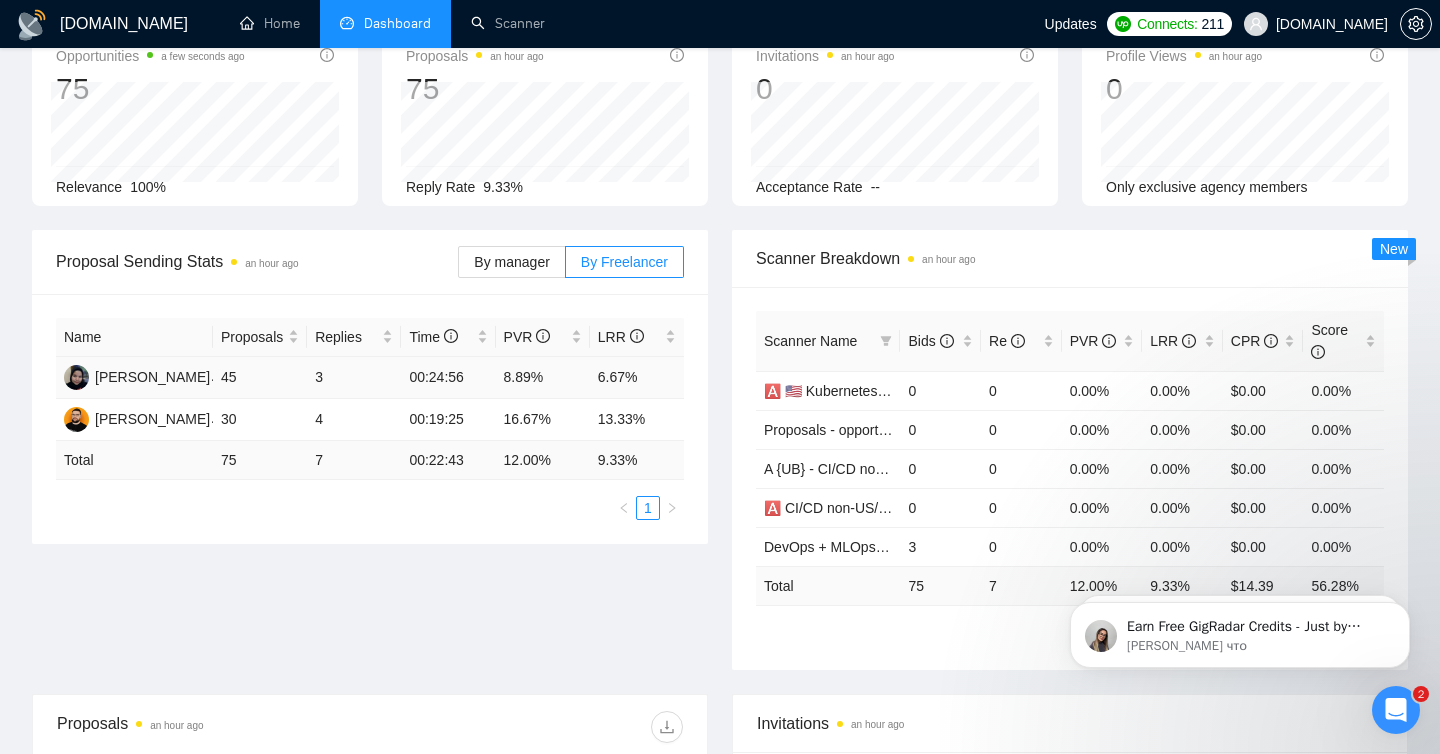 click on "8.89%" at bounding box center (543, 378) 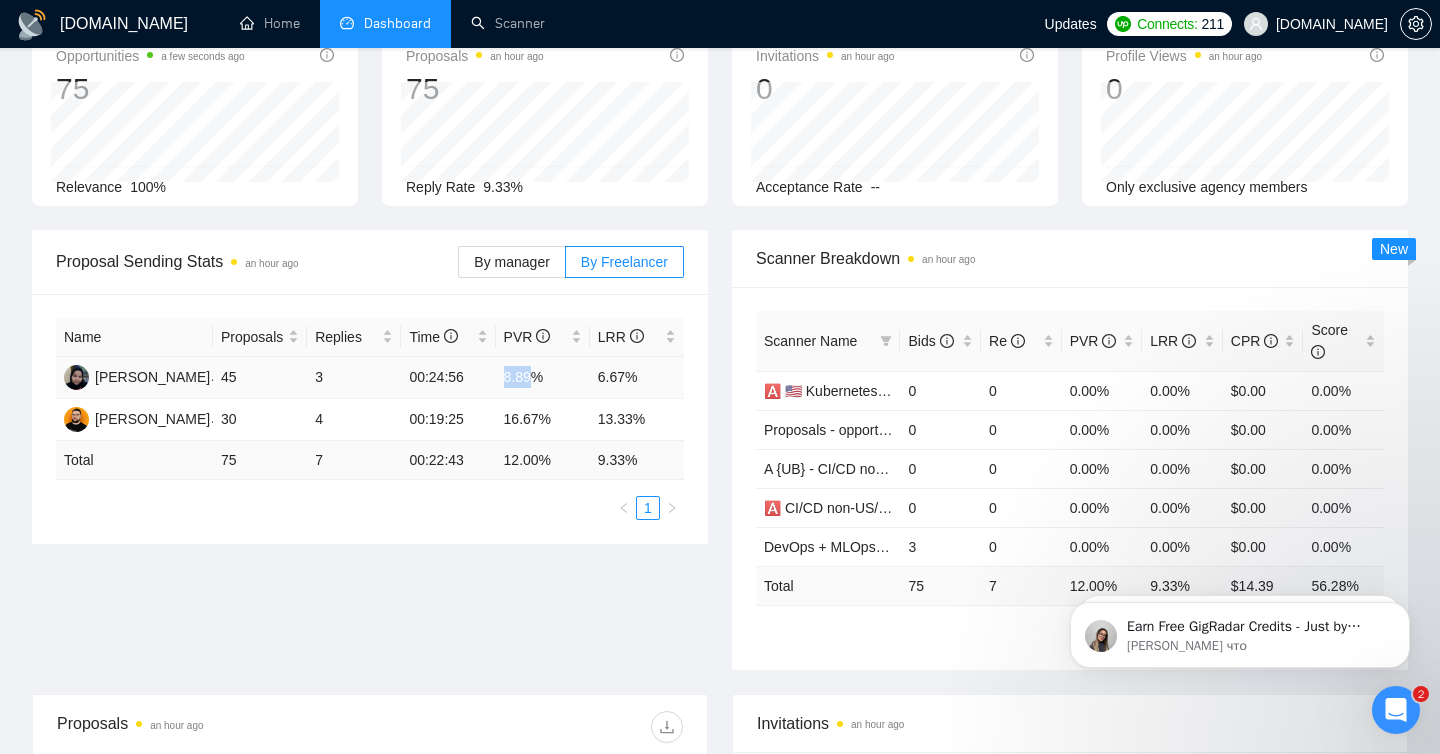 click on "8.89%" at bounding box center [543, 378] 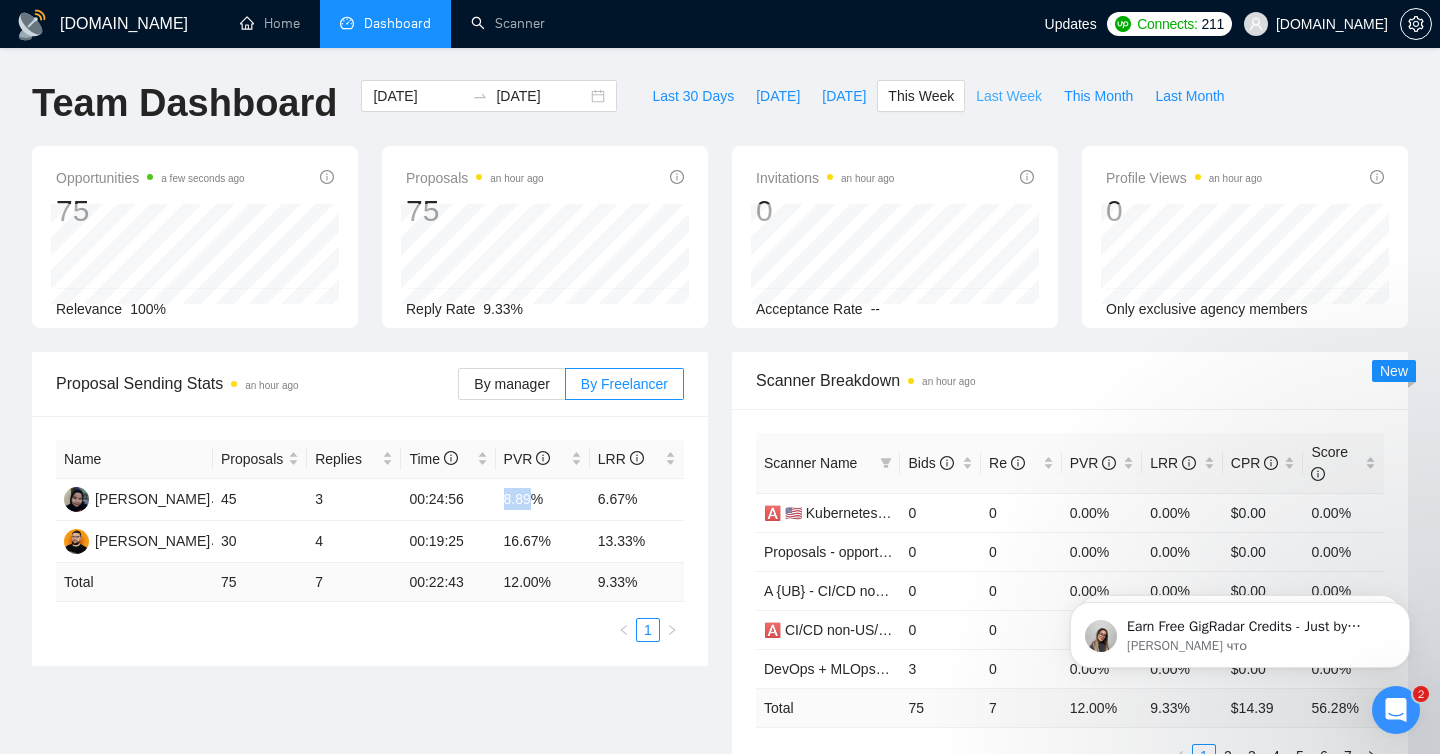 click on "Last Week" at bounding box center (1009, 96) 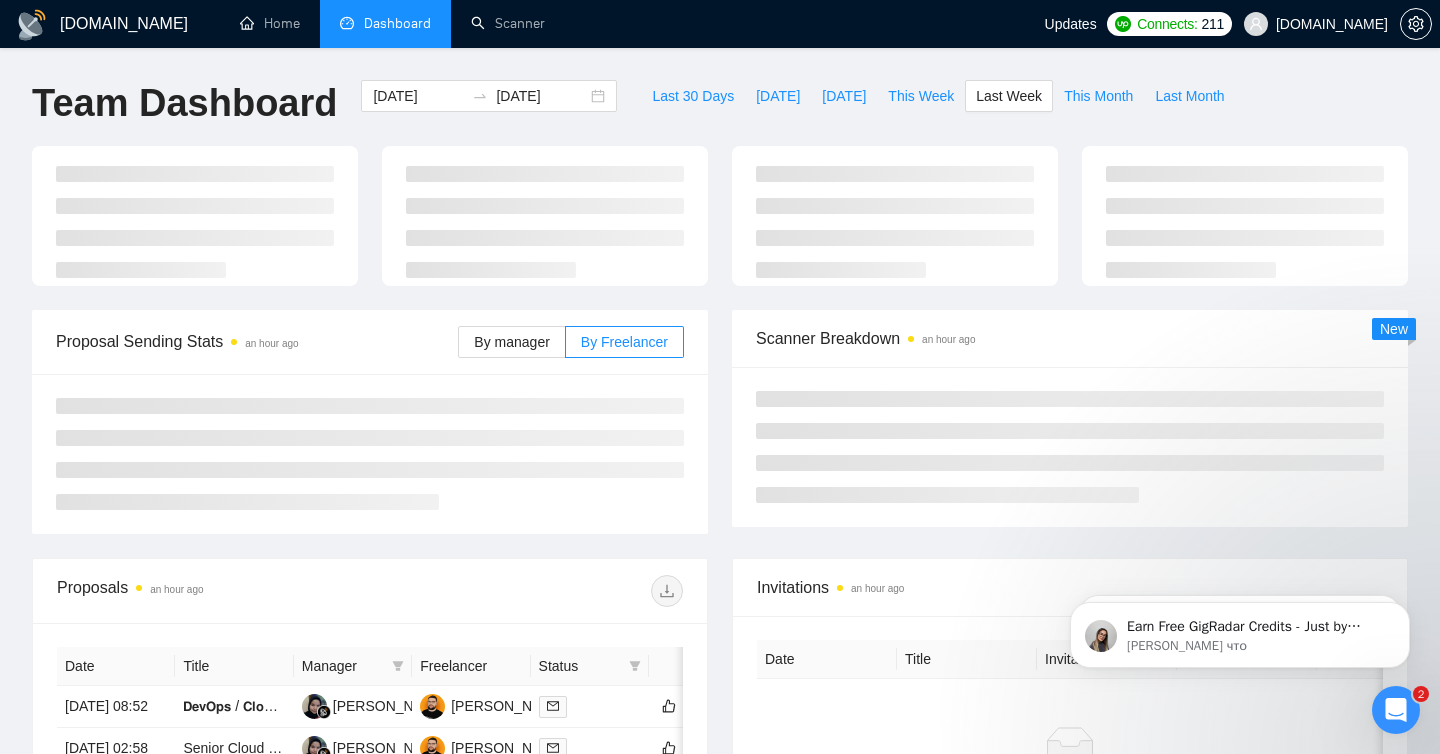 type on "[DATE]" 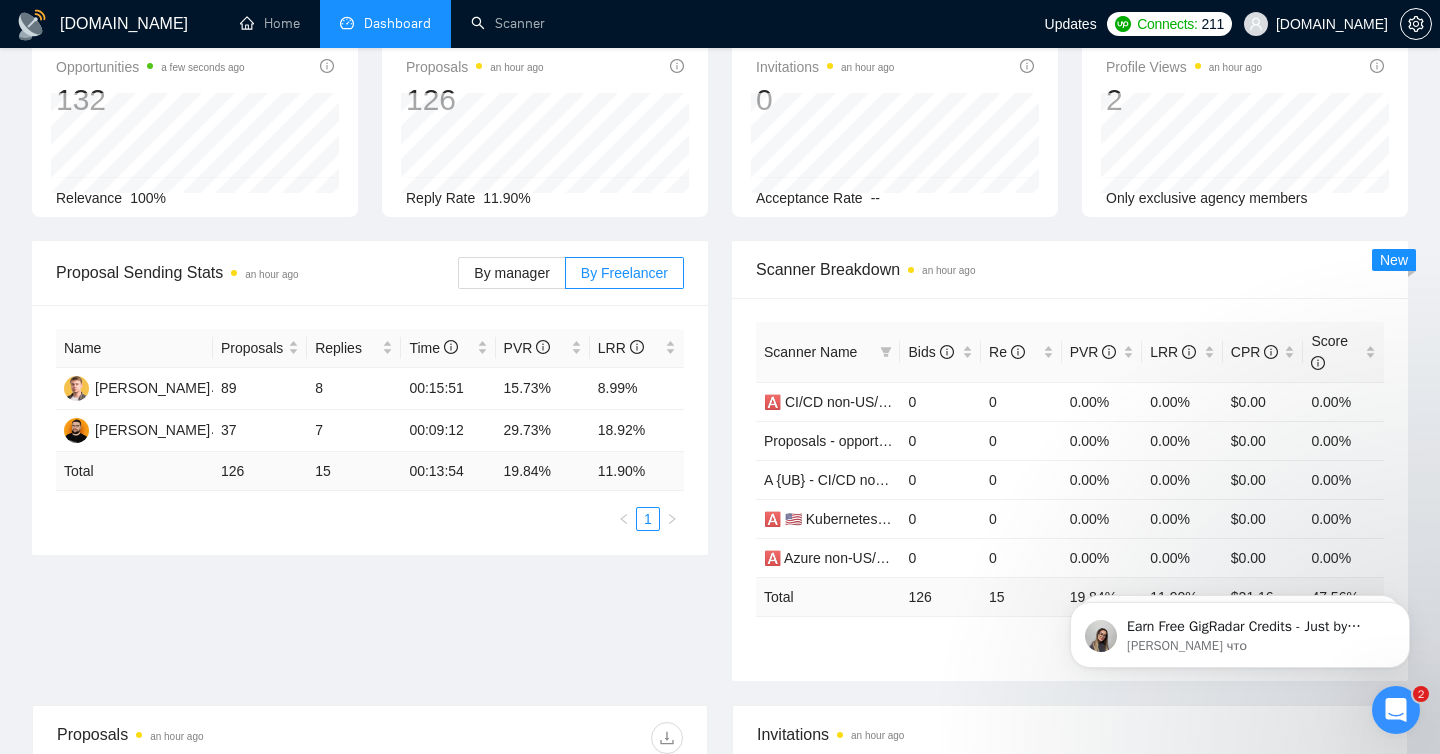scroll, scrollTop: 152, scrollLeft: 0, axis: vertical 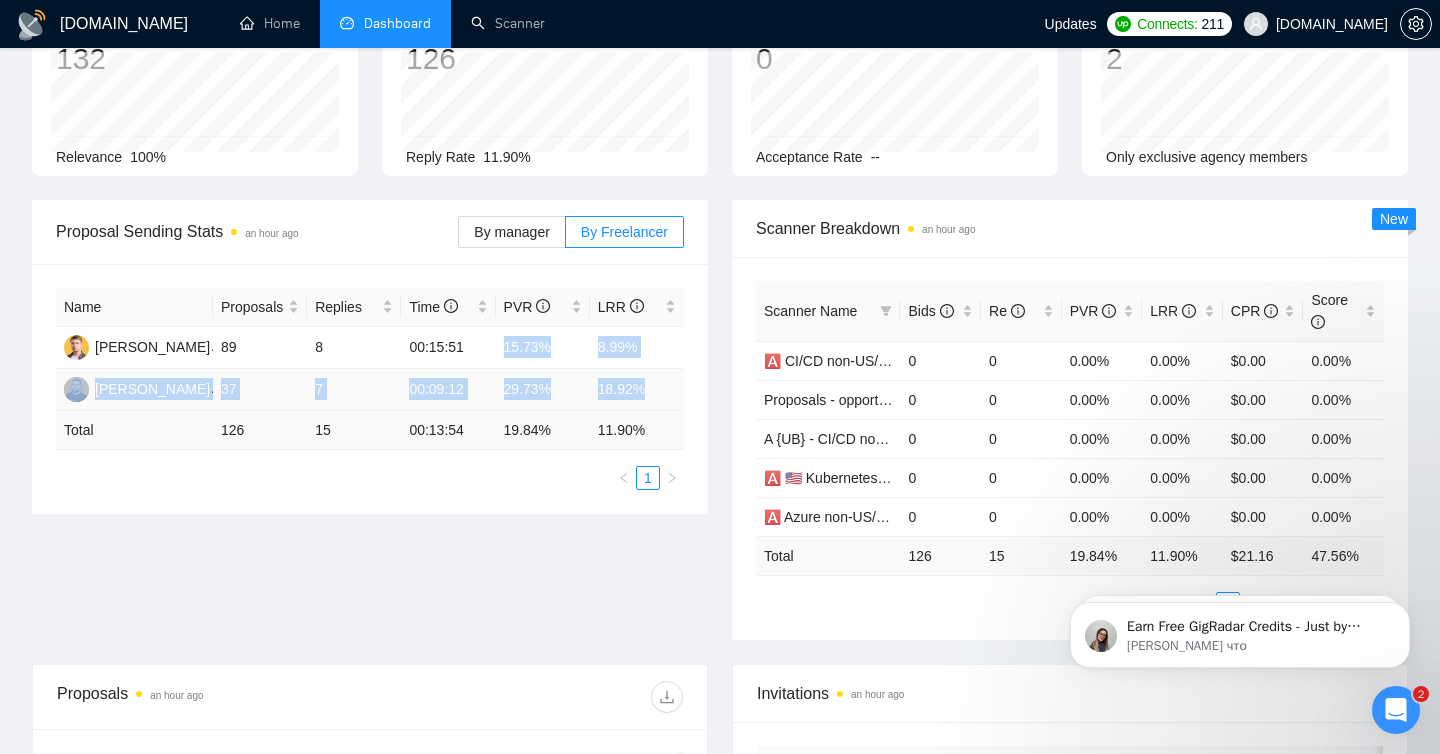 drag, startPoint x: 499, startPoint y: 344, endPoint x: 660, endPoint y: 391, distance: 167.72 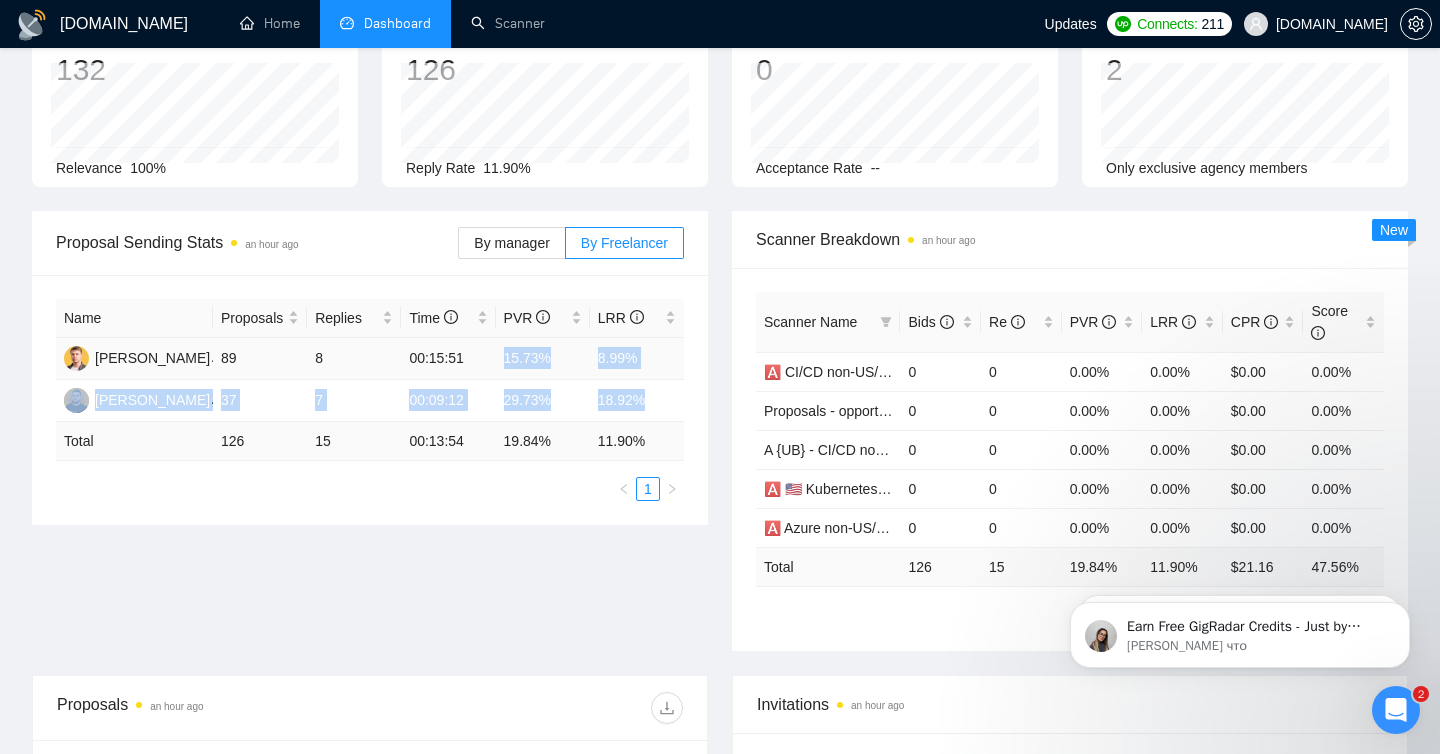 scroll, scrollTop: 0, scrollLeft: 0, axis: both 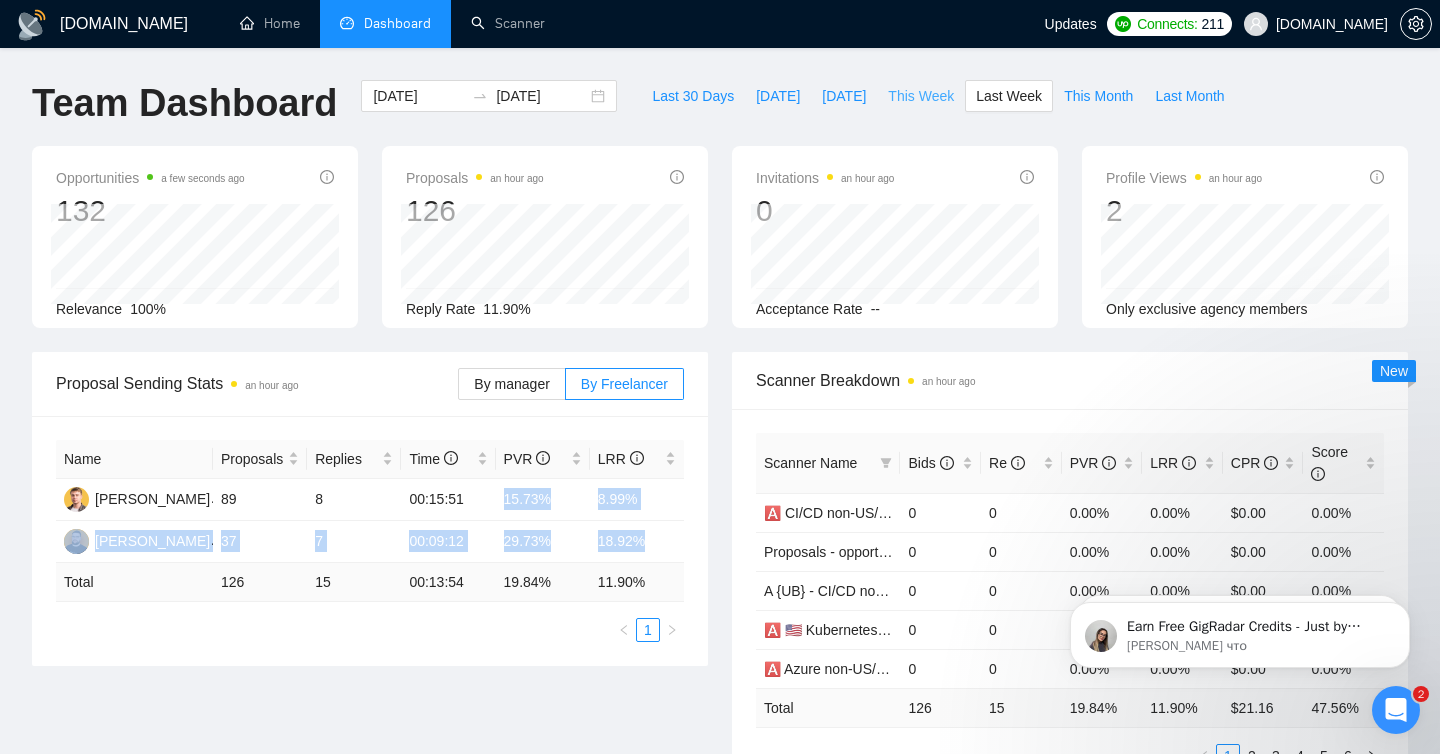 click on "This Week" at bounding box center (921, 96) 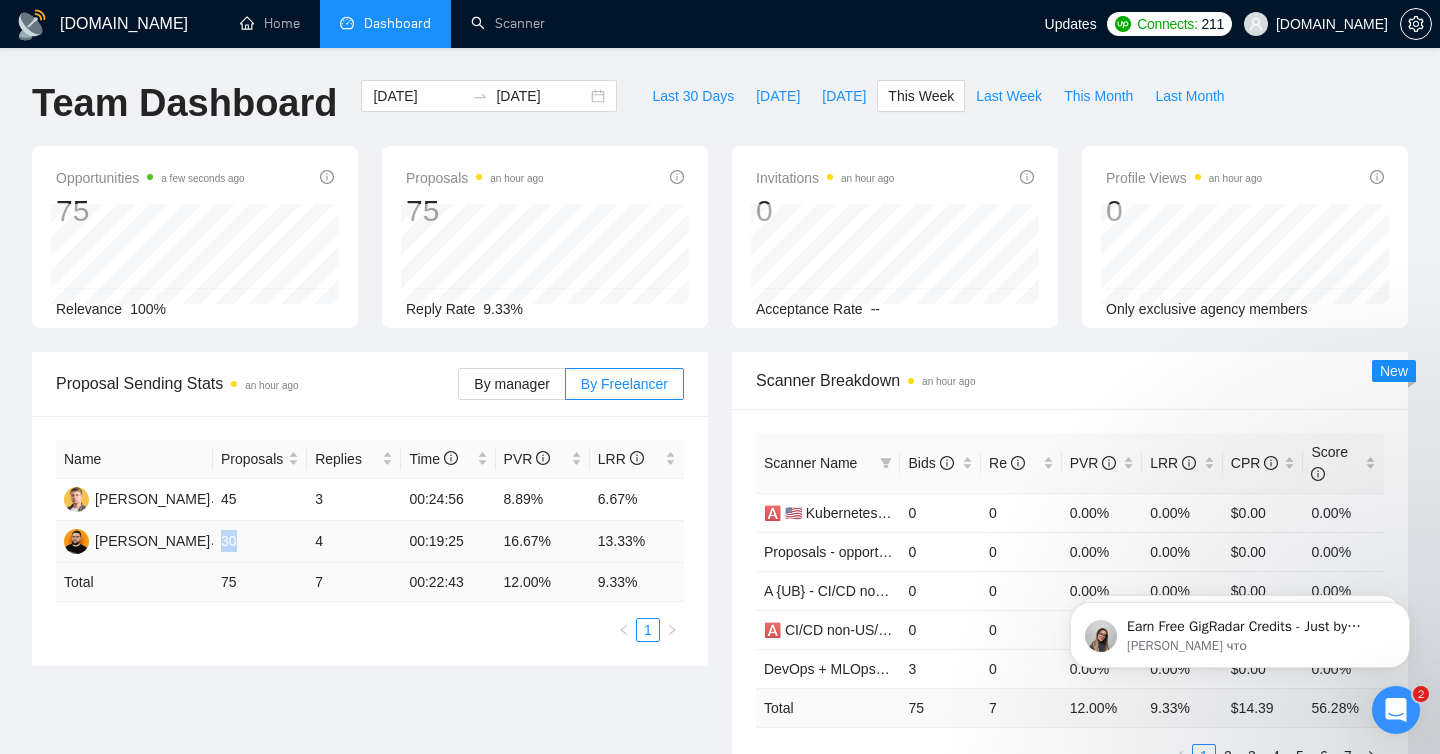 drag, startPoint x: 216, startPoint y: 540, endPoint x: 272, endPoint y: 539, distance: 56.008926 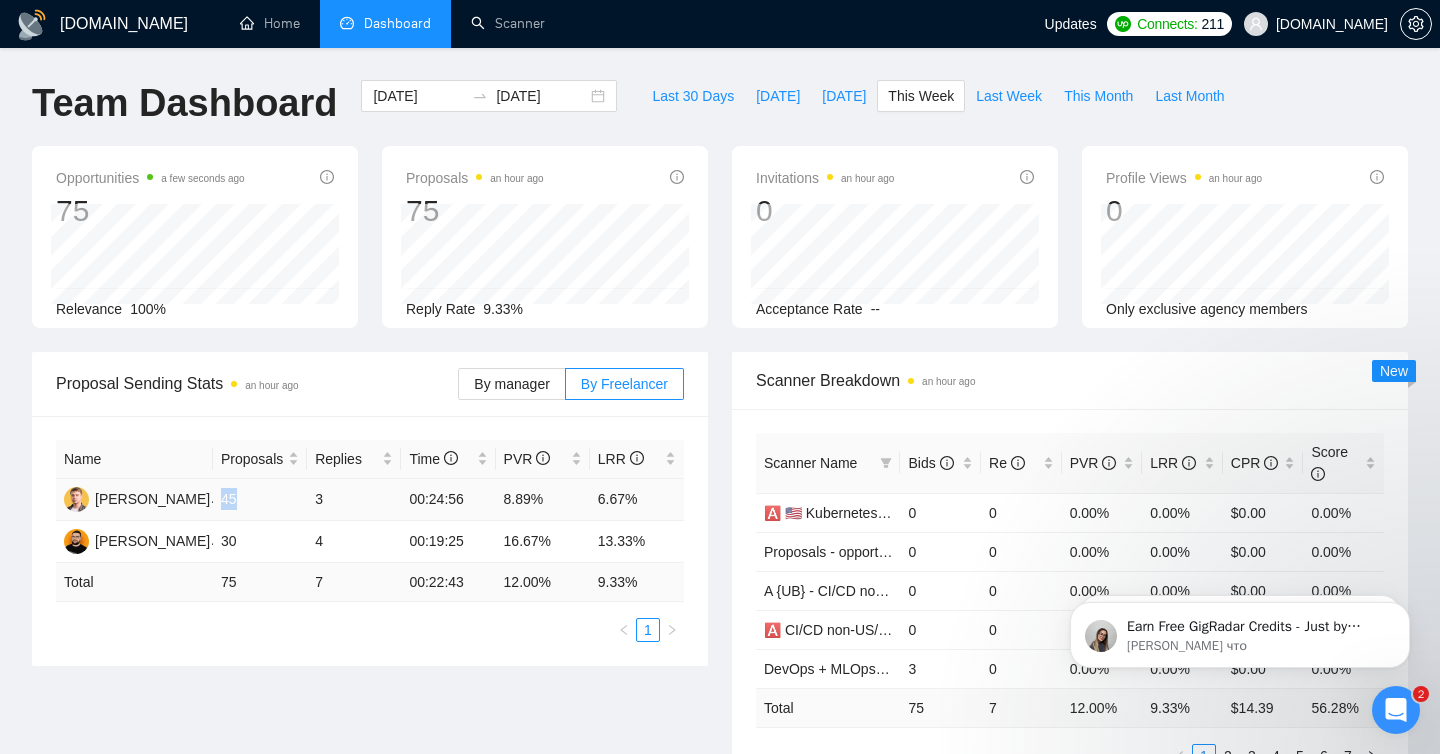 drag, startPoint x: 221, startPoint y: 503, endPoint x: 253, endPoint y: 503, distance: 32 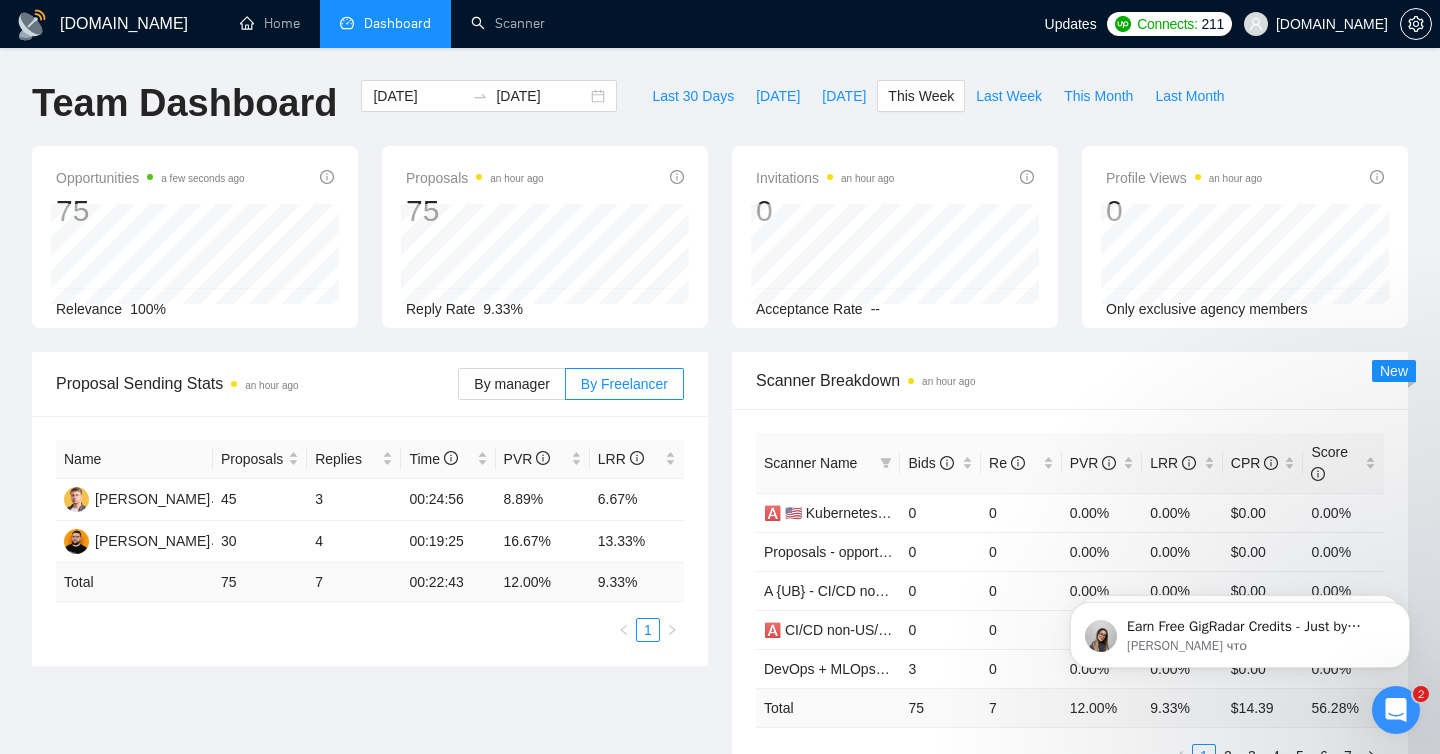 click on "Name Proposals Replies Time   PVR   LRR   [PERSON_NAME] 45 3 00:24:56 8.89% 6.67% [PERSON_NAME] 30 4 00:19:25 16.67% 13.33% Total 75 7 00:22:43 12.00 % 9.33 % 1" at bounding box center [370, 541] 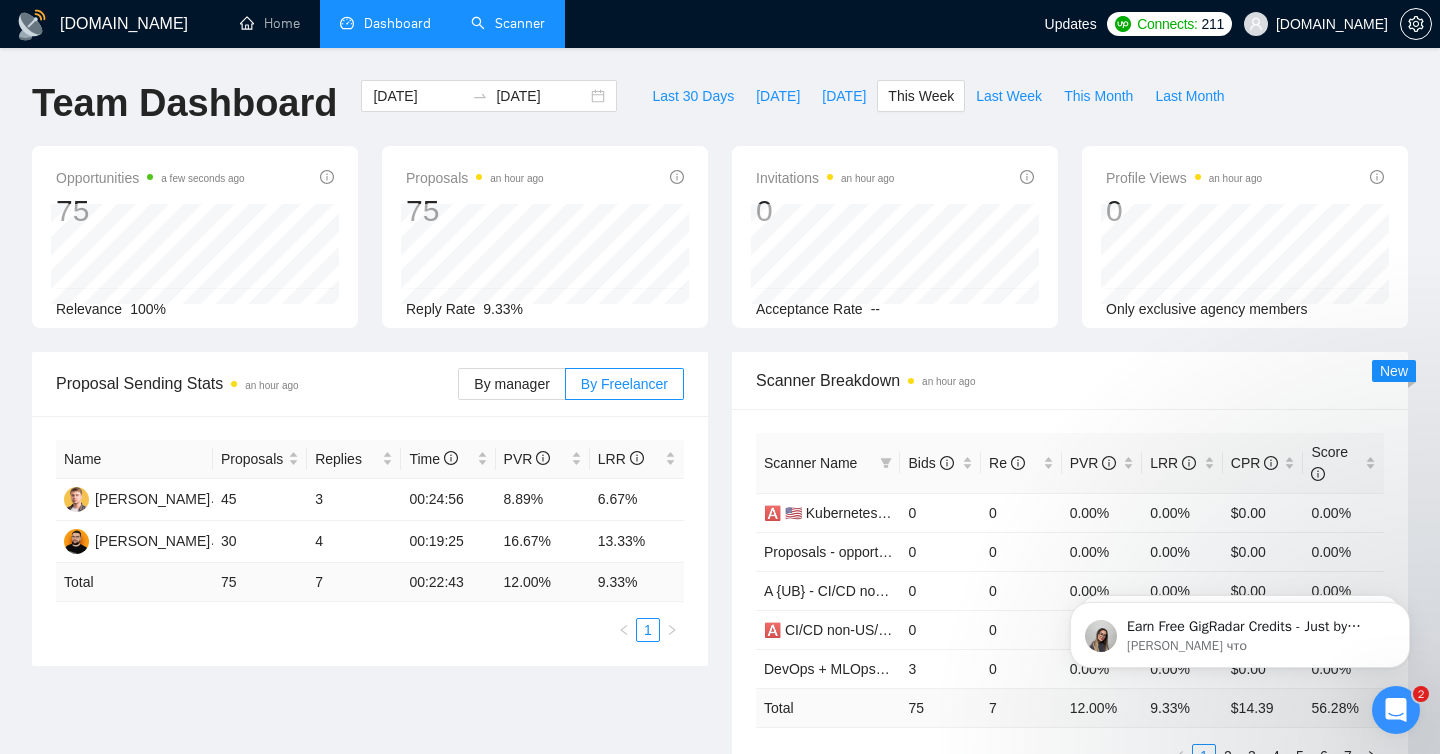 click on "Scanner" at bounding box center [508, 23] 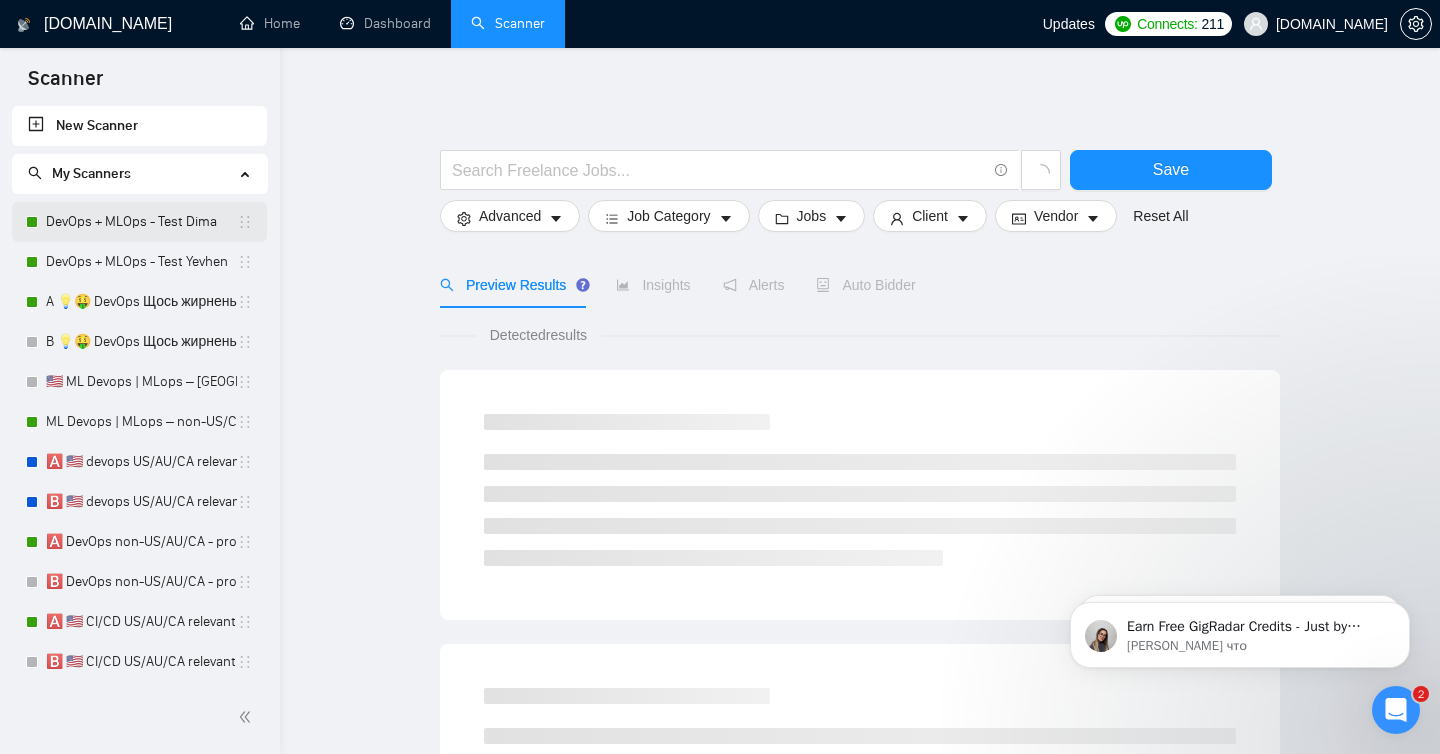 click on "DevOps + MLOps - Test Dima" at bounding box center (141, 222) 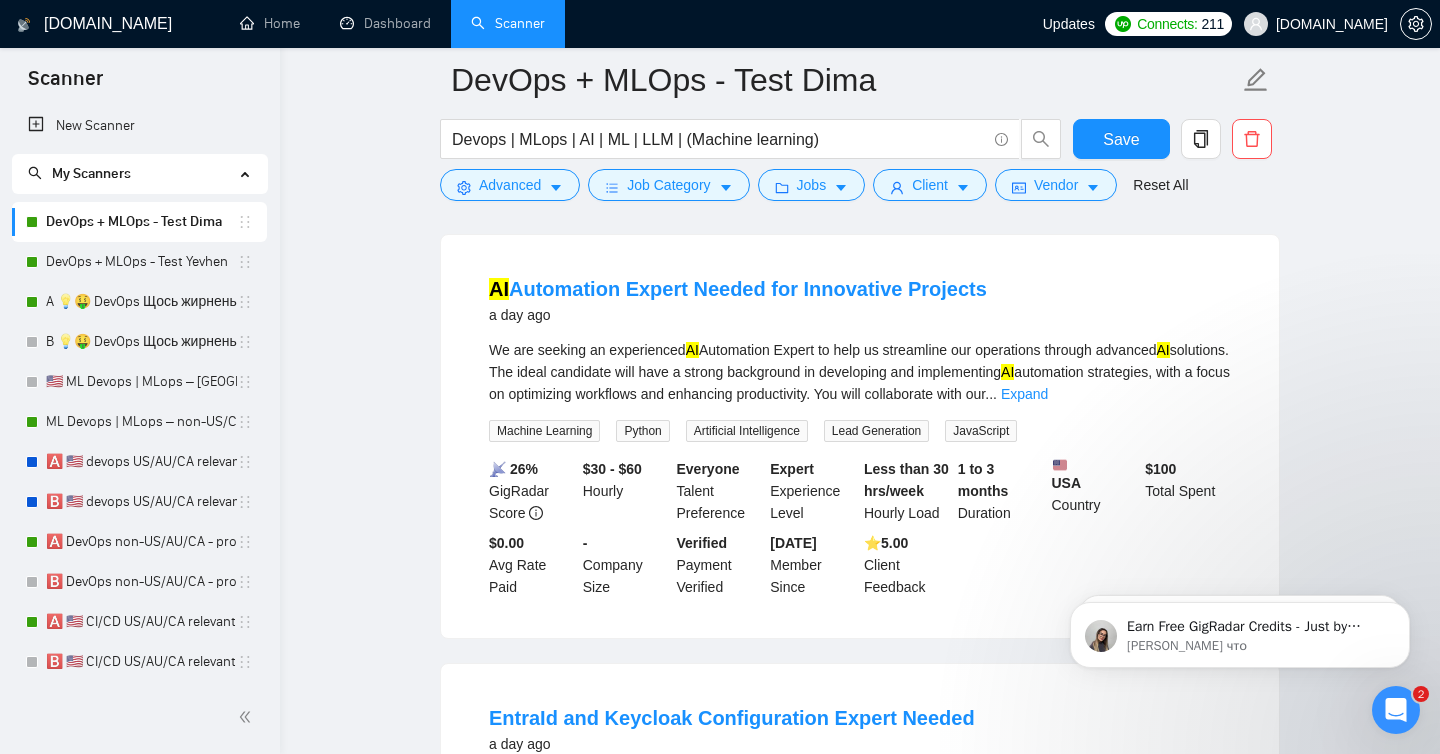 scroll, scrollTop: 0, scrollLeft: 0, axis: both 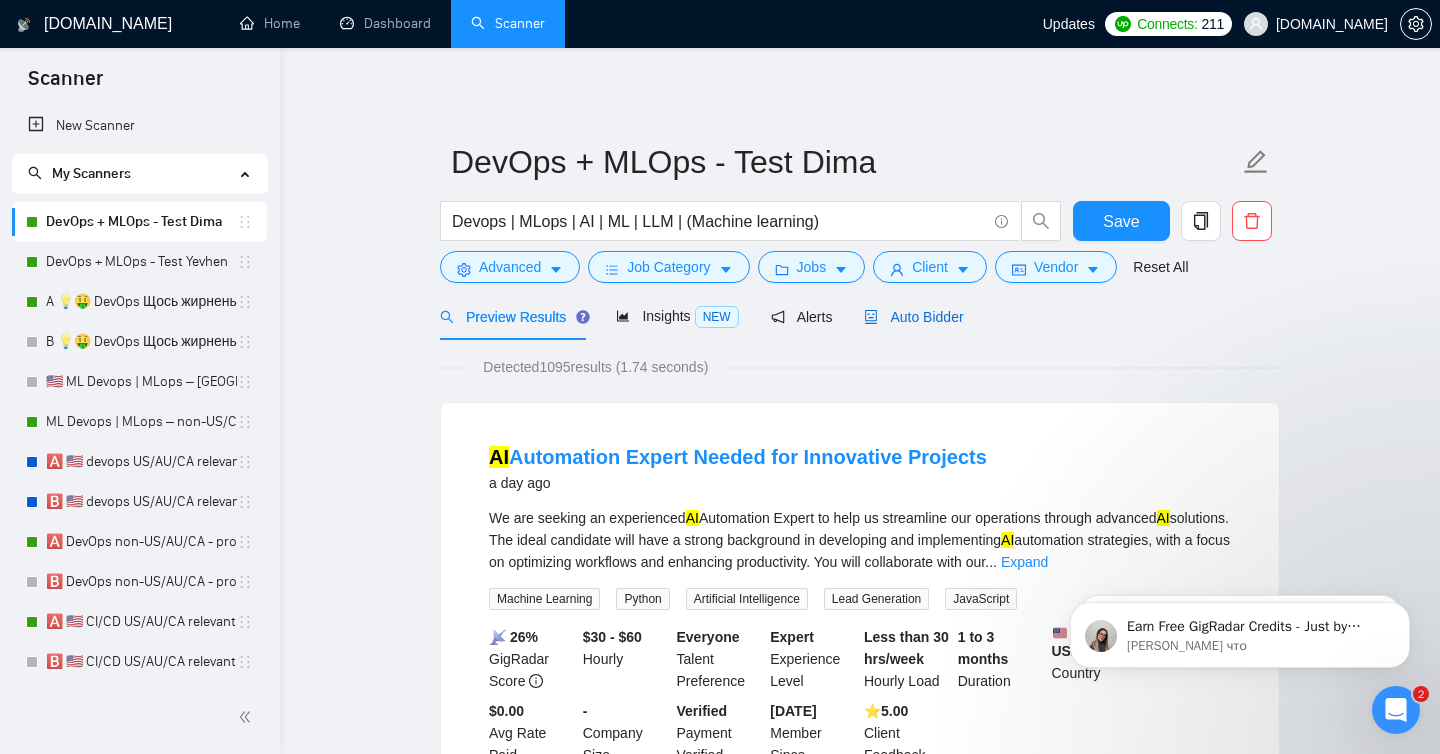 click on "Auto Bidder" at bounding box center (913, 317) 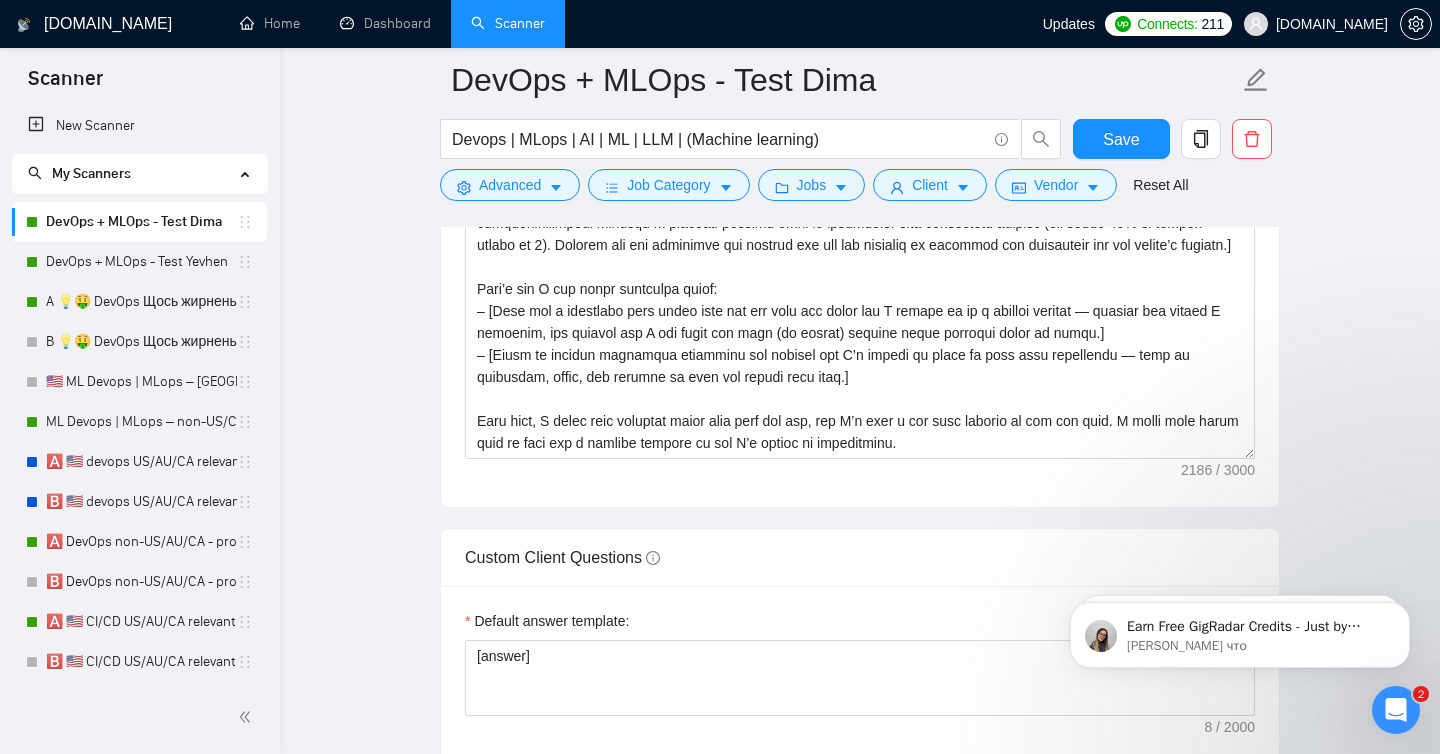 scroll, scrollTop: 1637, scrollLeft: 0, axis: vertical 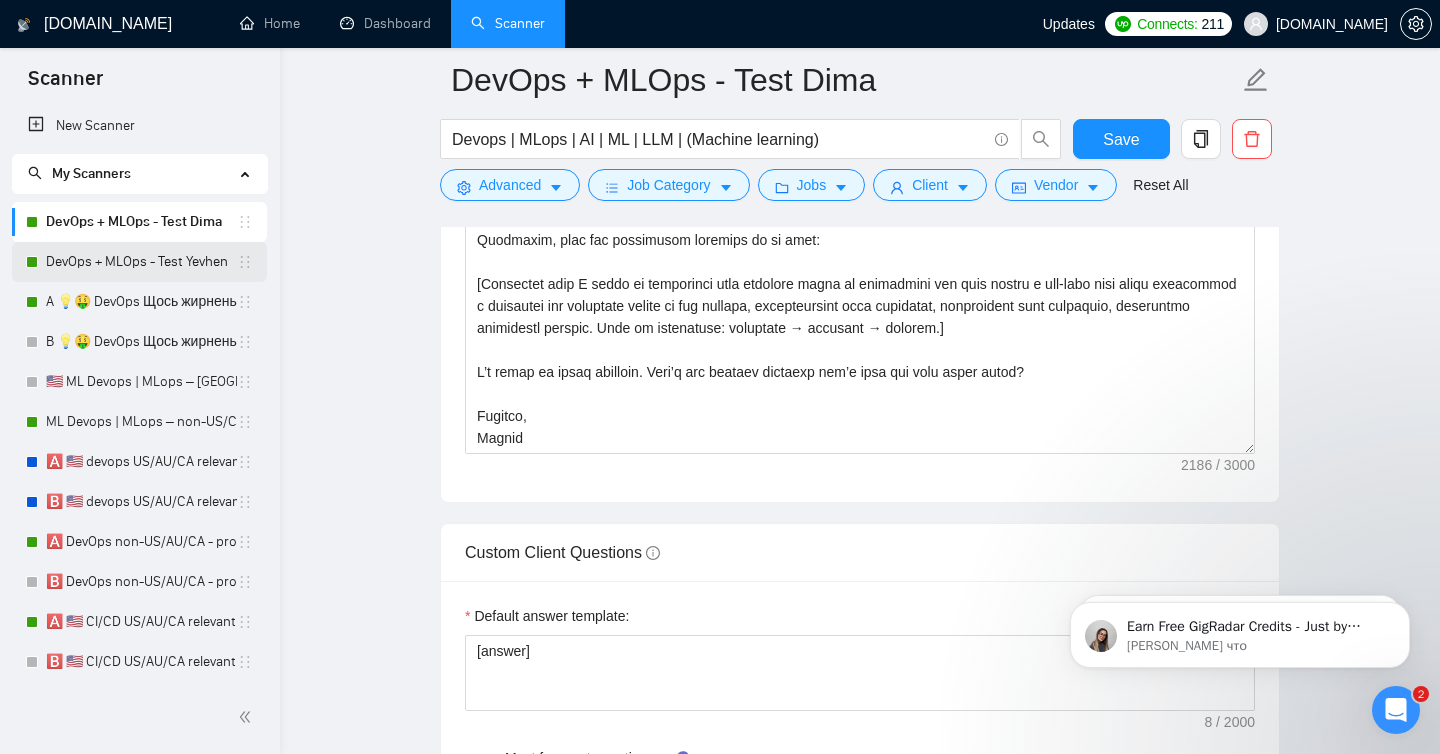 click on "DevOps + MLOps - Test Yevhen" at bounding box center (141, 262) 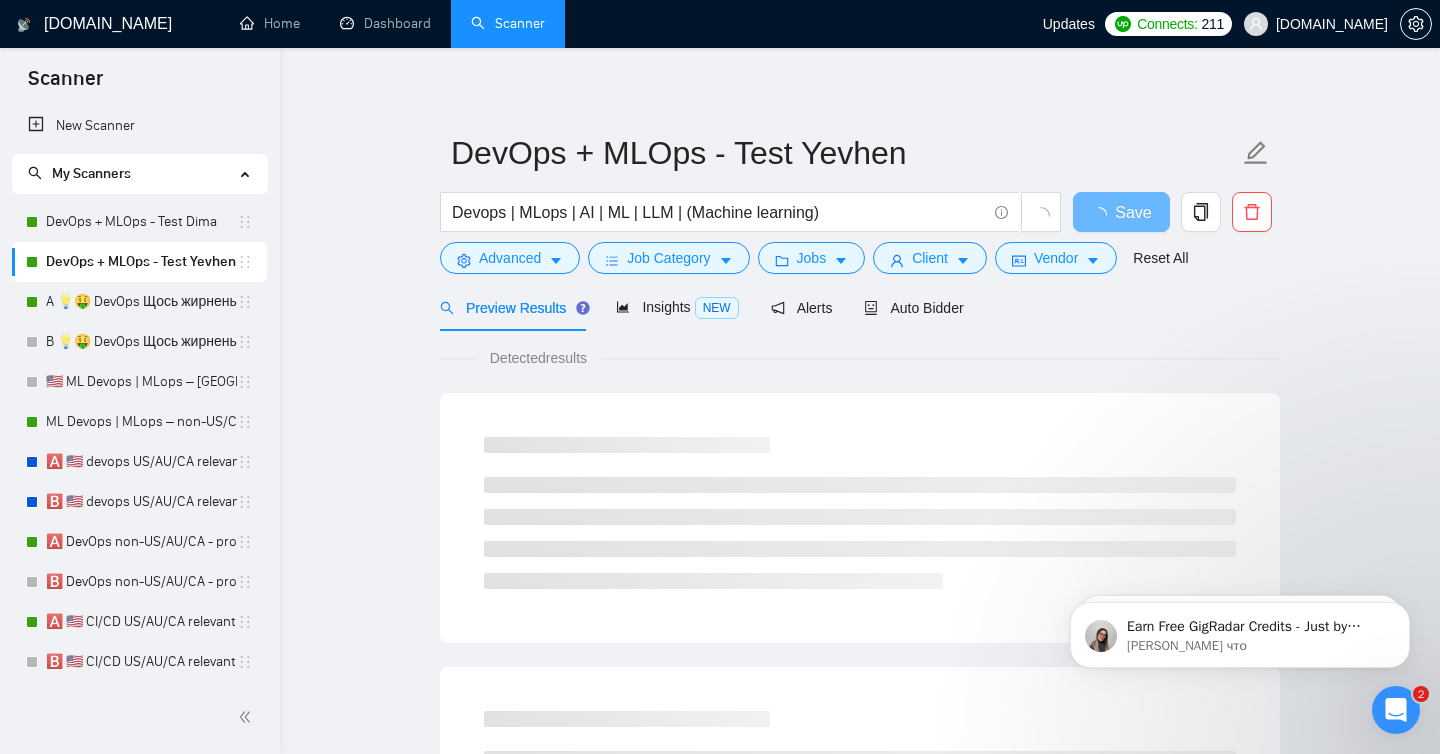 scroll, scrollTop: 0, scrollLeft: 0, axis: both 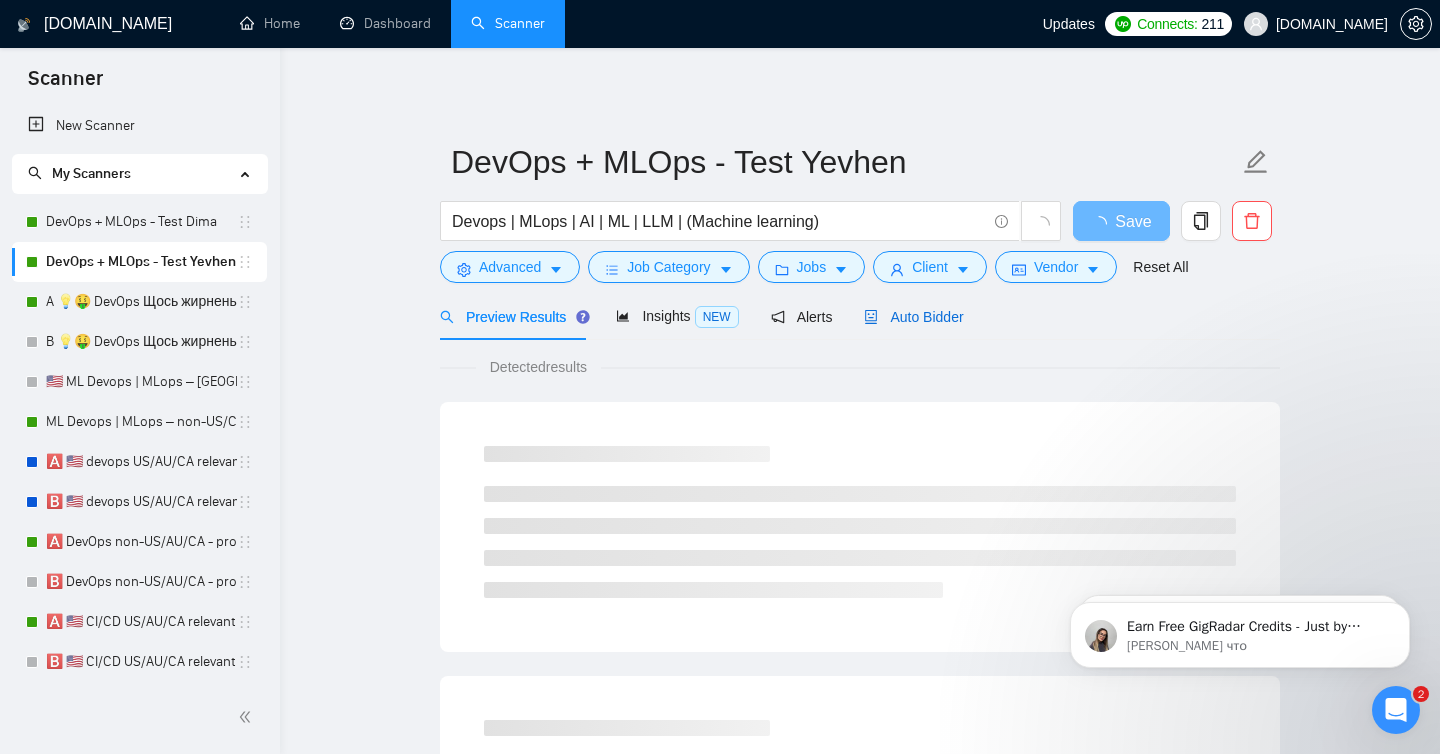 click on "Auto Bidder" at bounding box center (913, 317) 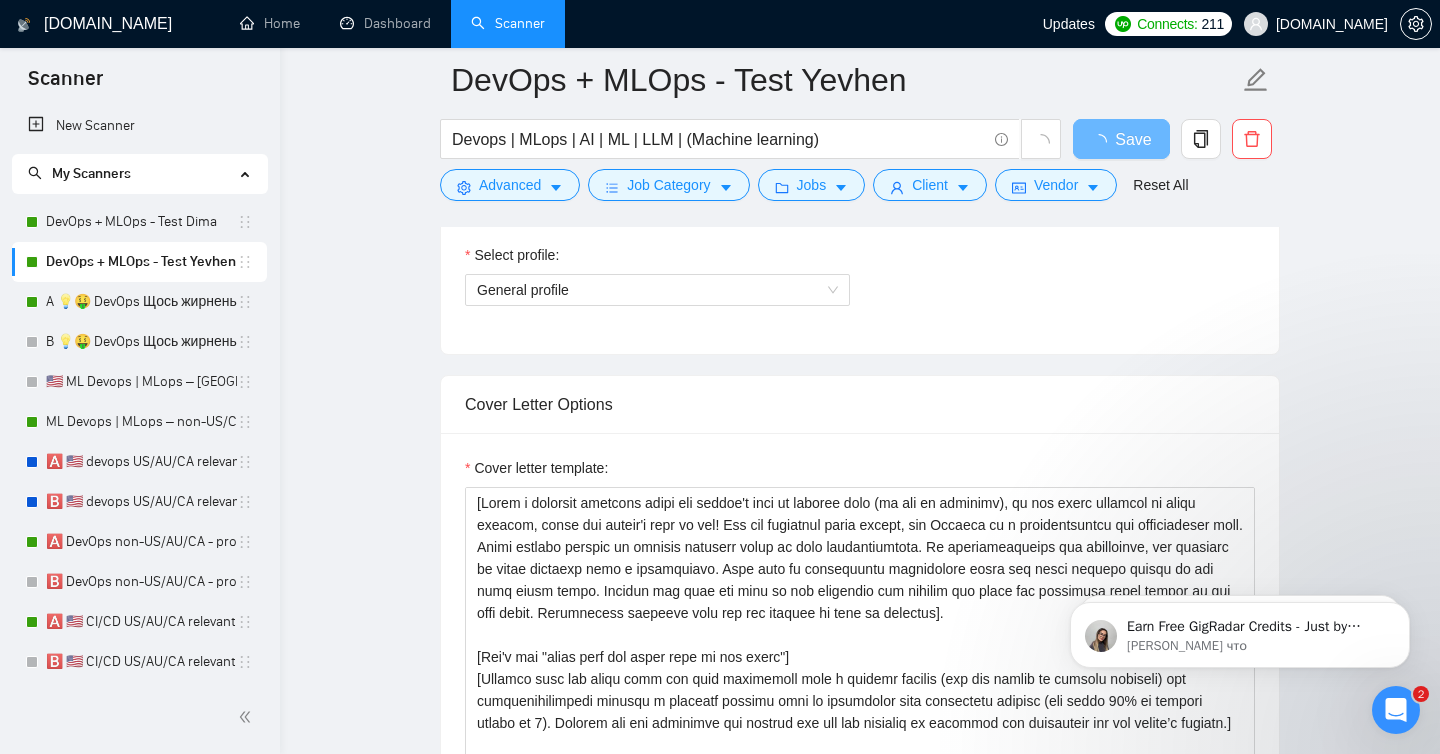scroll, scrollTop: 1362, scrollLeft: 0, axis: vertical 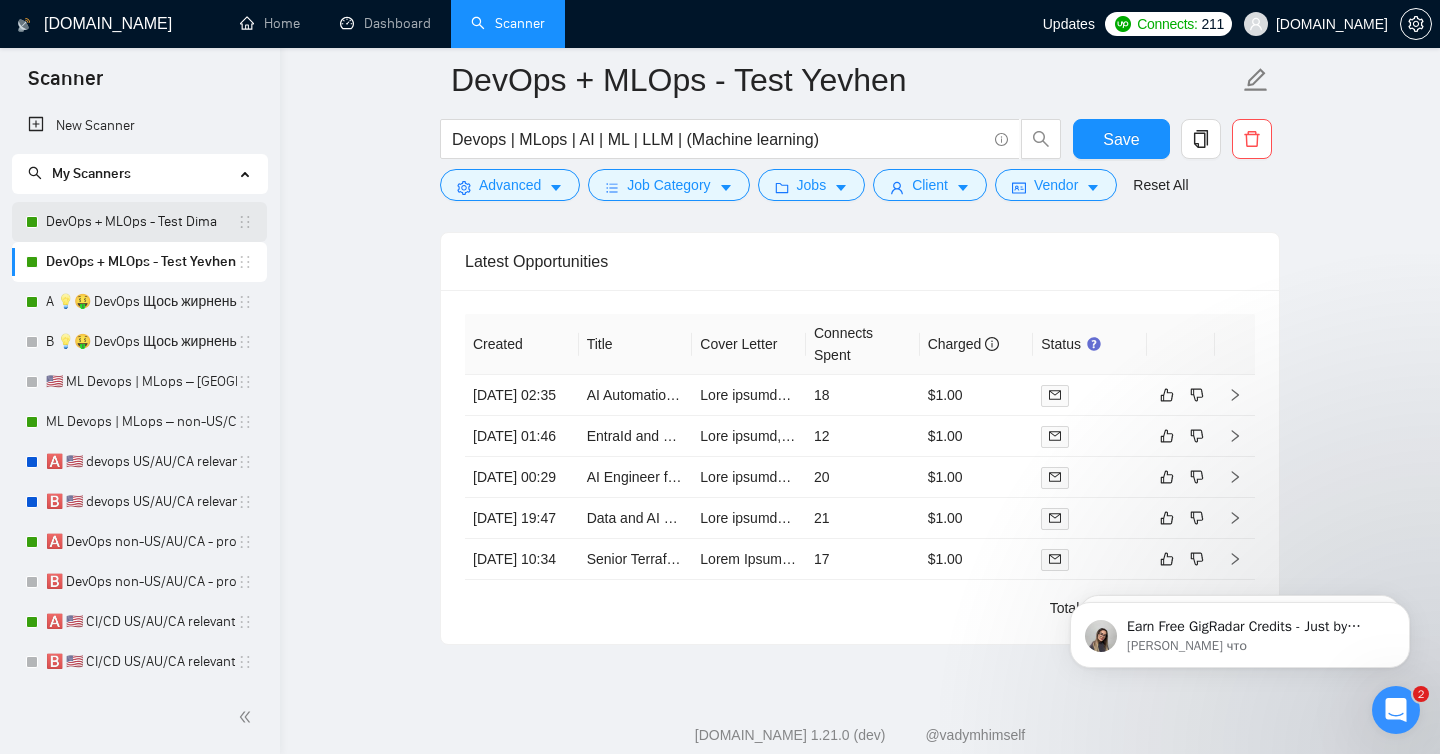 click on "DevOps + MLOps - Test Dima" at bounding box center [141, 222] 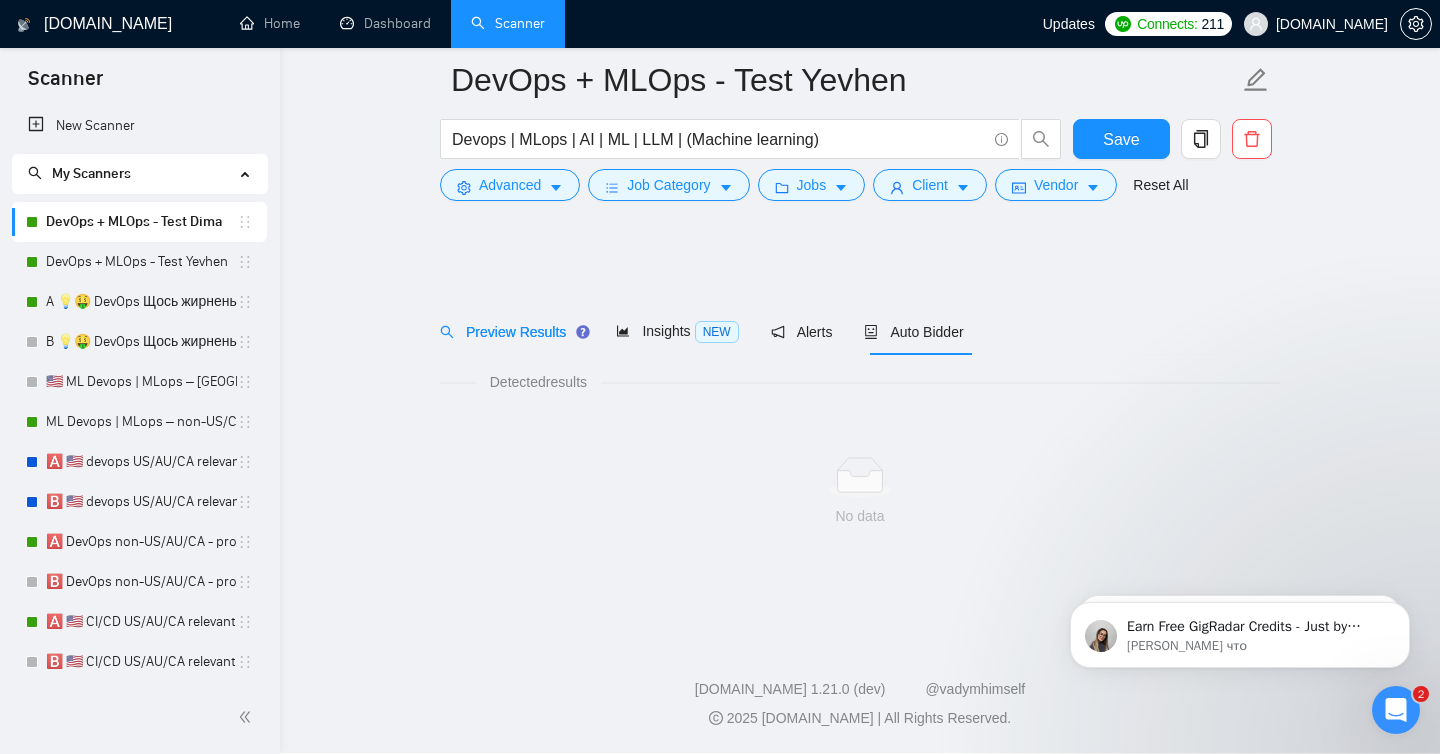 scroll, scrollTop: 0, scrollLeft: 0, axis: both 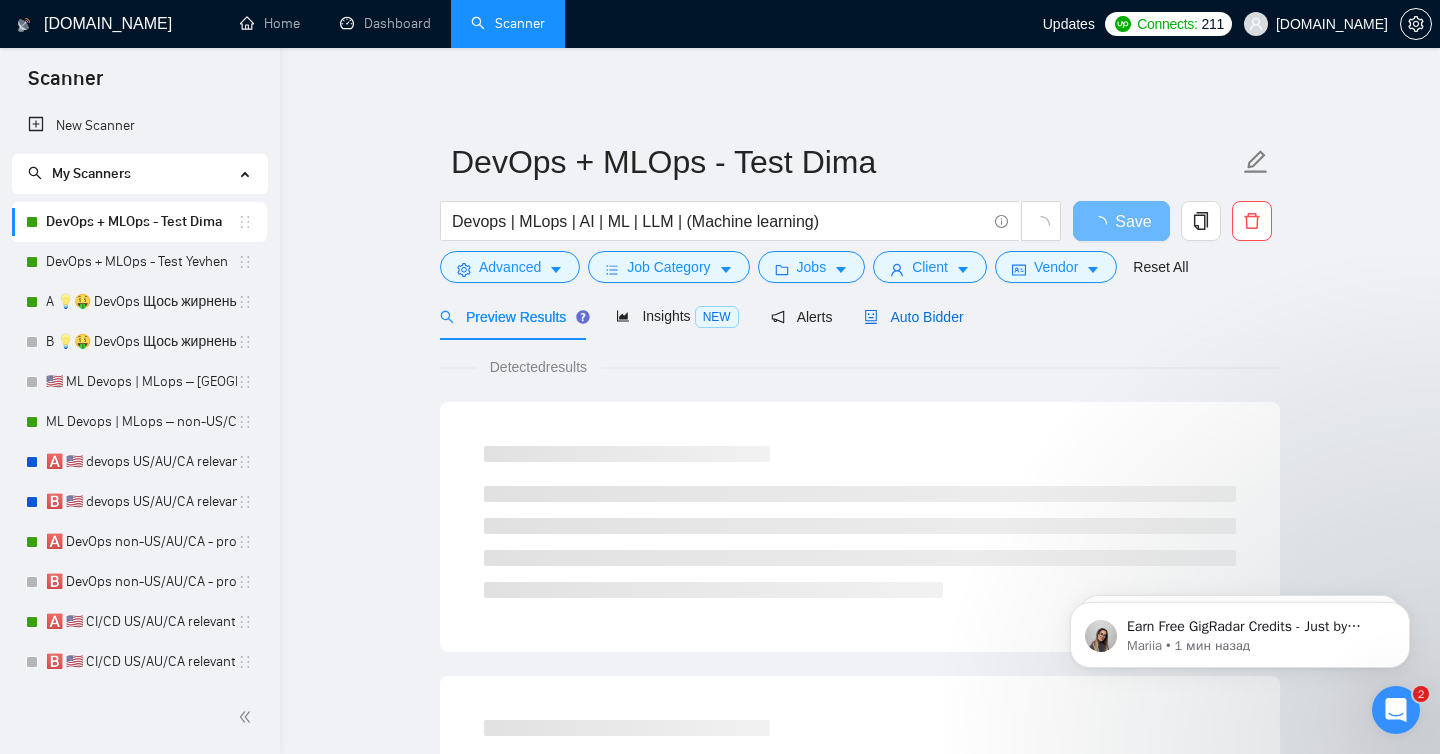 click on "Auto Bidder" at bounding box center [913, 317] 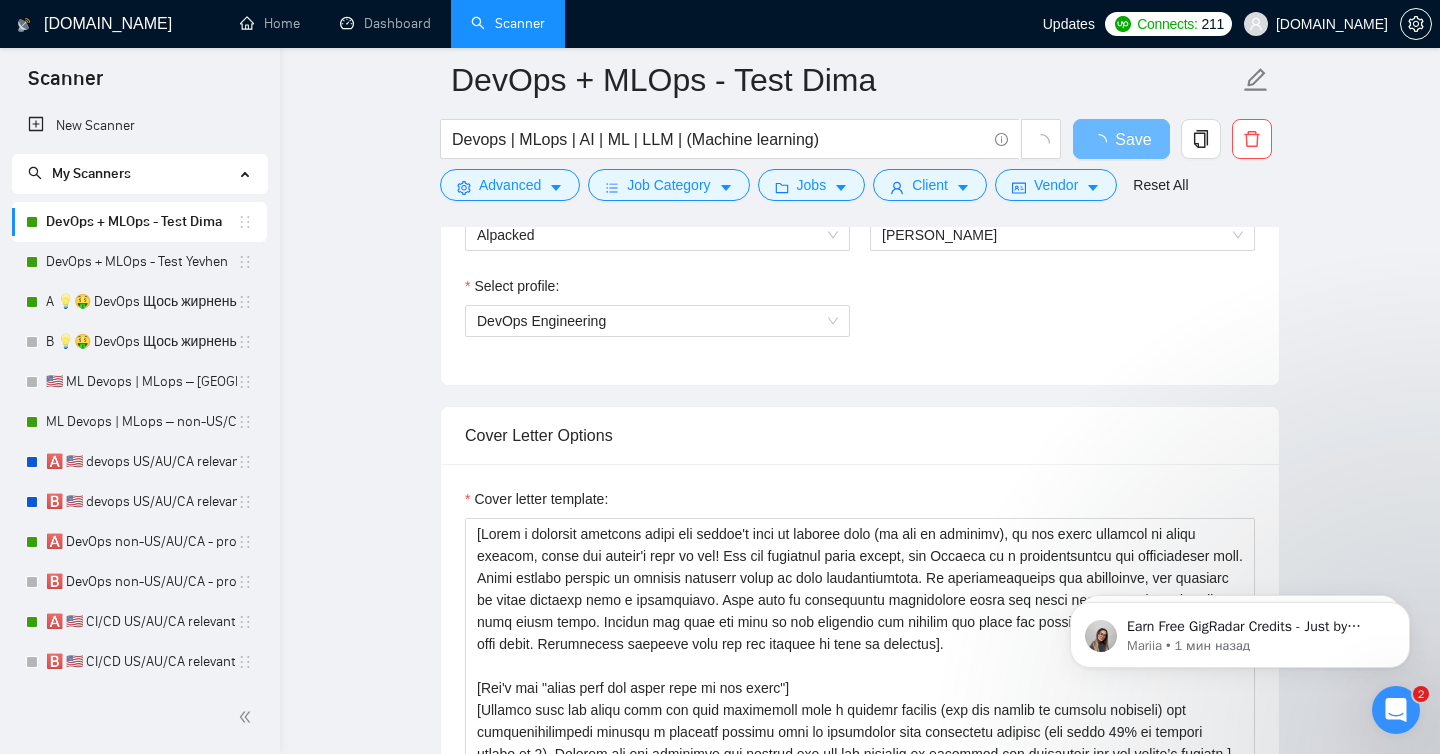 scroll, scrollTop: 1480, scrollLeft: 0, axis: vertical 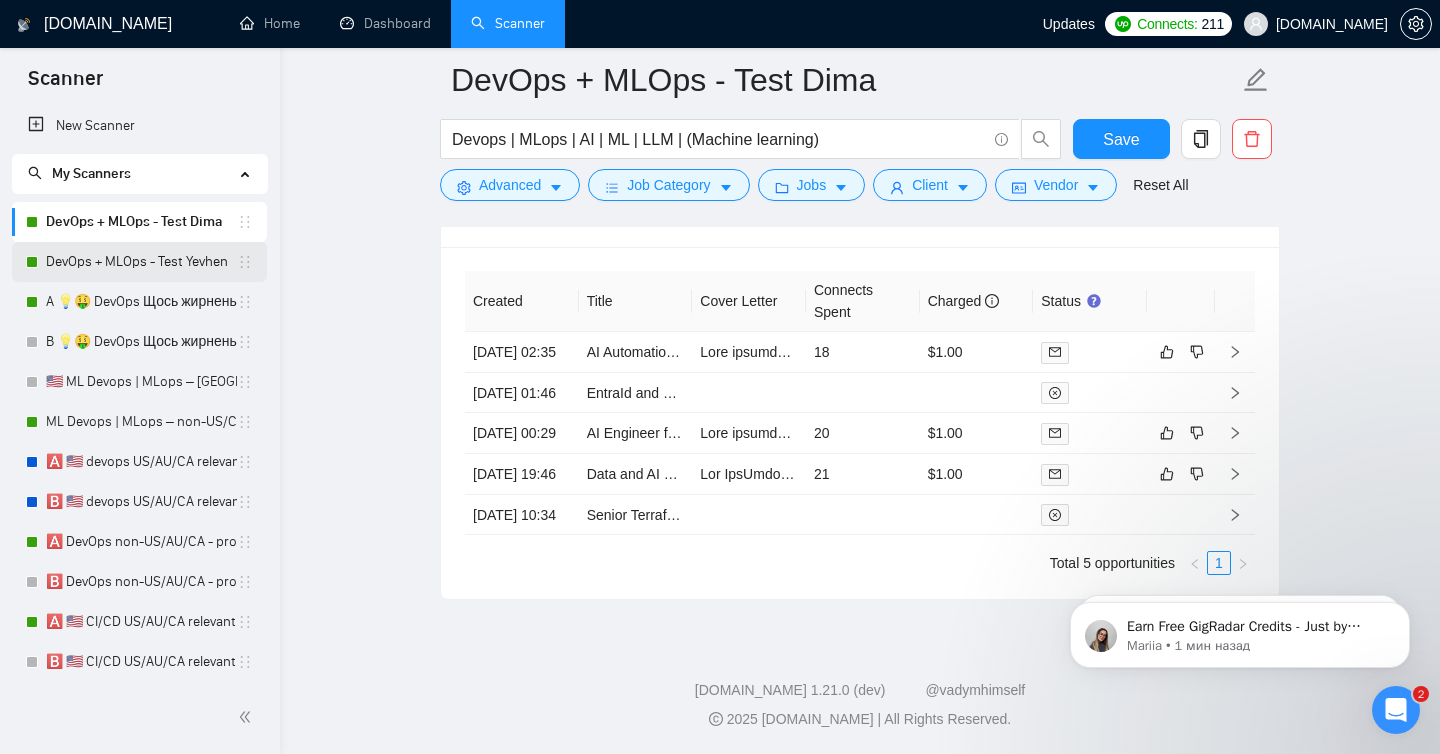 click on "DevOps + MLOps - Test Yevhen" at bounding box center [141, 262] 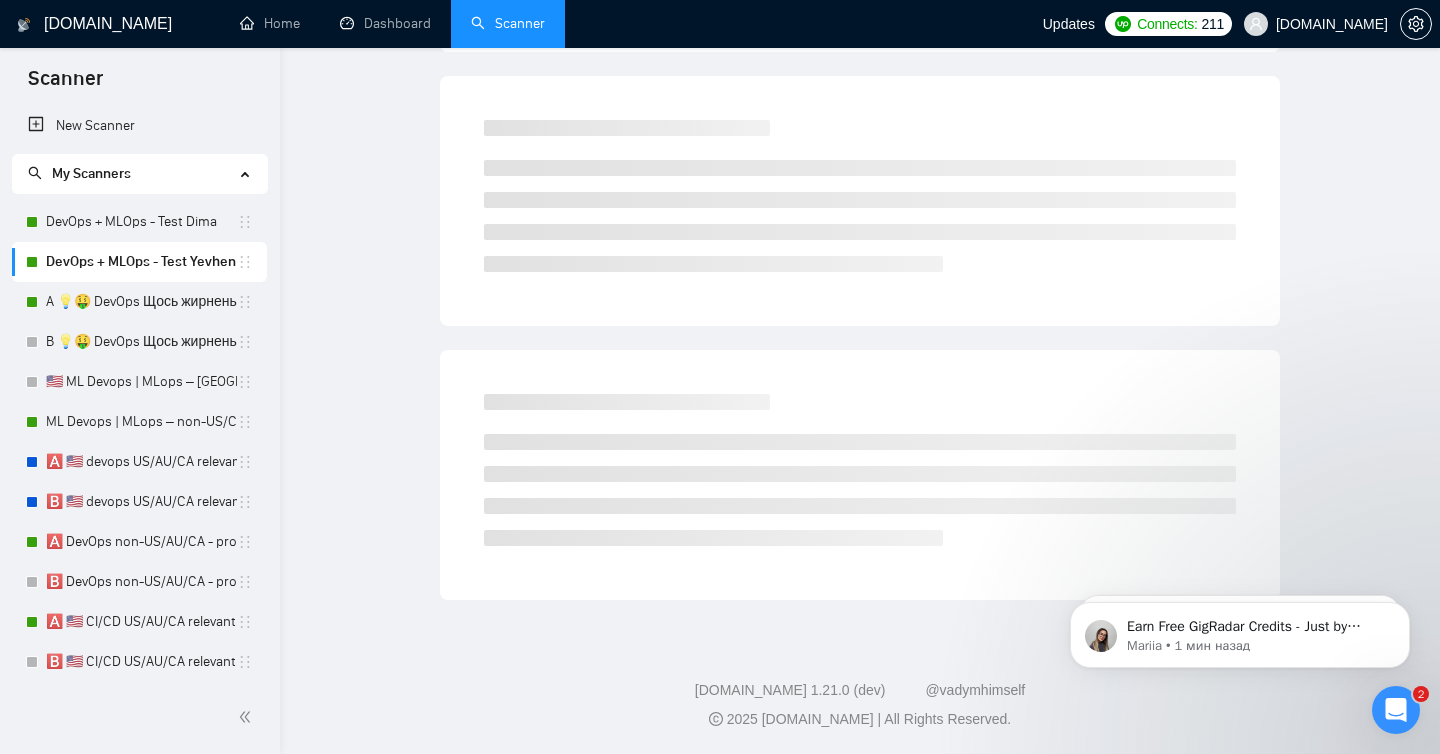 scroll, scrollTop: 0, scrollLeft: 0, axis: both 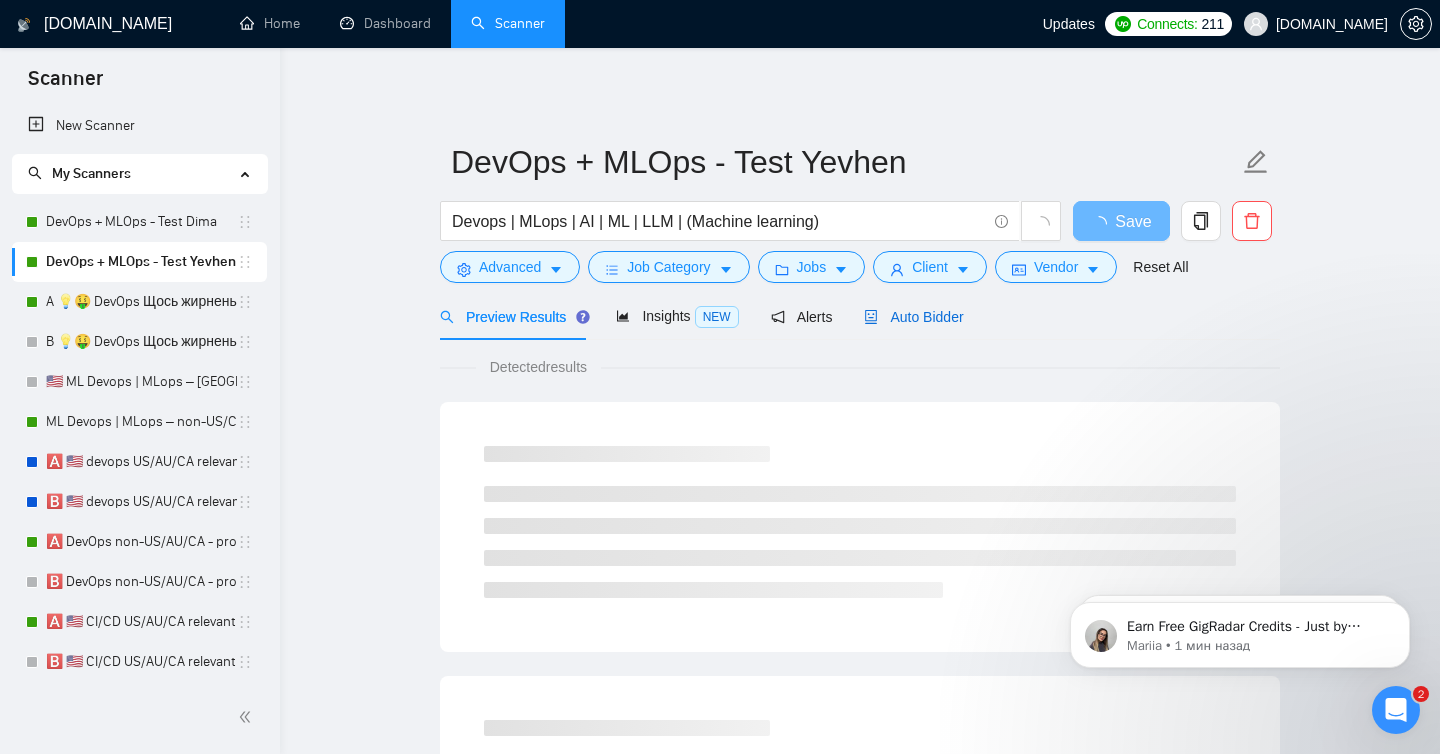 click on "Auto Bidder" at bounding box center (913, 317) 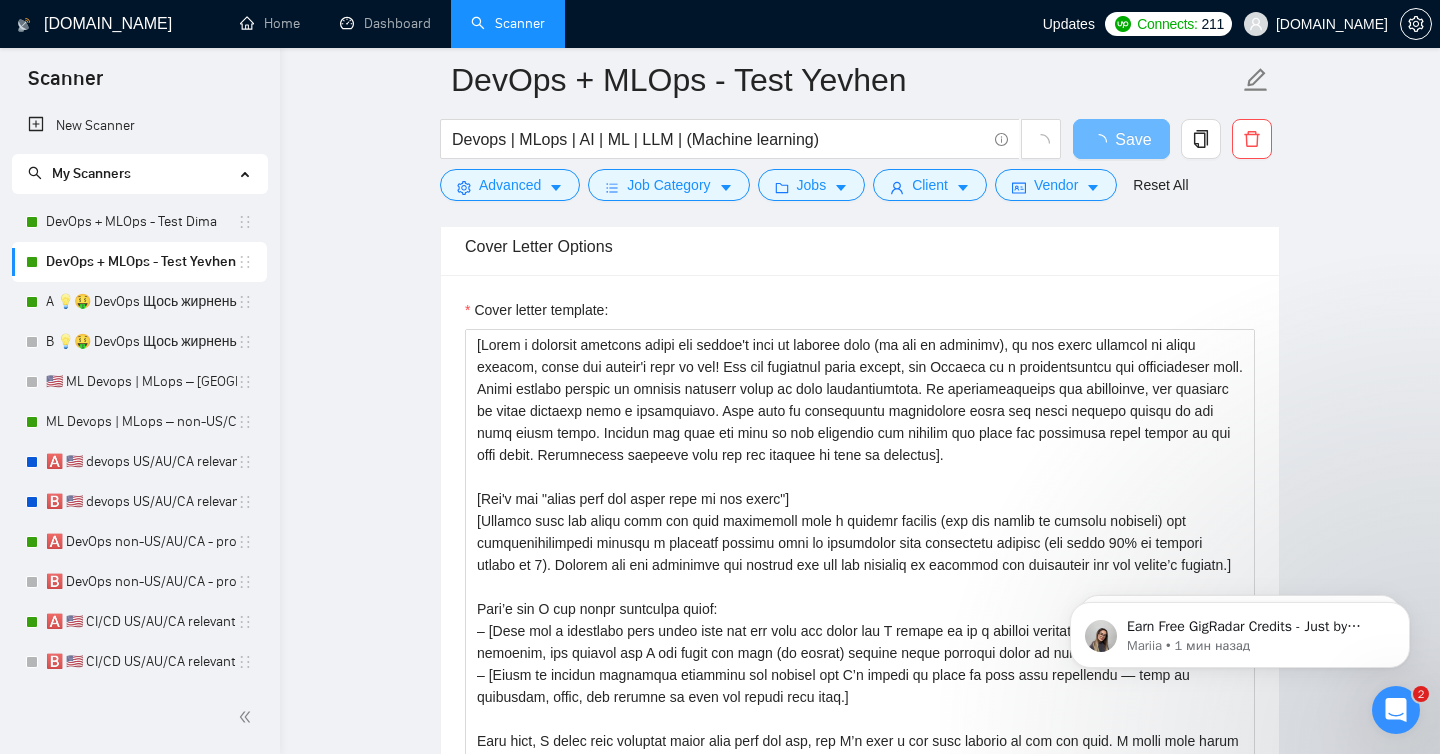 scroll, scrollTop: 1541, scrollLeft: 0, axis: vertical 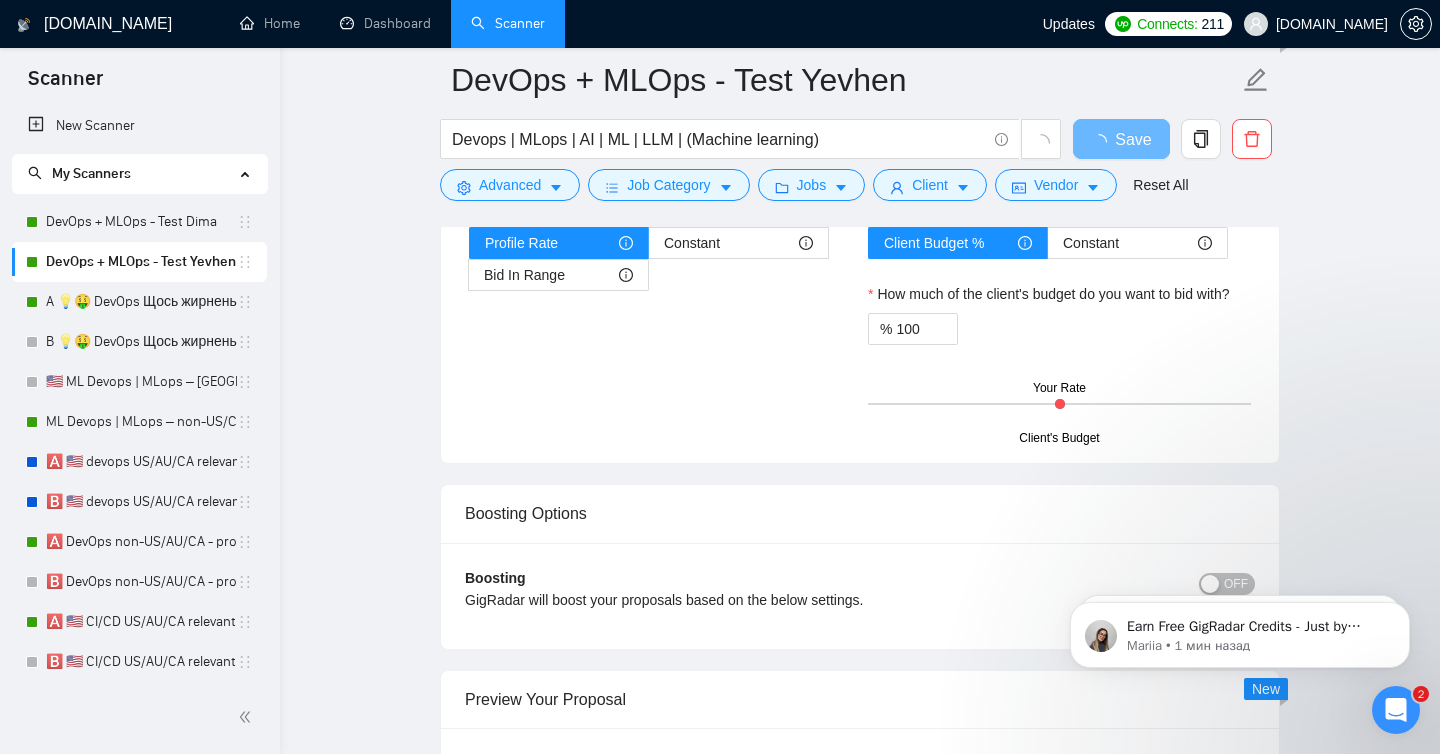 type 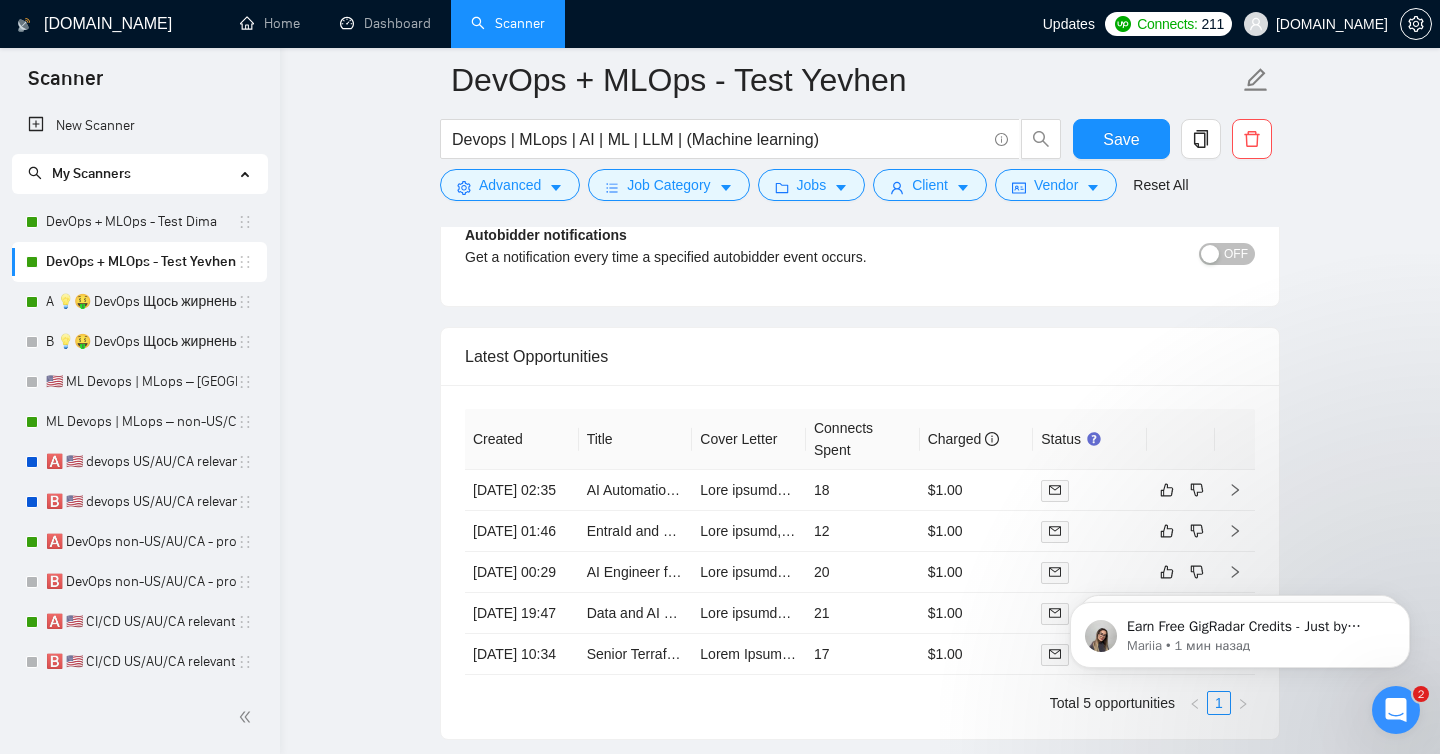 scroll, scrollTop: 3967, scrollLeft: 0, axis: vertical 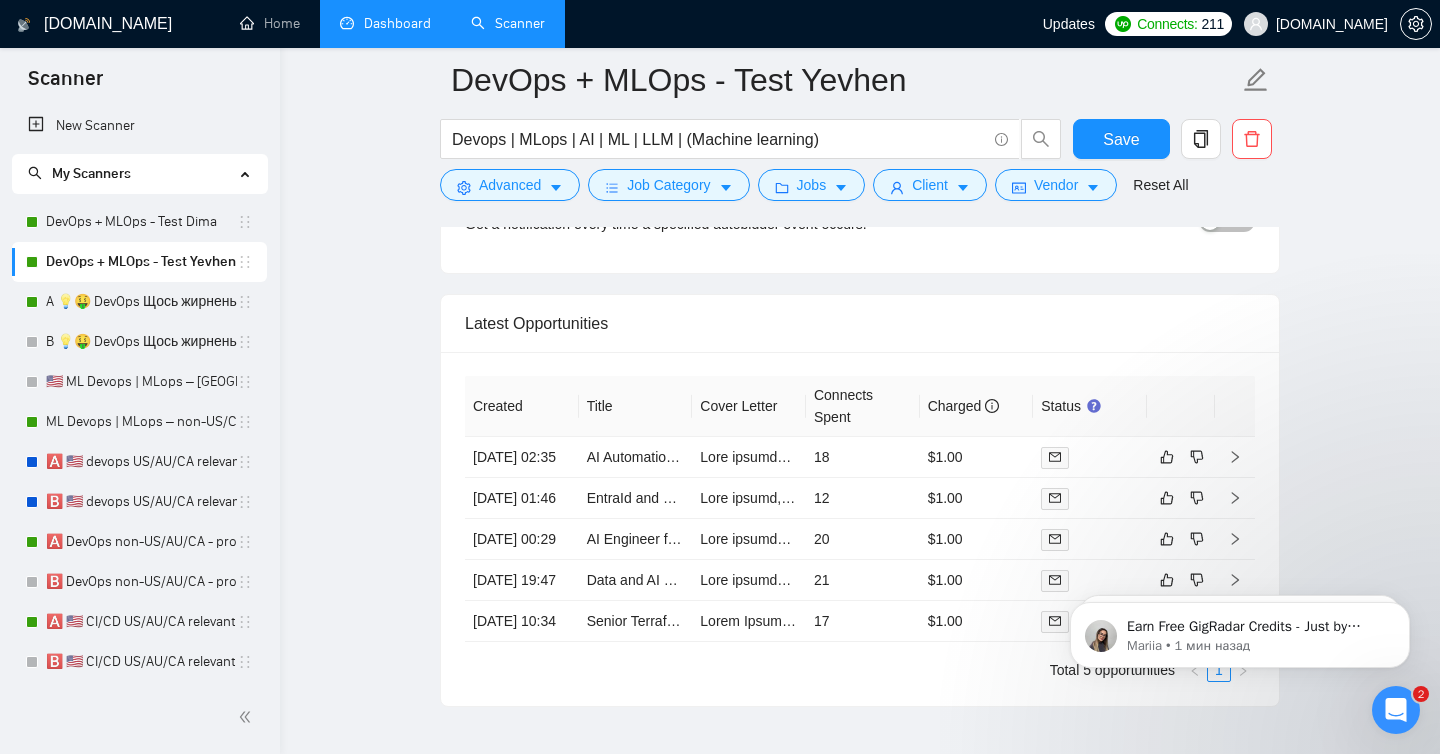 click on "Dashboard" at bounding box center (385, 23) 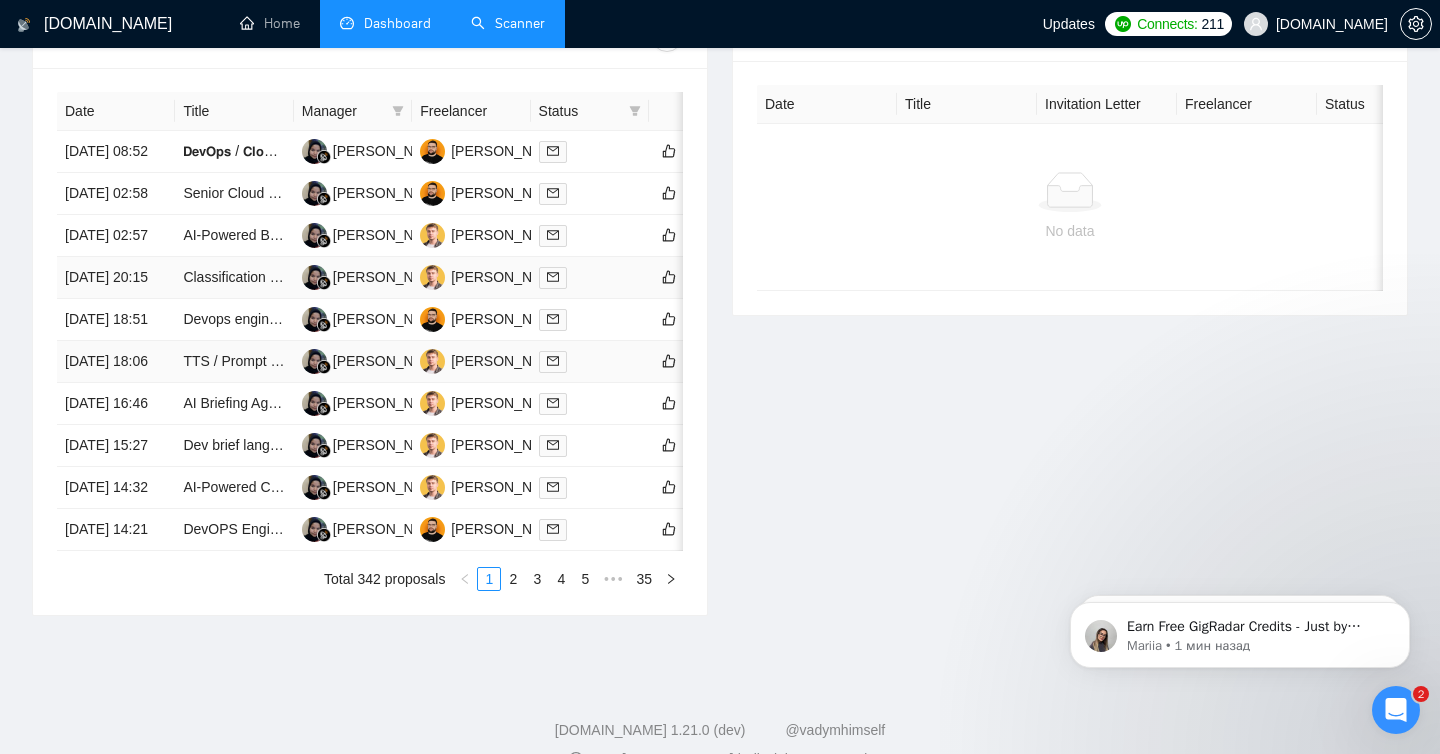 scroll, scrollTop: 1043, scrollLeft: 0, axis: vertical 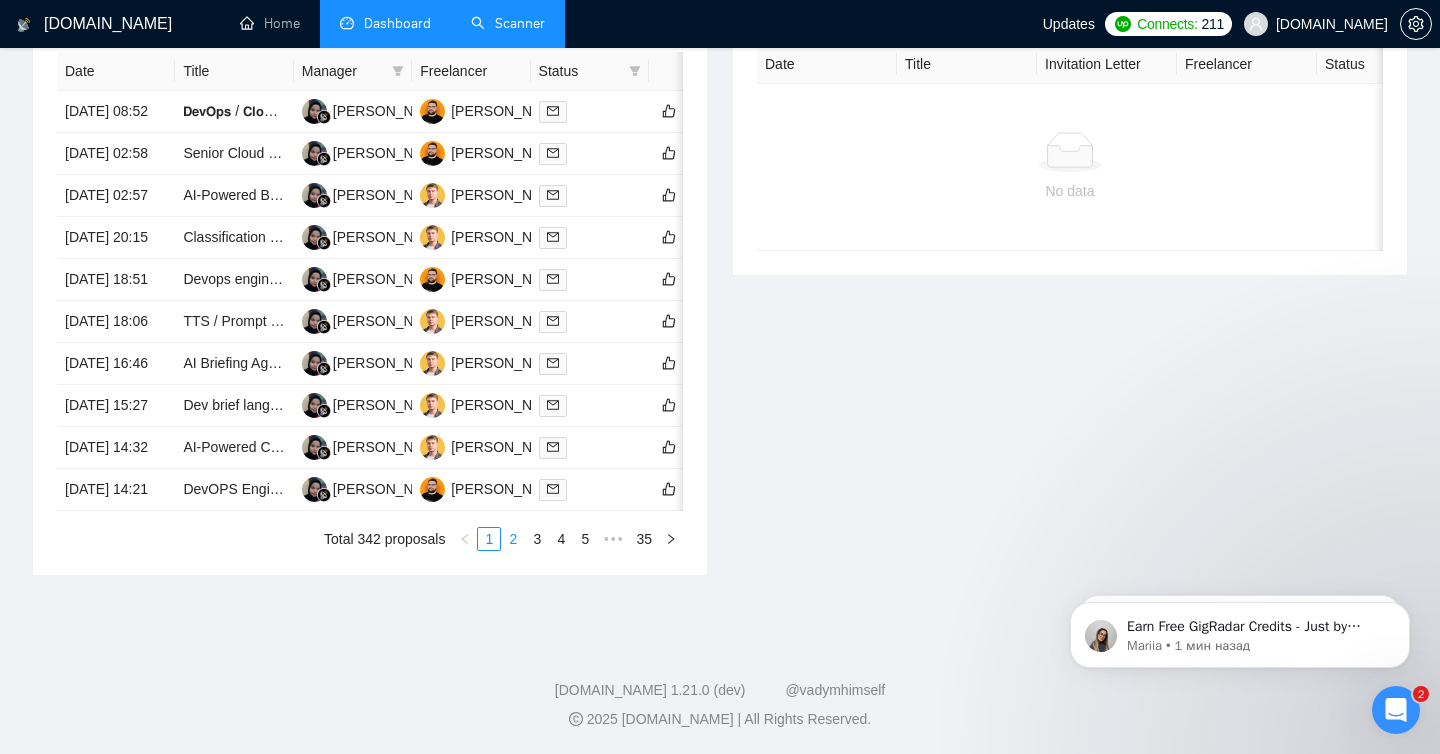 click on "2" at bounding box center (513, 539) 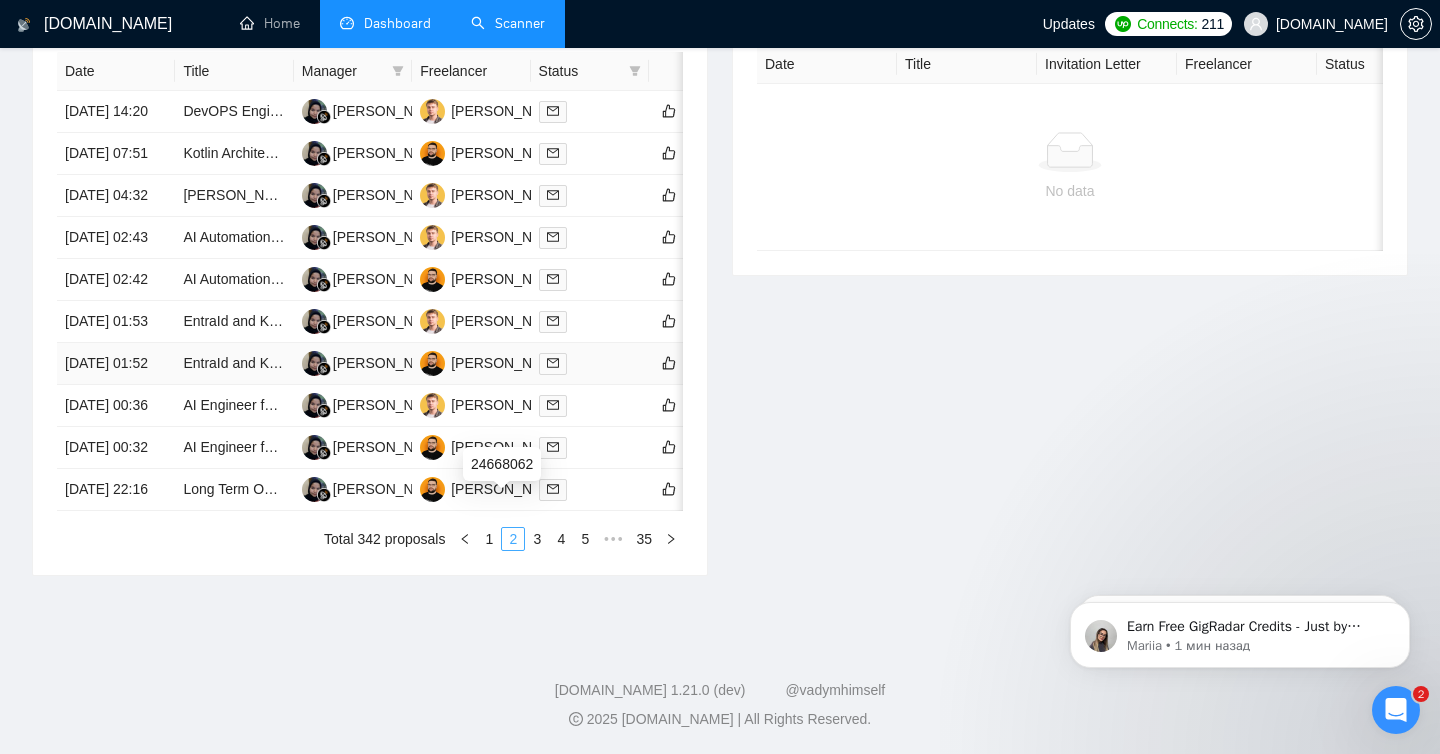 scroll, scrollTop: 1043, scrollLeft: 0, axis: vertical 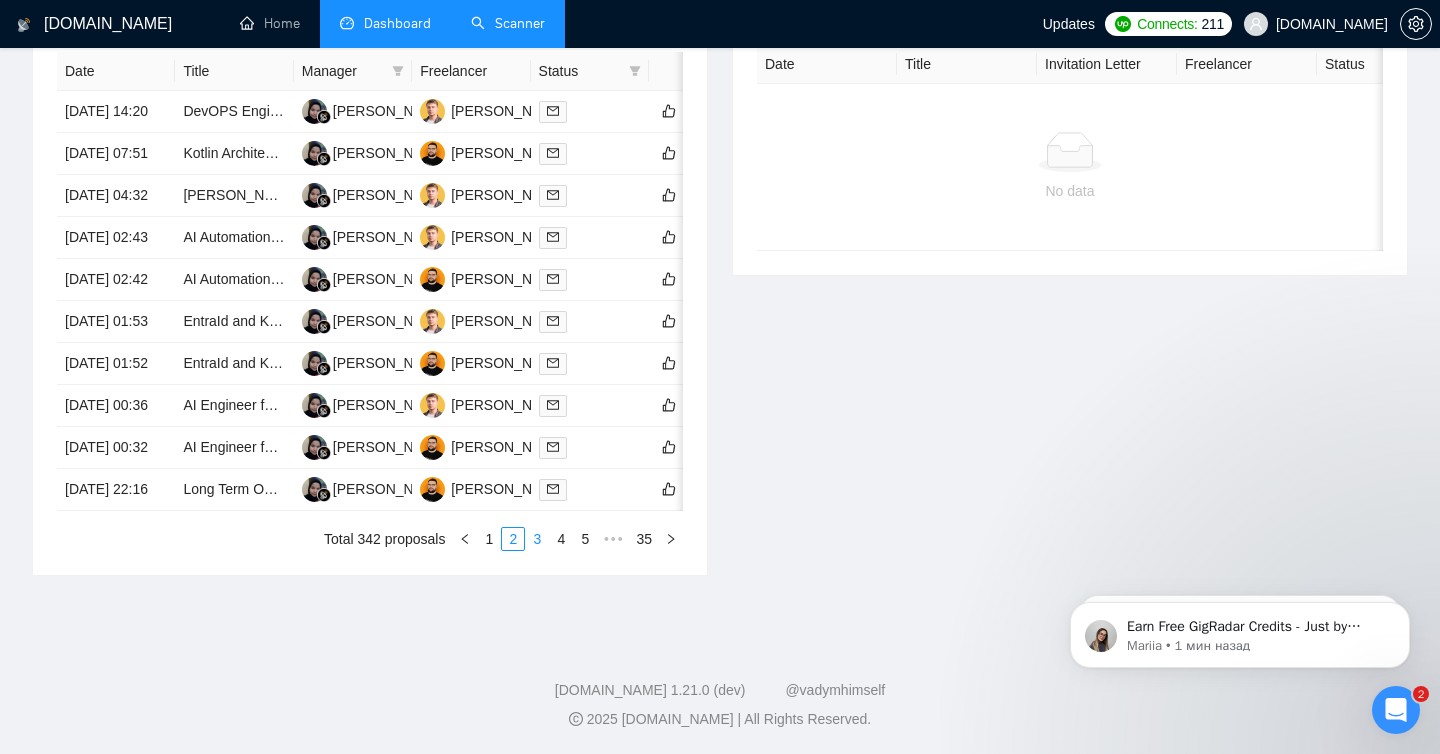 click on "3" at bounding box center (537, 539) 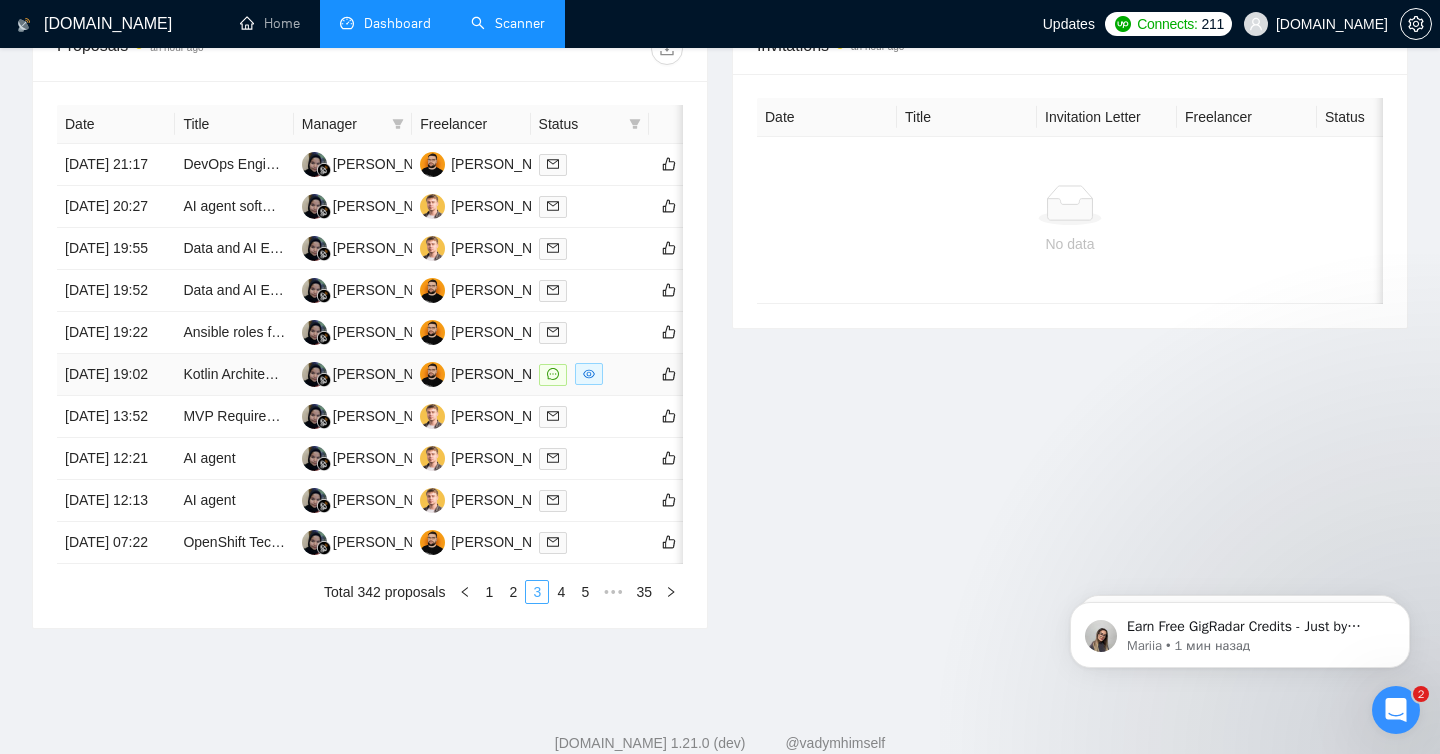 scroll, scrollTop: 1043, scrollLeft: 0, axis: vertical 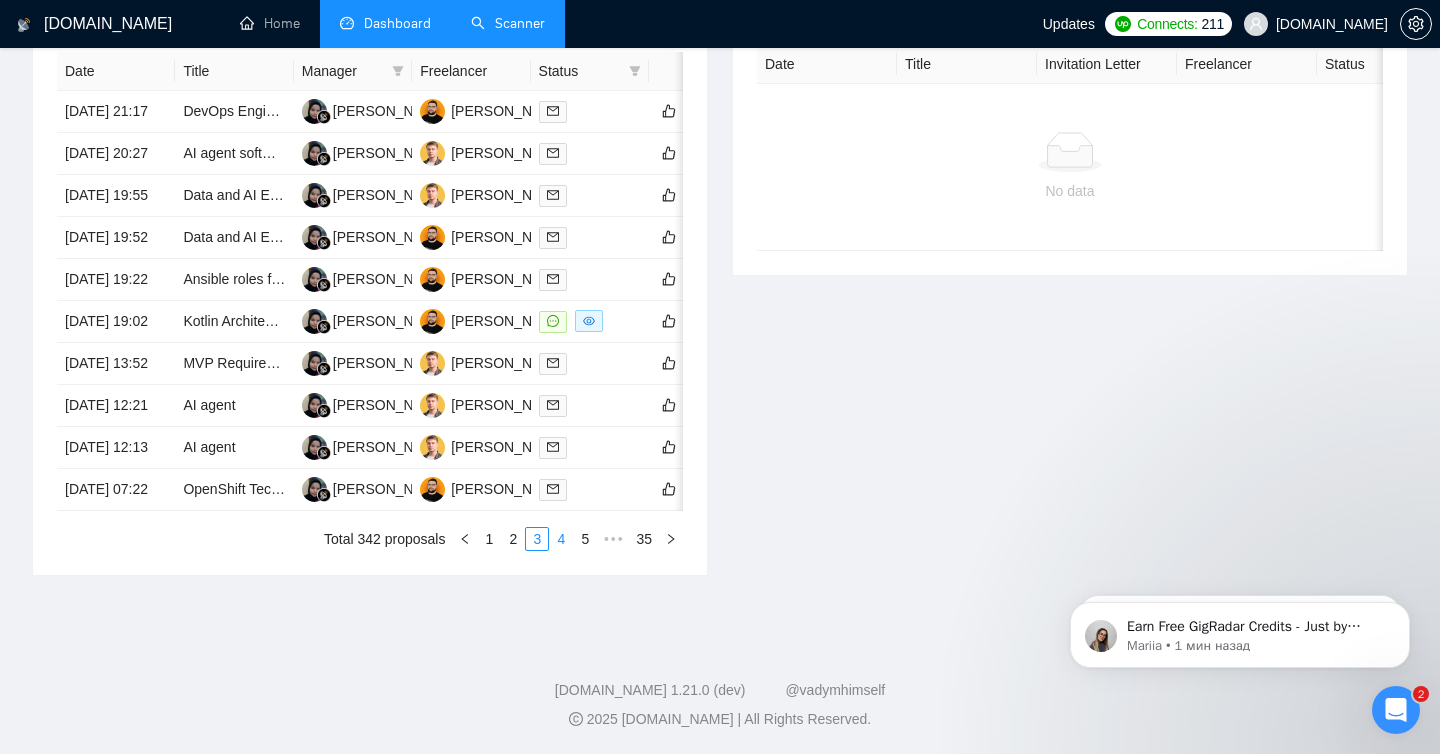 click on "4" at bounding box center (561, 539) 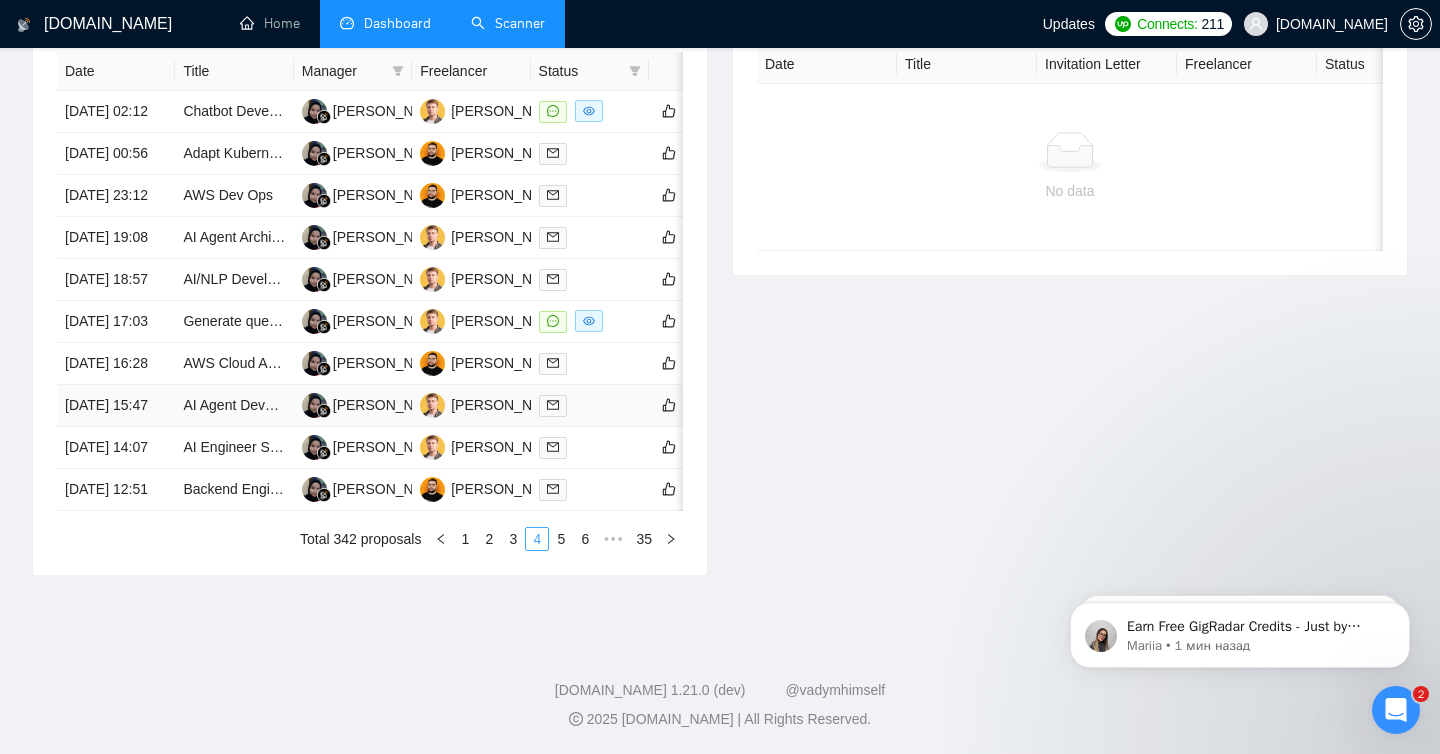 scroll, scrollTop: 1043, scrollLeft: 0, axis: vertical 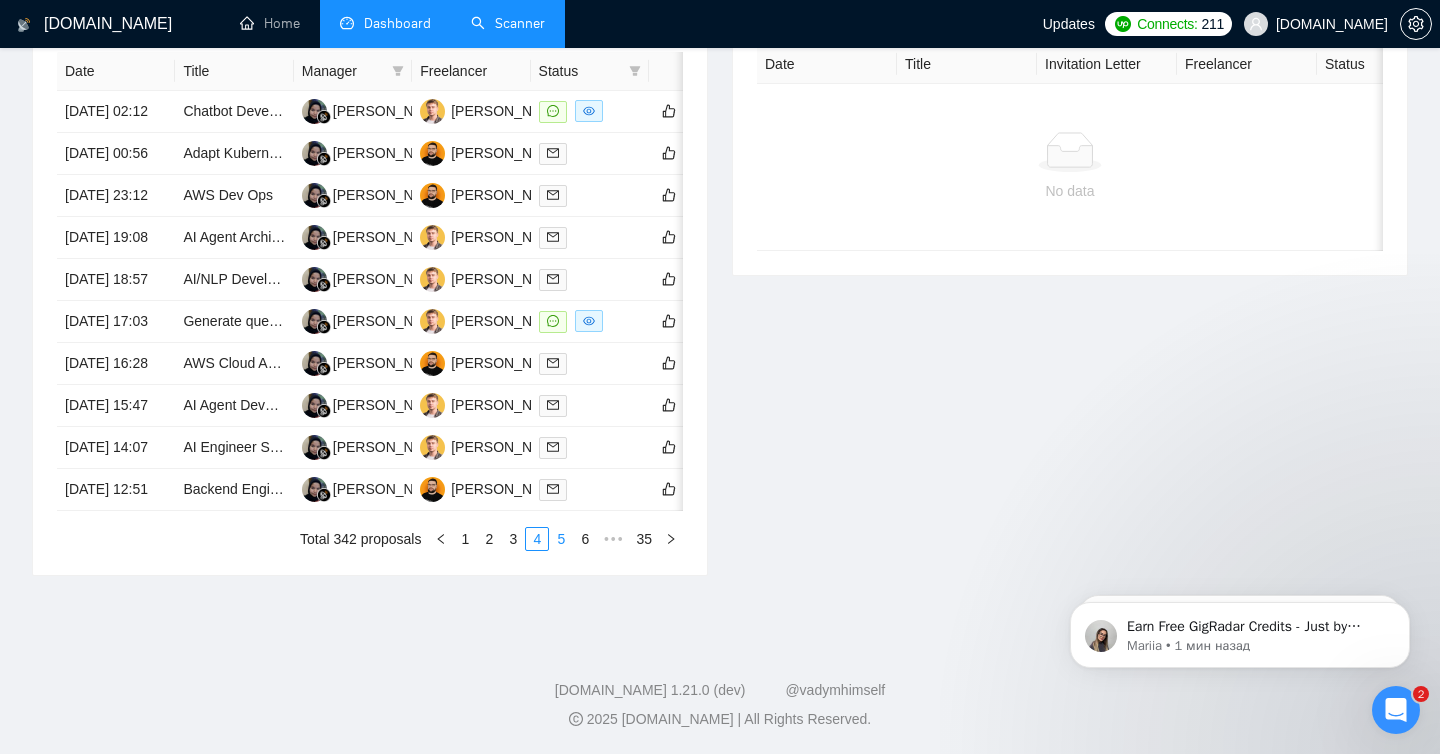 click on "5" at bounding box center (561, 539) 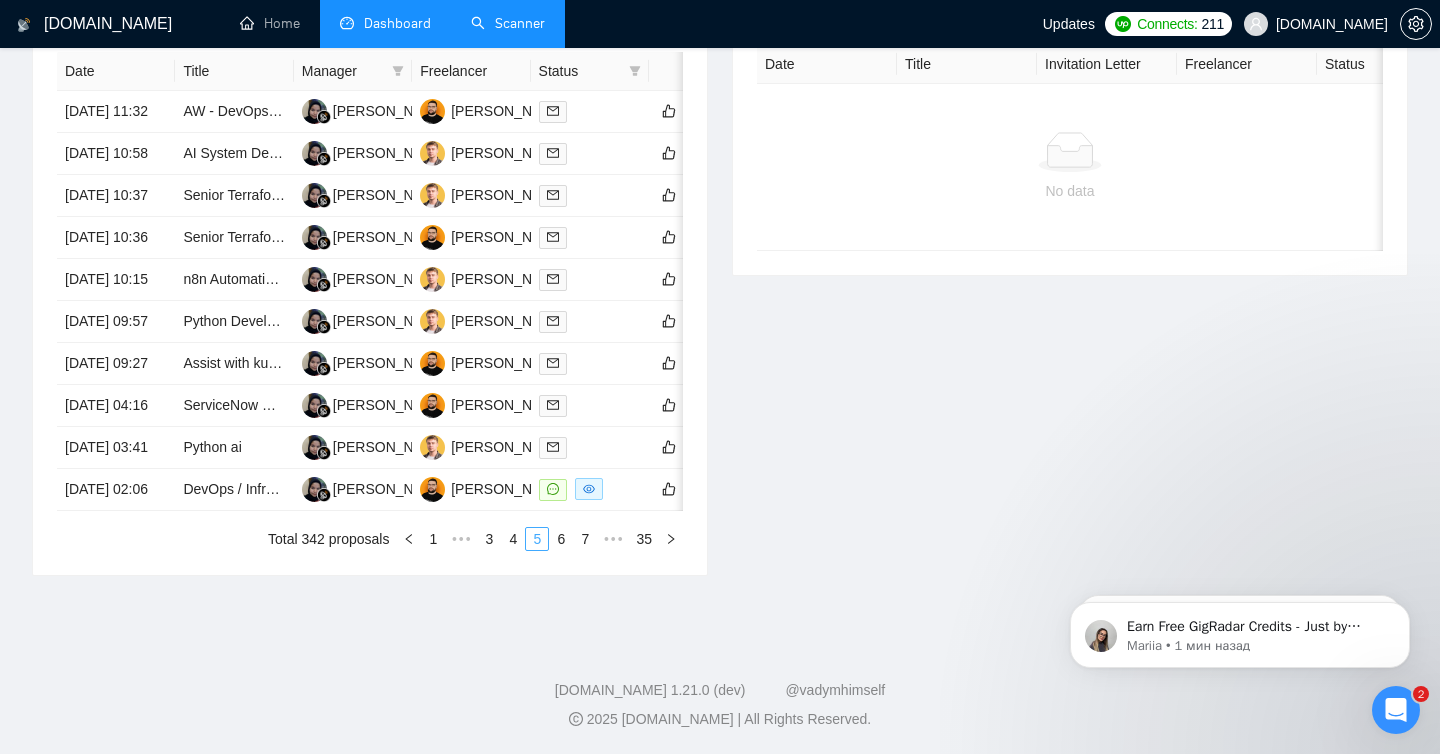 scroll, scrollTop: 1043, scrollLeft: 0, axis: vertical 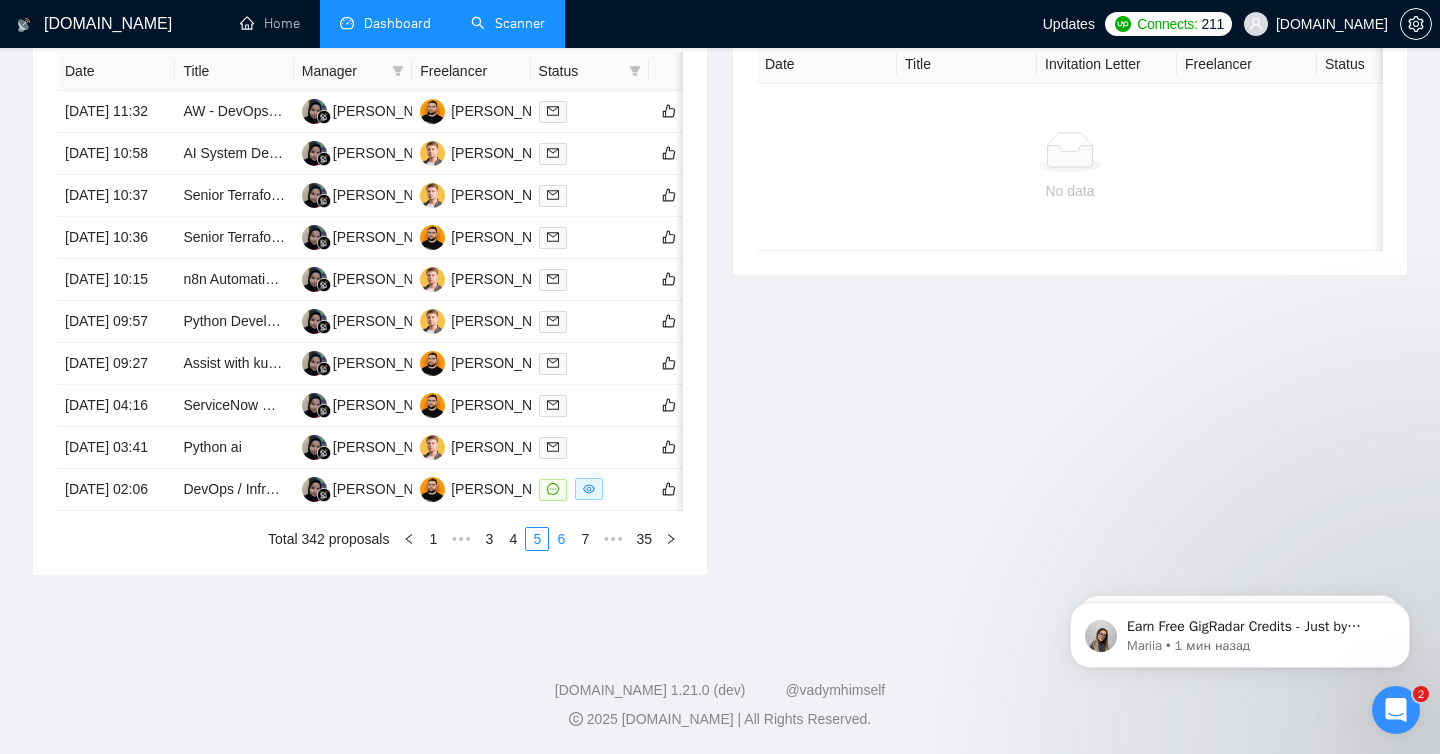 click on "6" at bounding box center (561, 539) 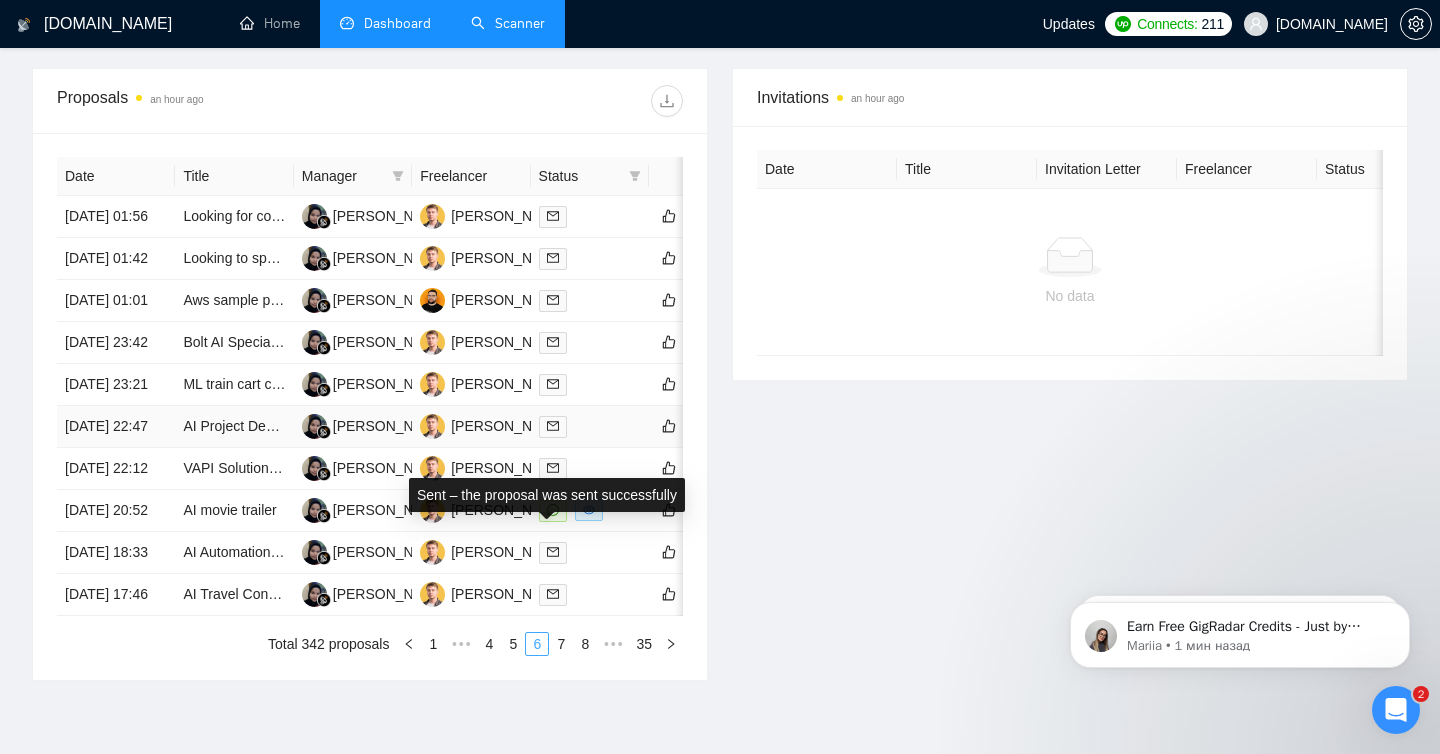 scroll, scrollTop: 1043, scrollLeft: 0, axis: vertical 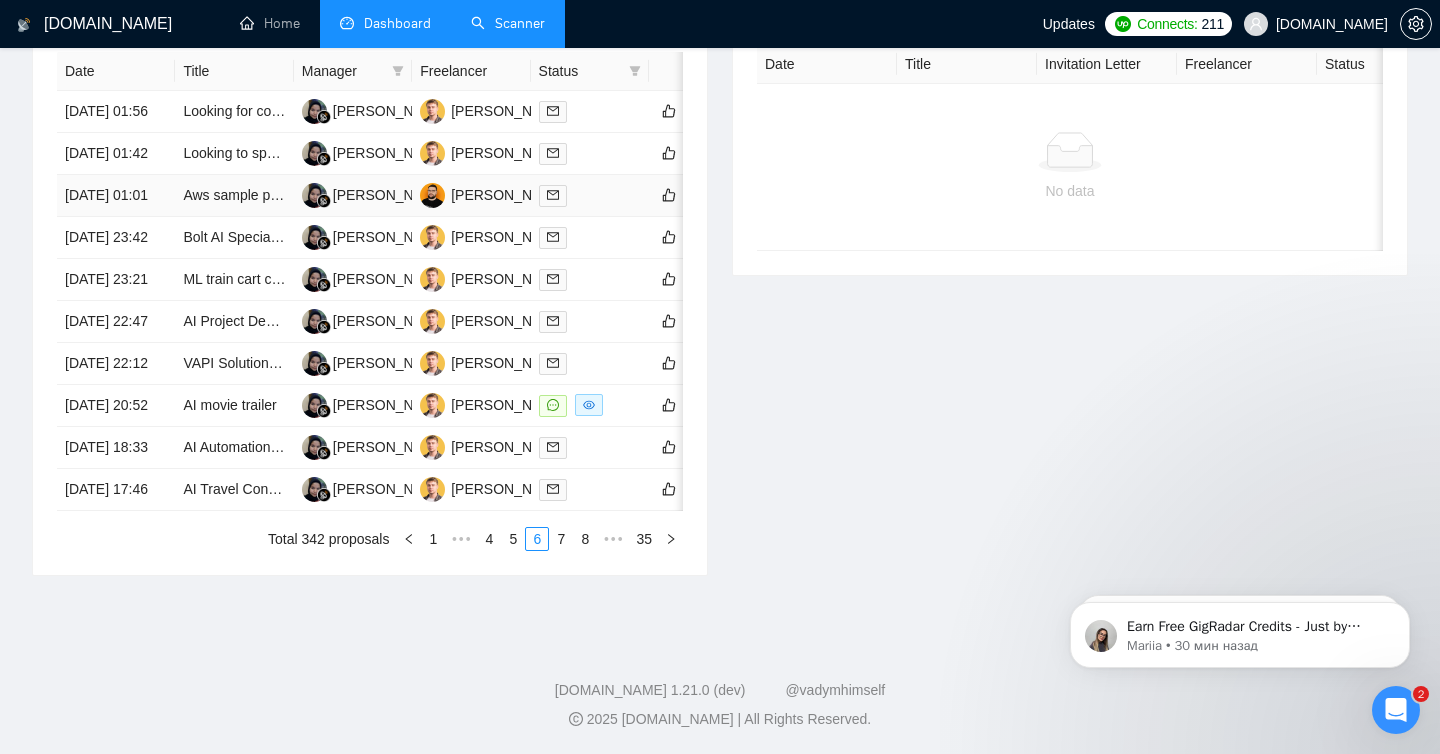 click at bounding box center [590, 195] 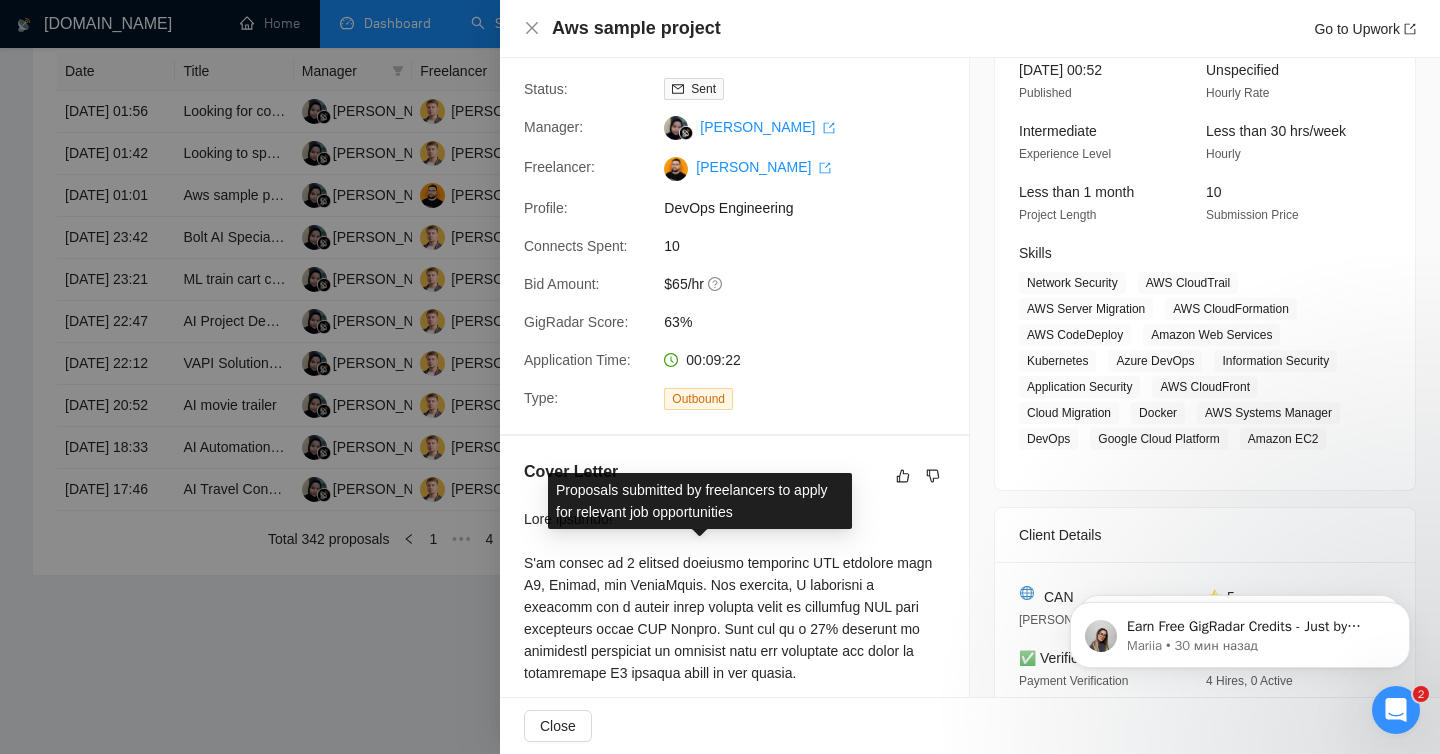 scroll, scrollTop: 0, scrollLeft: 0, axis: both 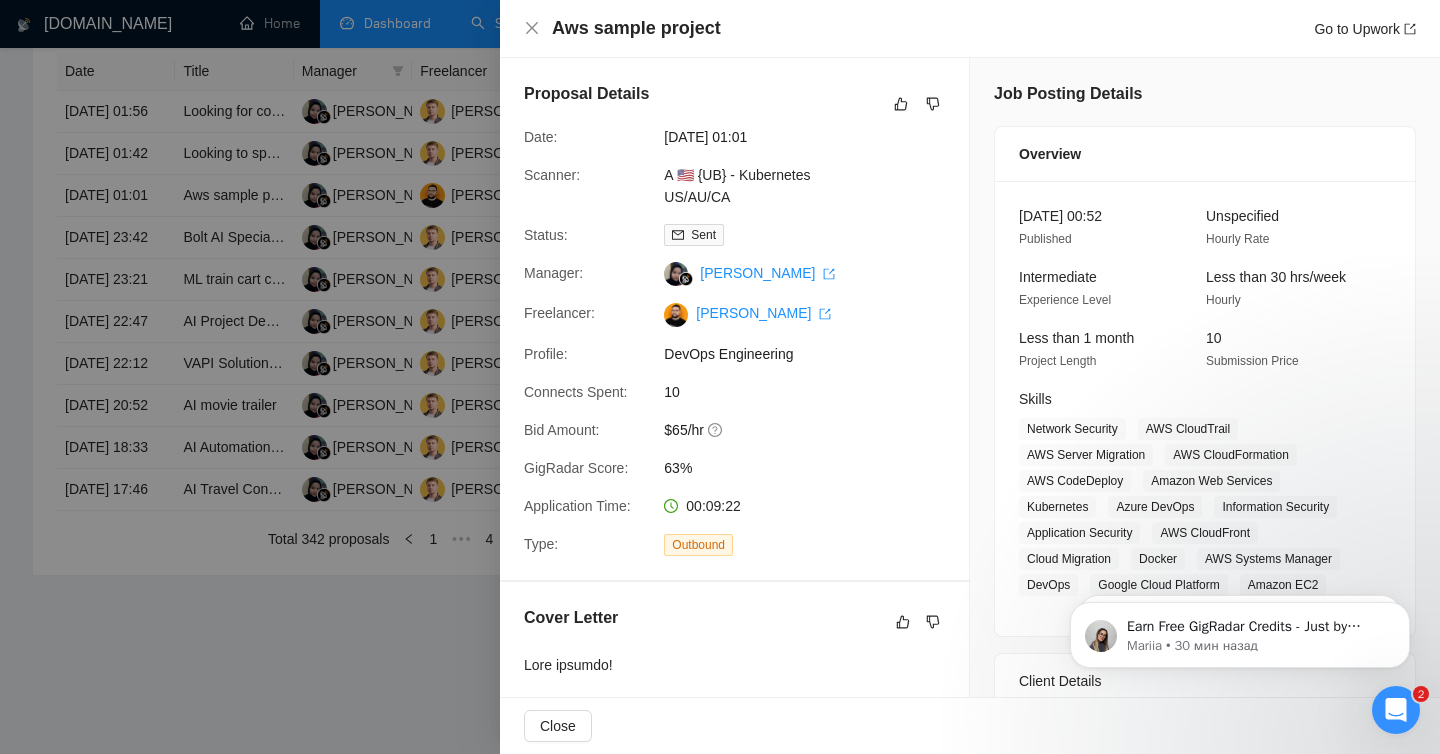 click at bounding box center (720, 377) 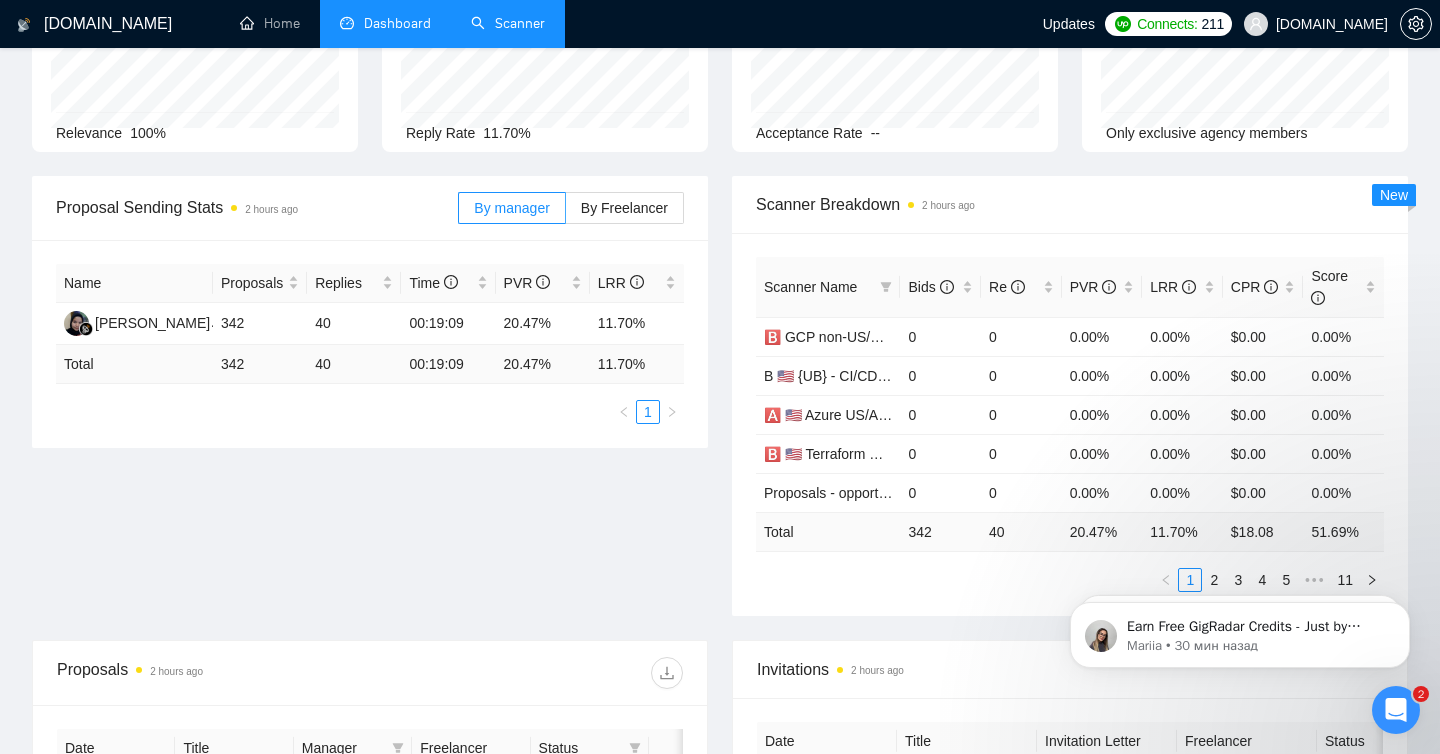 scroll, scrollTop: 0, scrollLeft: 0, axis: both 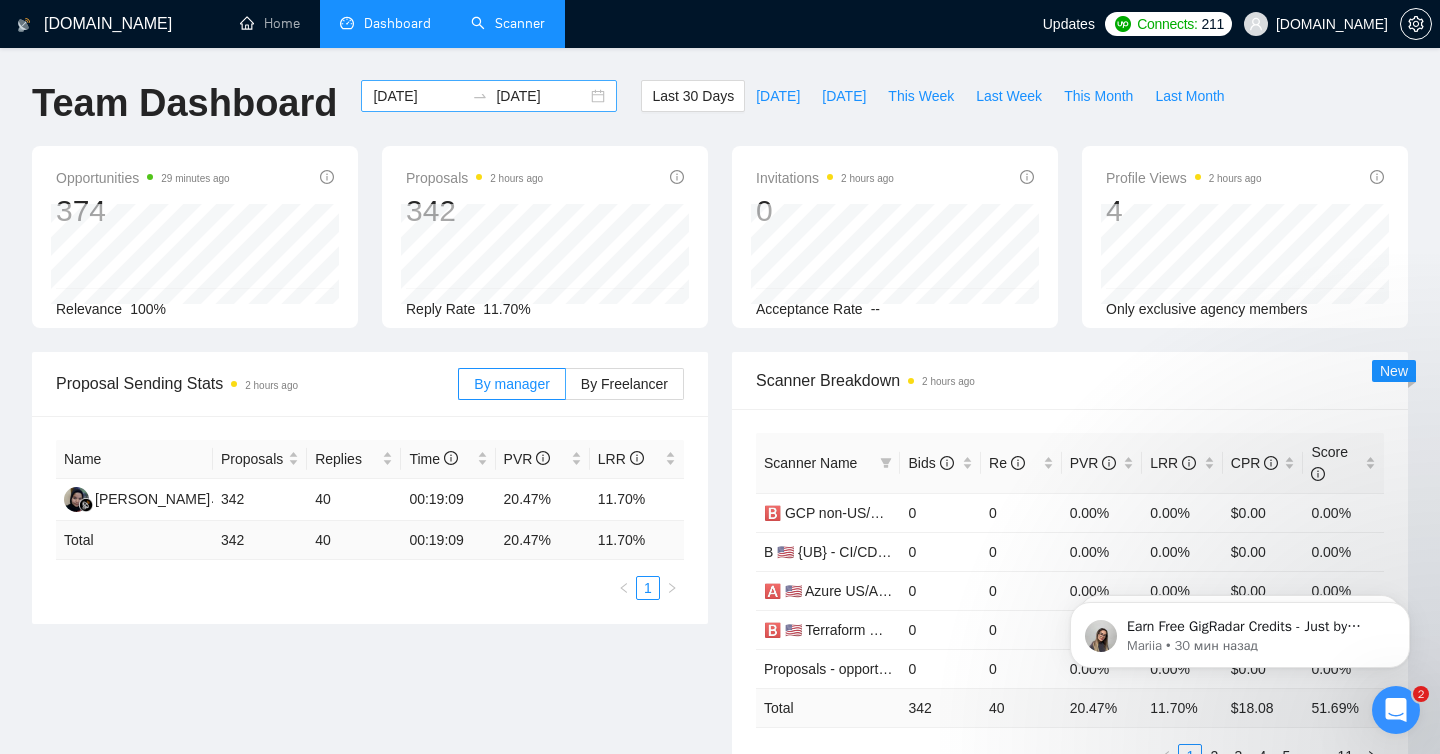 click on "[DATE]" at bounding box center [418, 96] 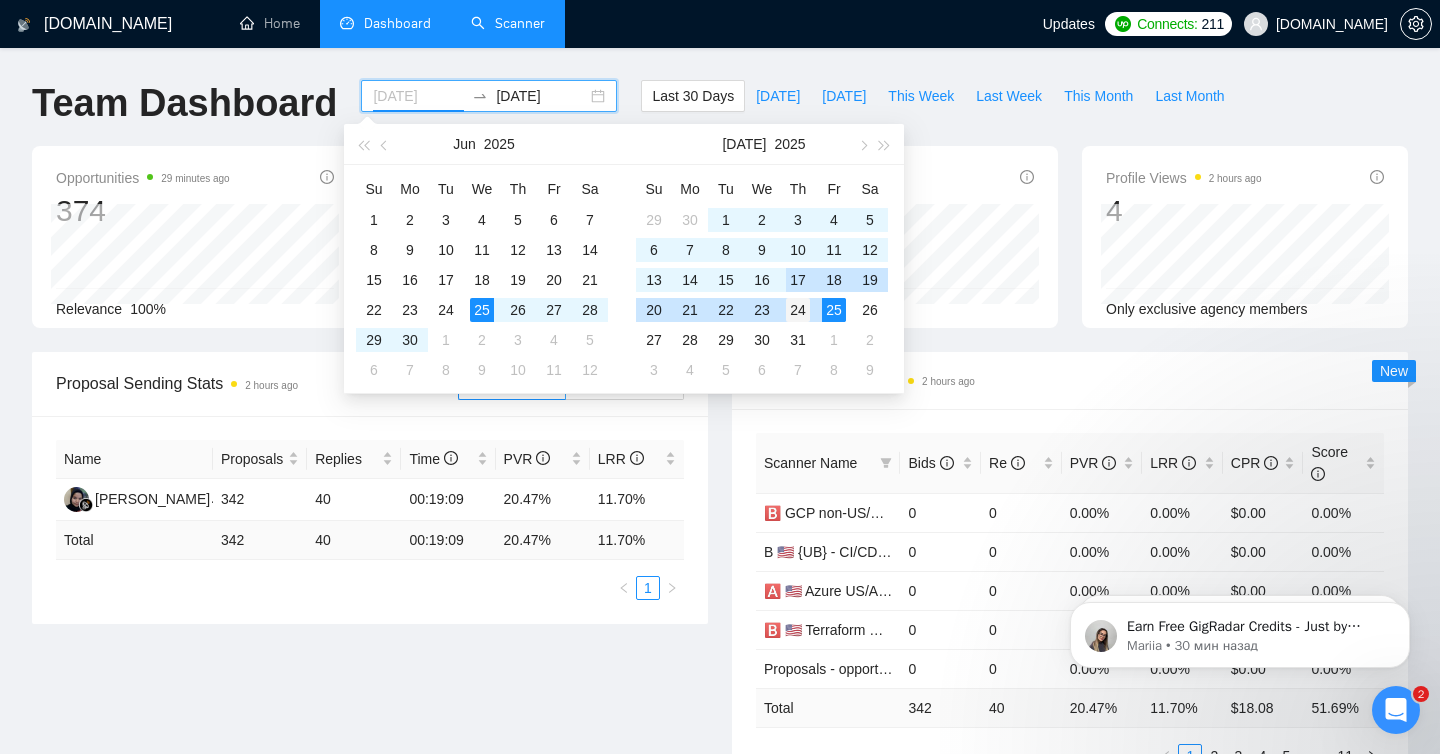 type on "[DATE]" 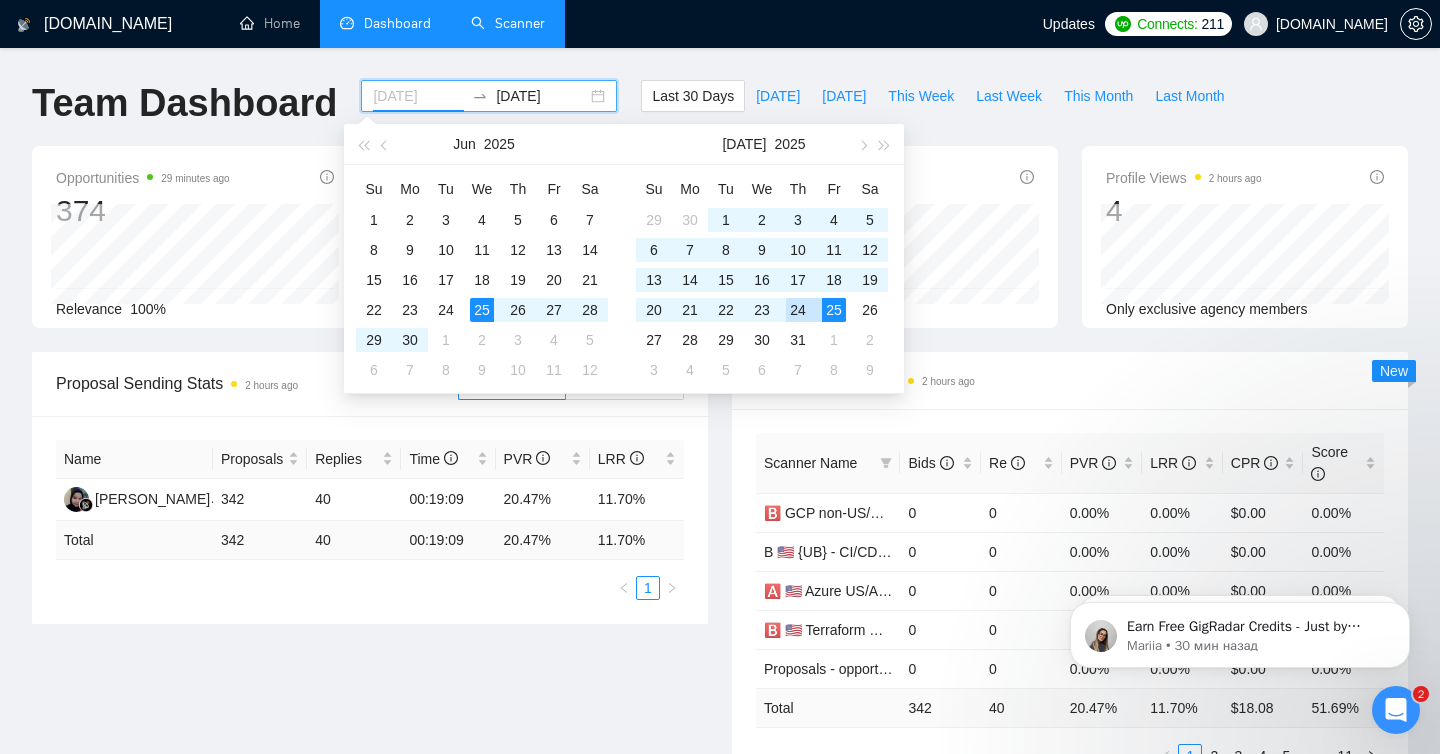 click on "24" at bounding box center [798, 310] 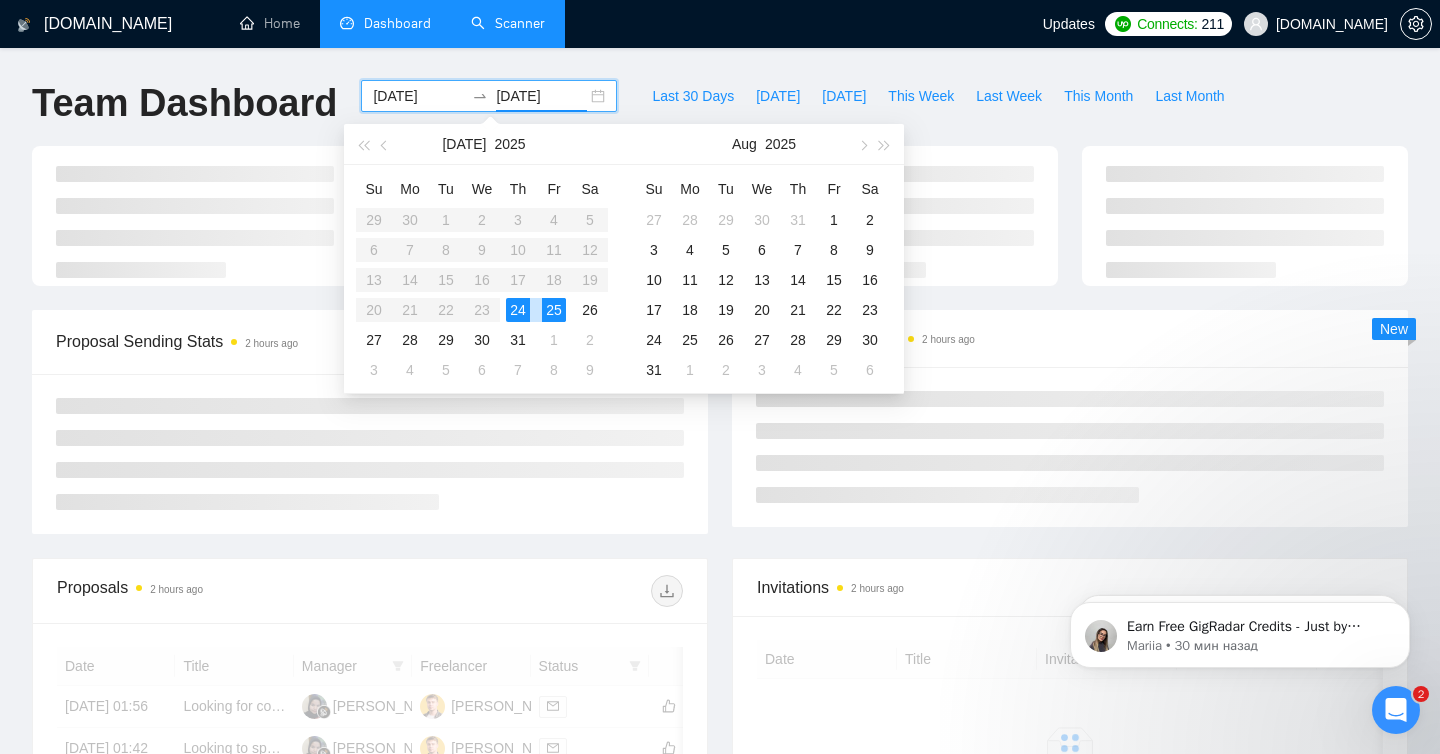 type on "[DATE]" 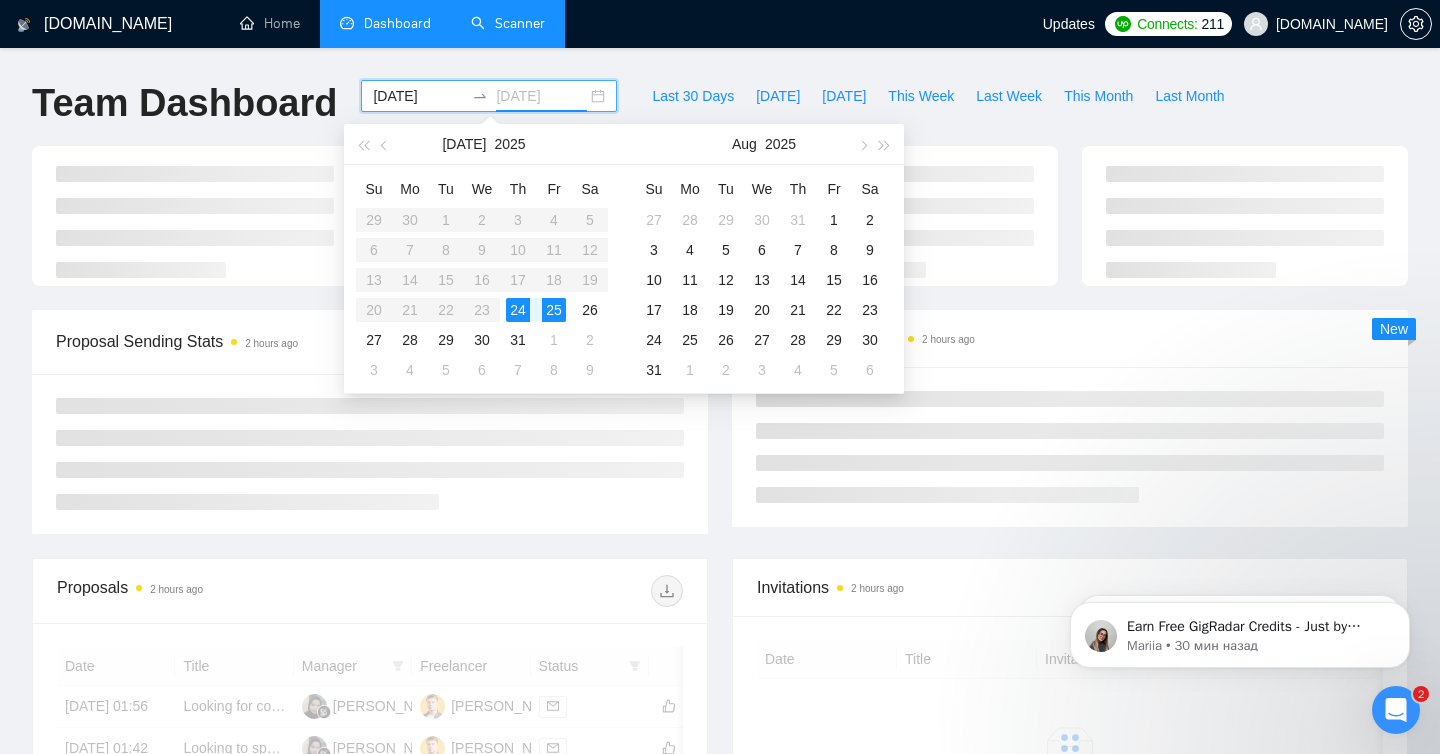 click on "24" at bounding box center (518, 310) 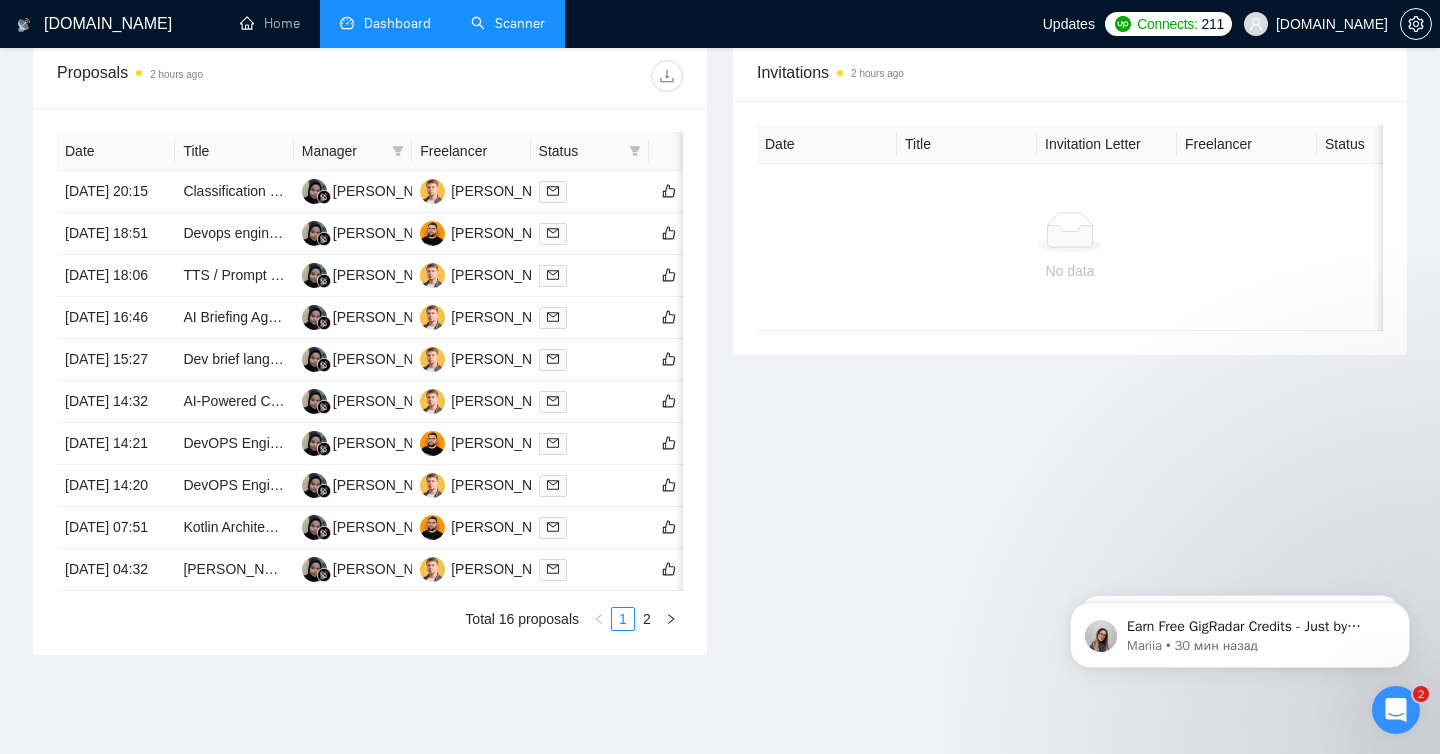 scroll, scrollTop: 986, scrollLeft: 0, axis: vertical 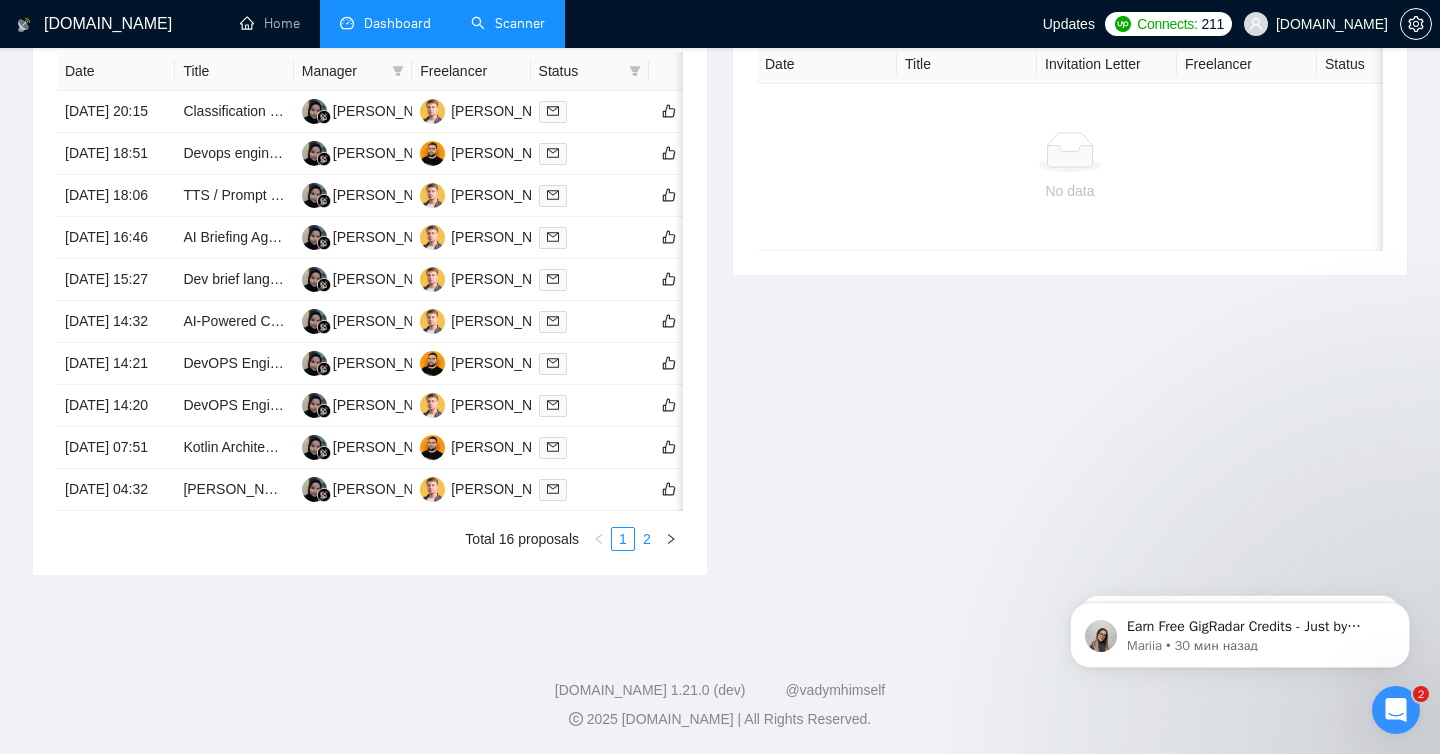 click on "2" at bounding box center (647, 539) 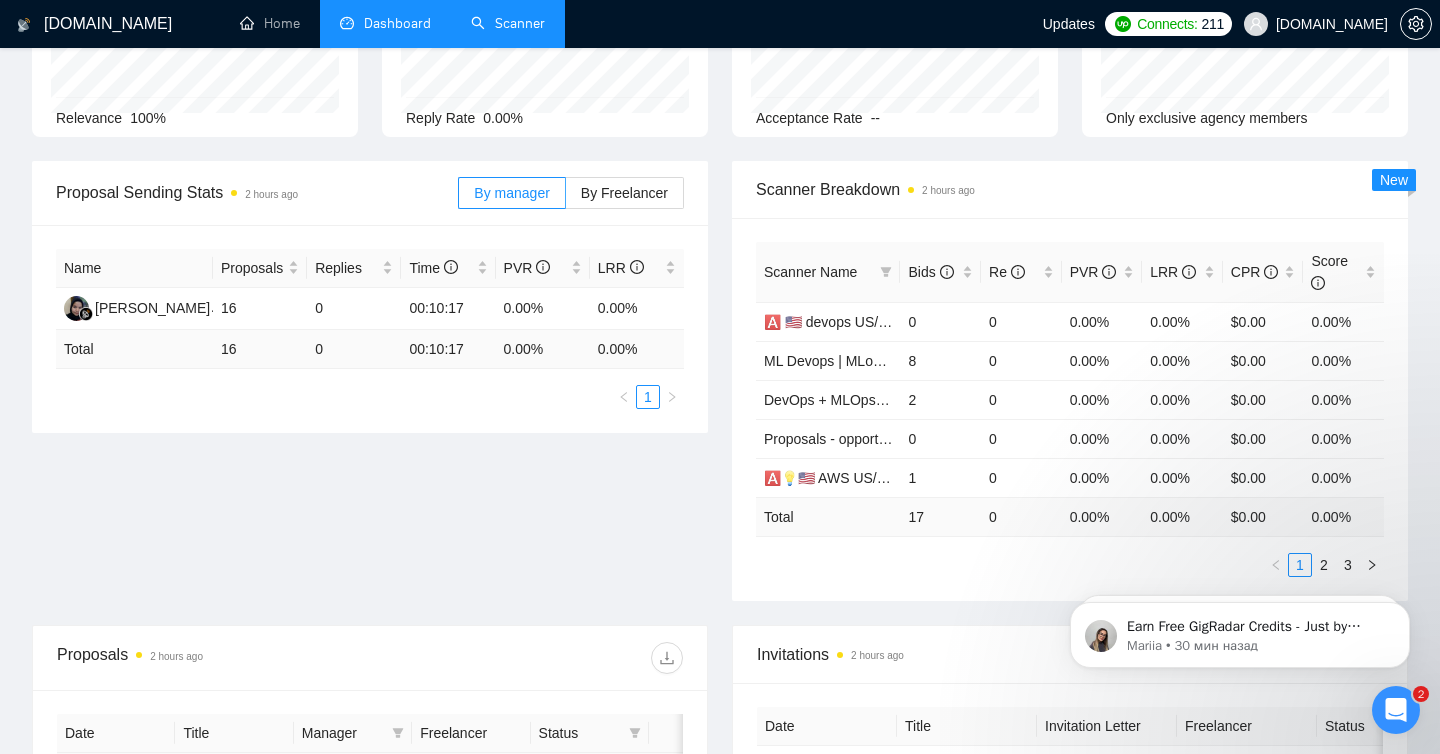 scroll, scrollTop: 0, scrollLeft: 0, axis: both 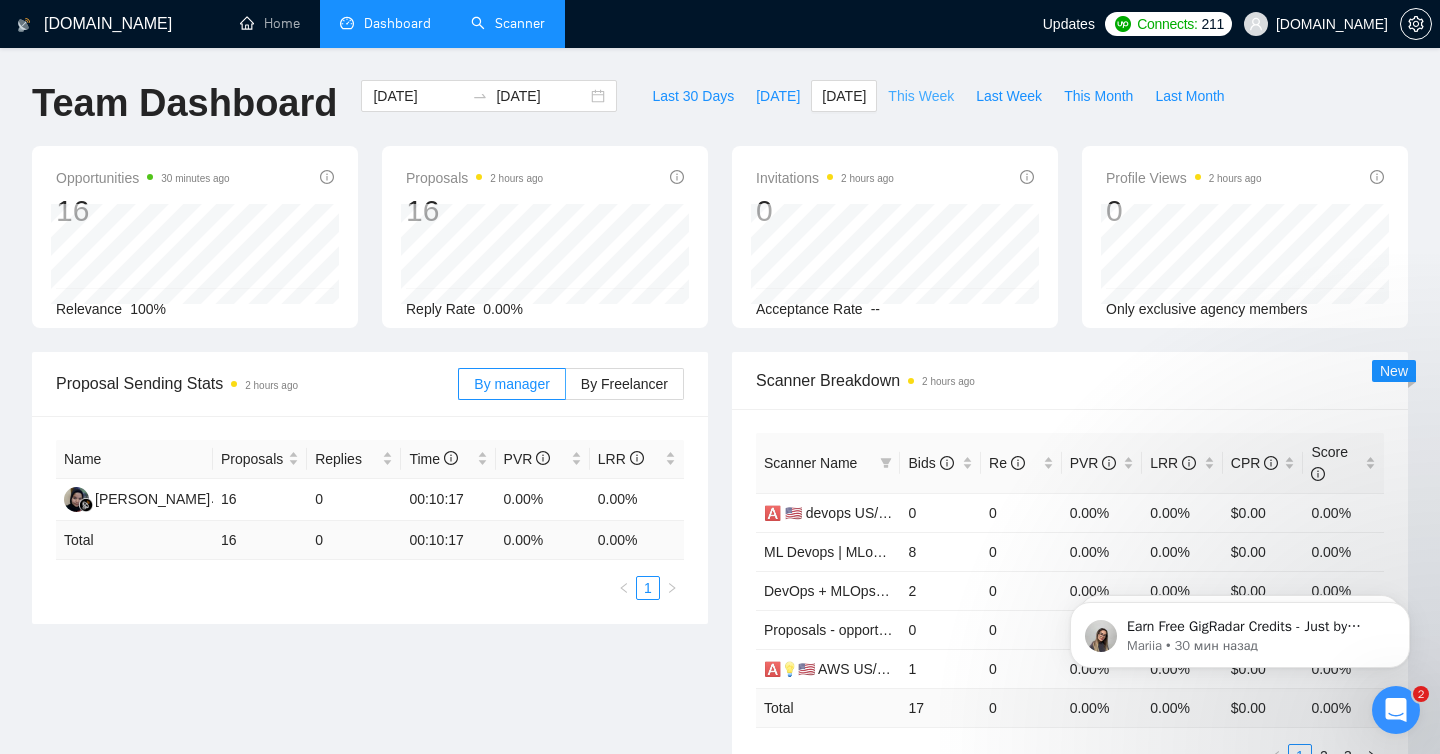 click on "This Week" at bounding box center [921, 96] 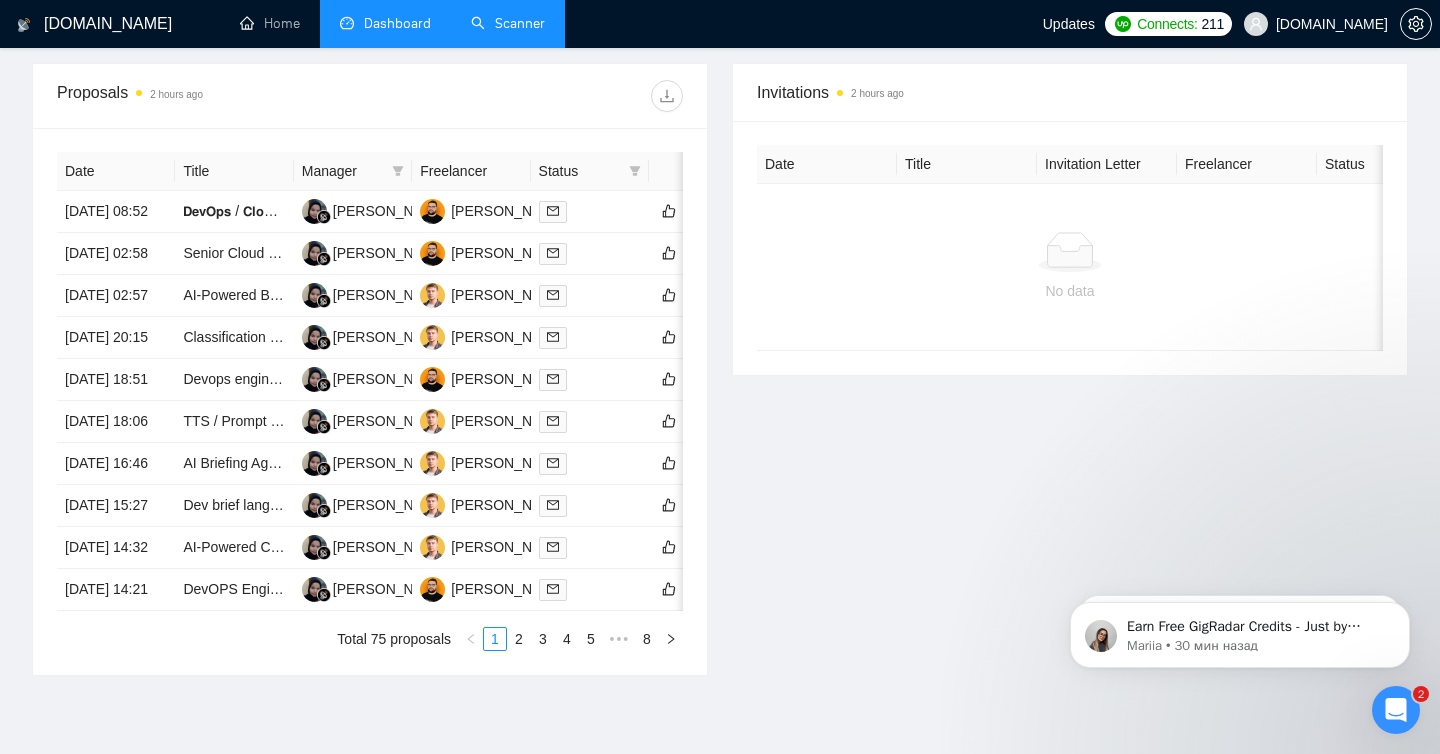 scroll, scrollTop: 949, scrollLeft: 0, axis: vertical 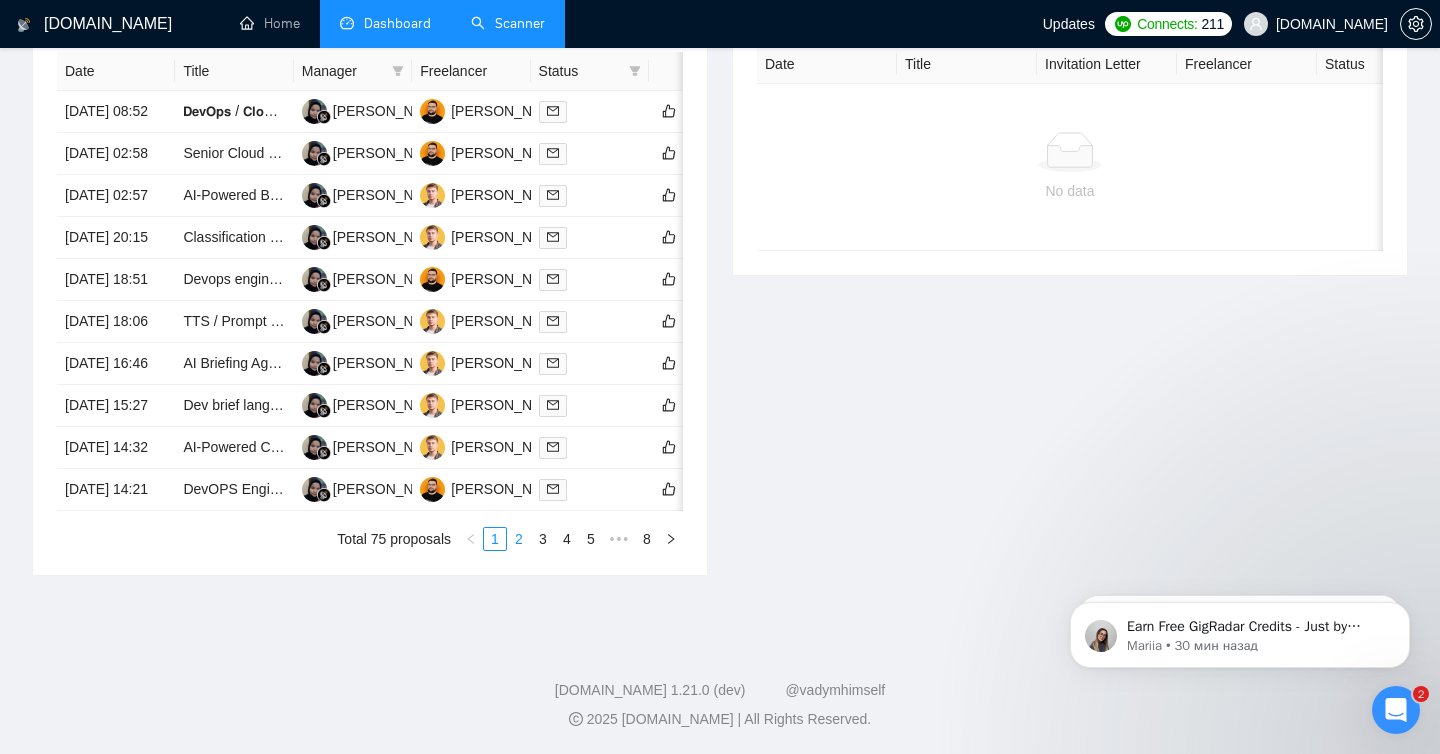 click on "2" at bounding box center (519, 539) 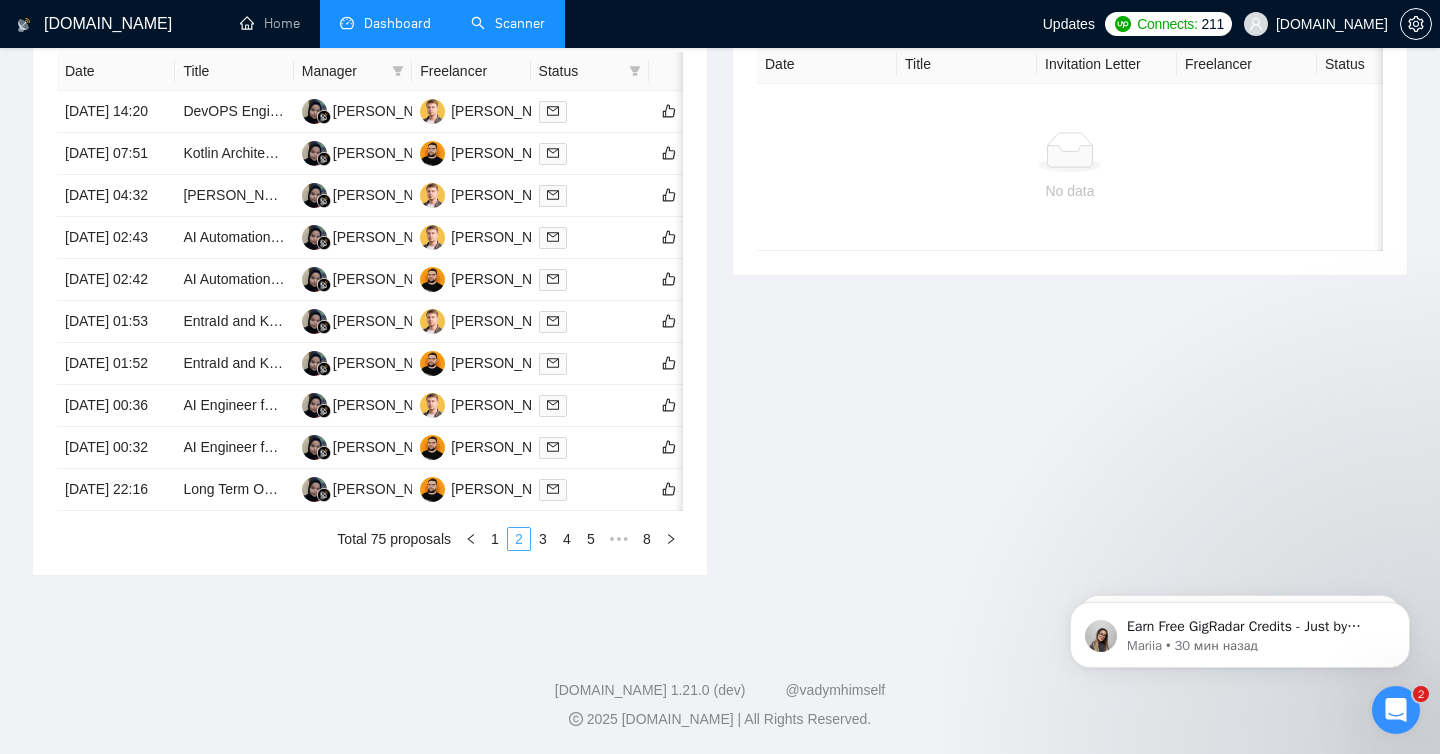 scroll, scrollTop: 933, scrollLeft: 0, axis: vertical 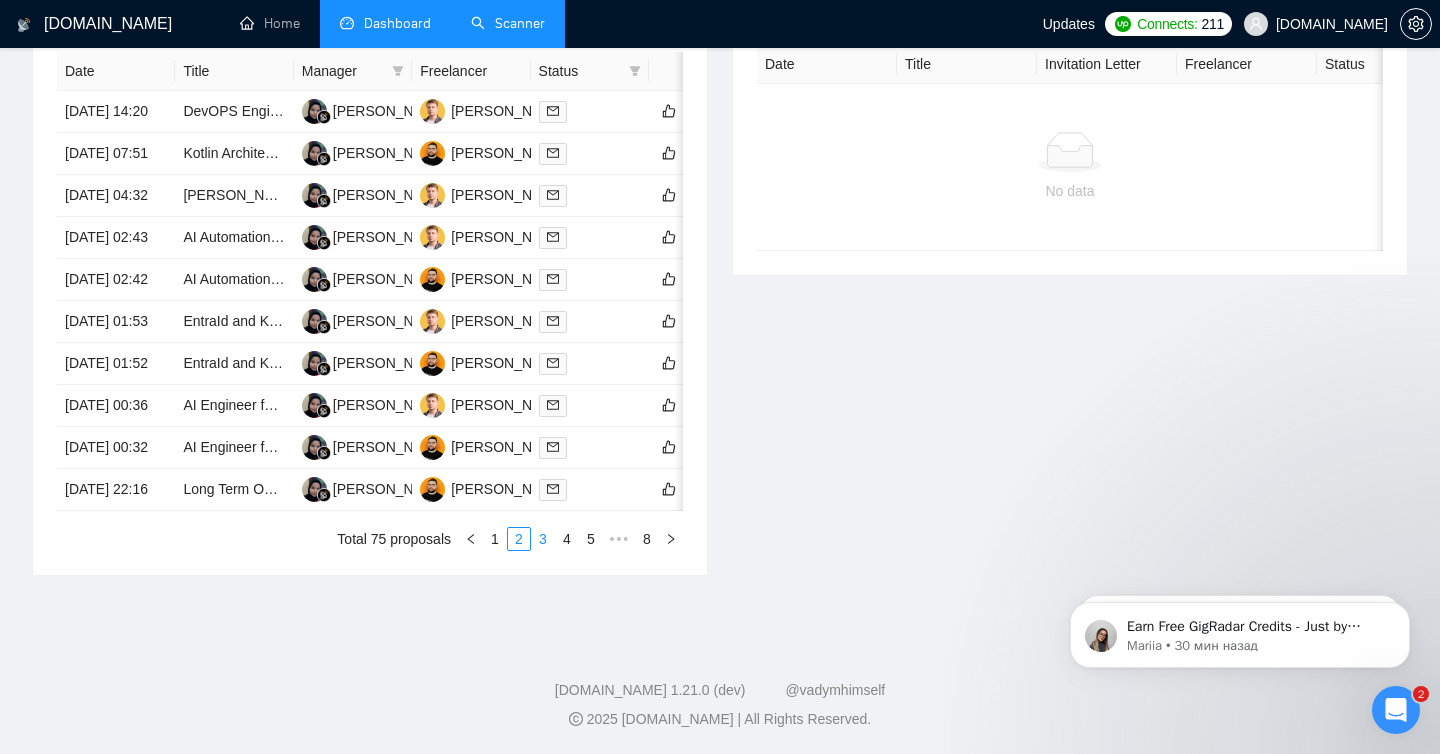 click on "3" at bounding box center (543, 539) 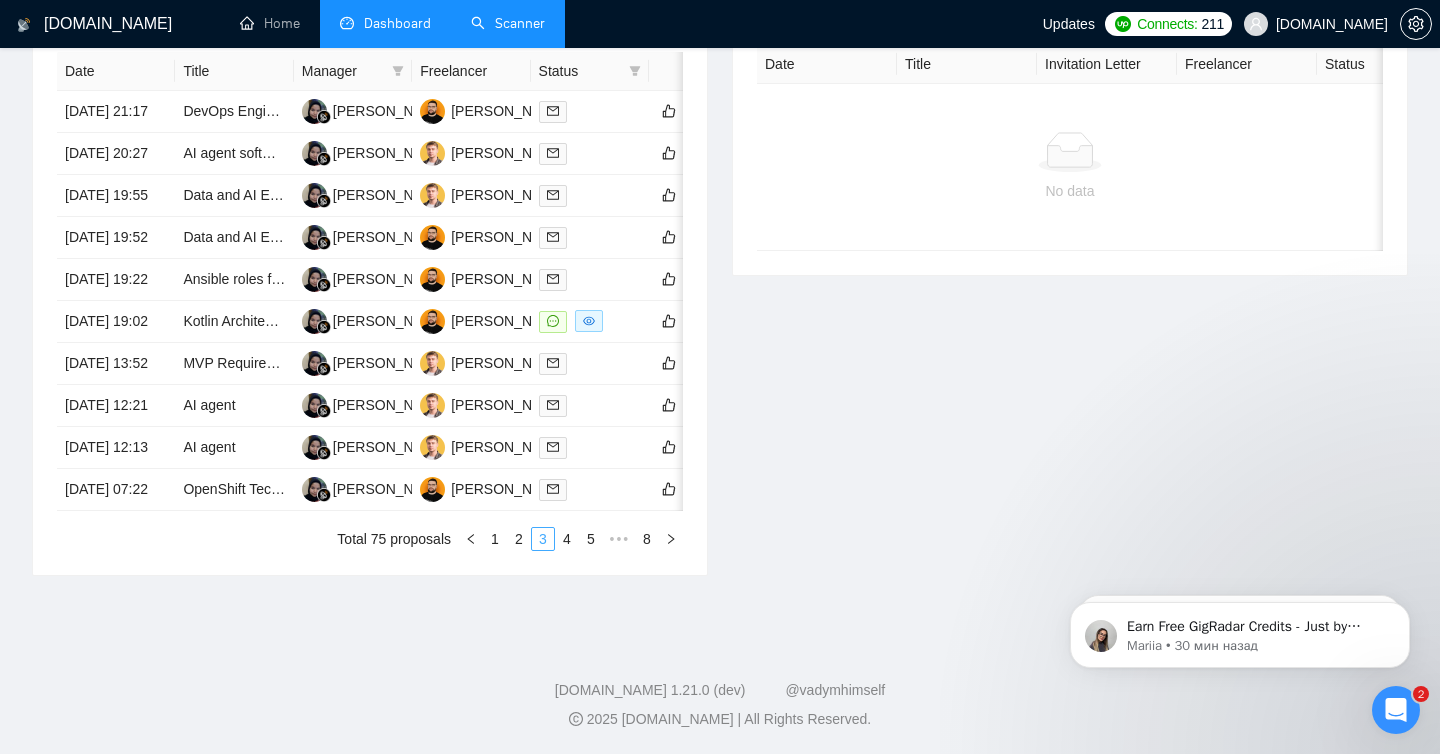 scroll, scrollTop: 902, scrollLeft: 0, axis: vertical 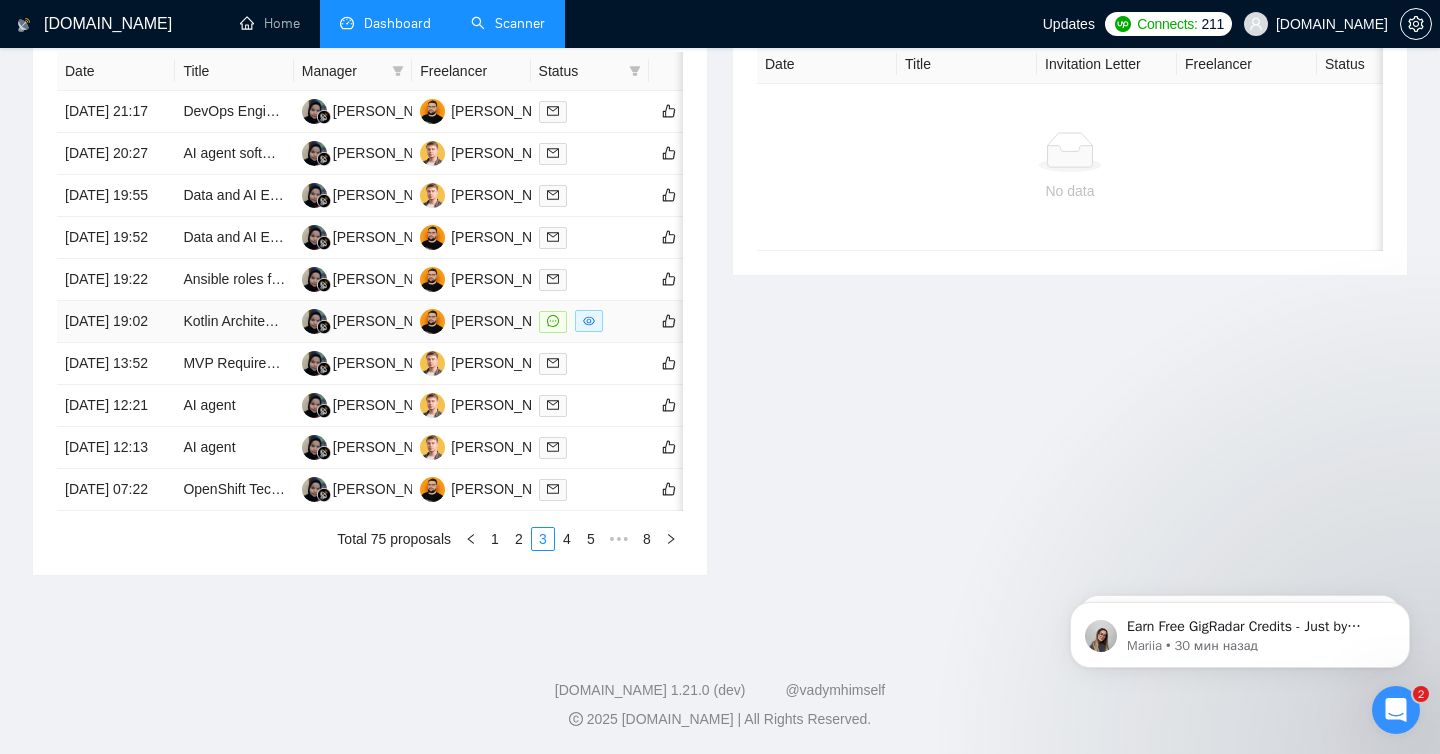 click at bounding box center (590, 321) 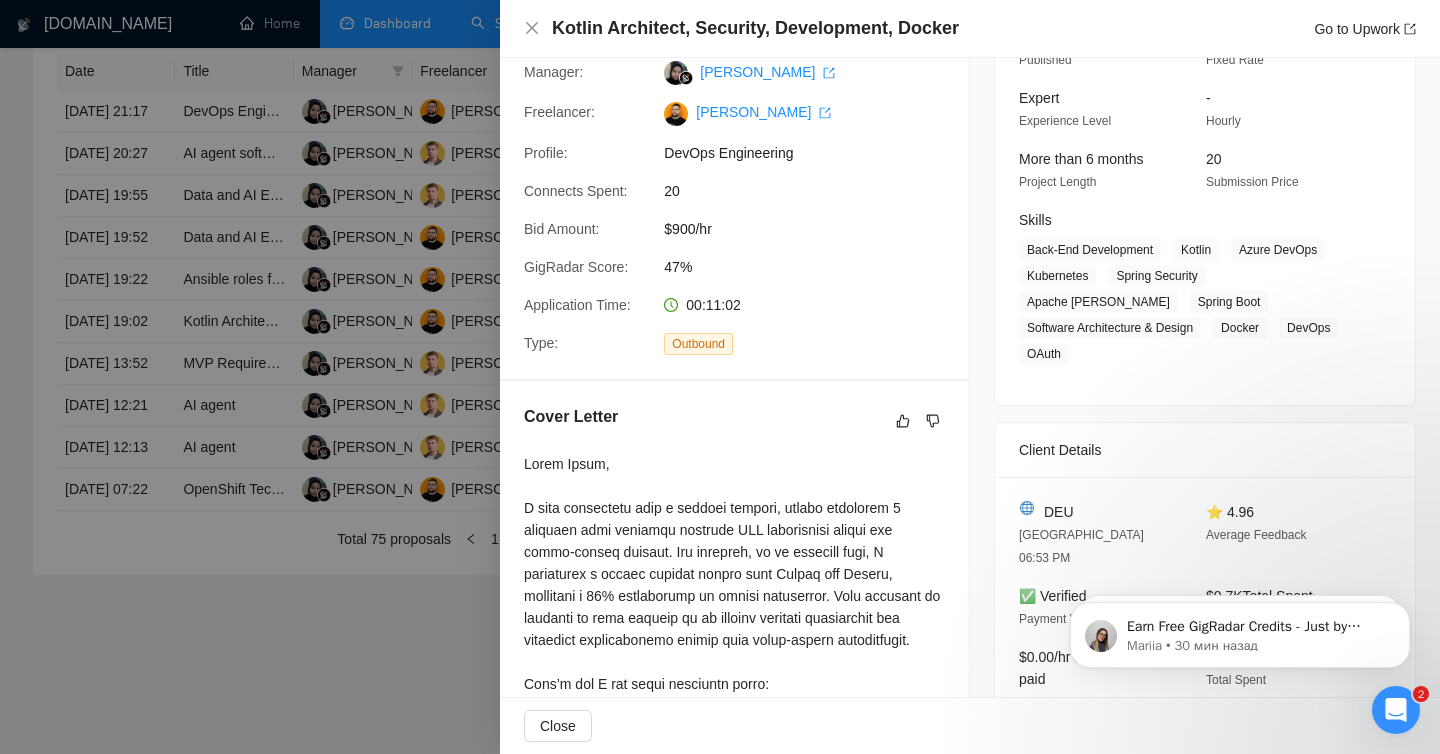scroll, scrollTop: 350, scrollLeft: 0, axis: vertical 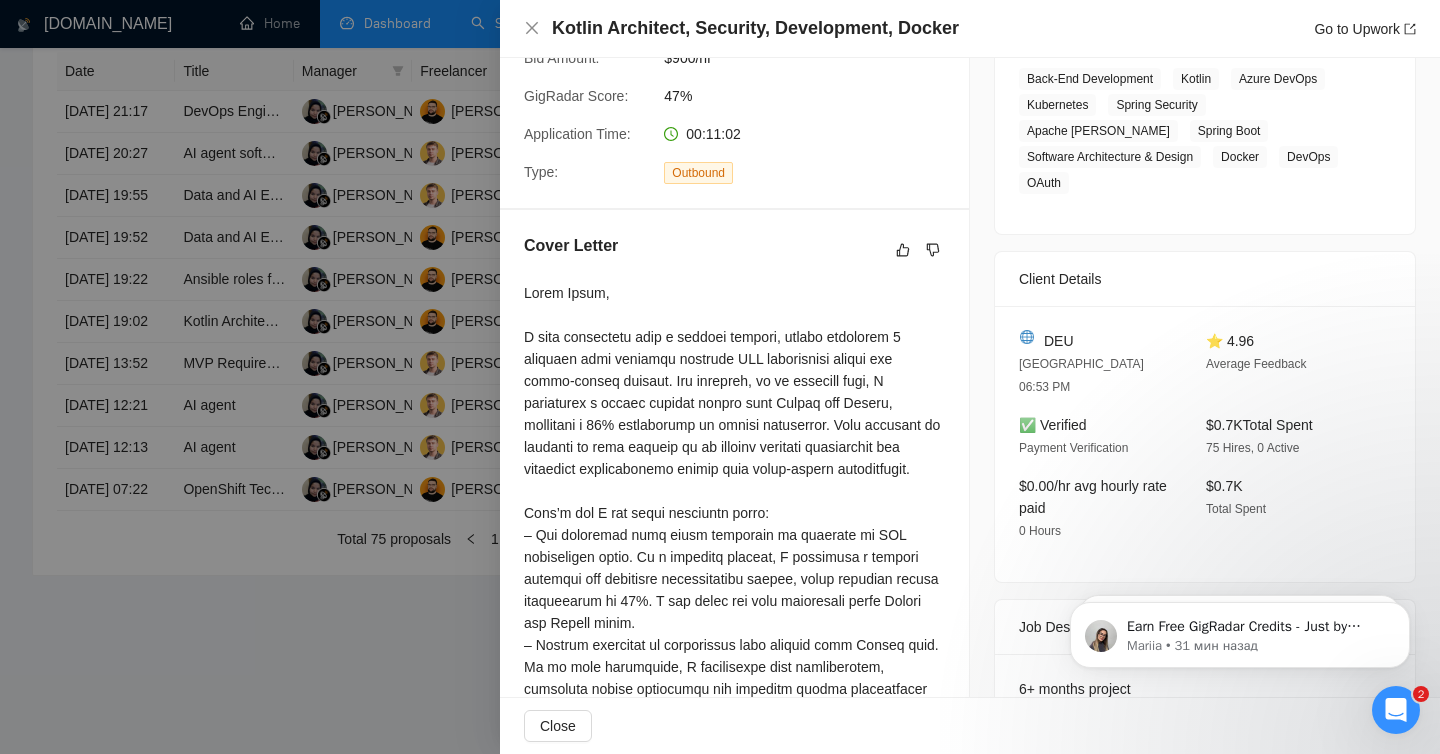 click at bounding box center [720, 377] 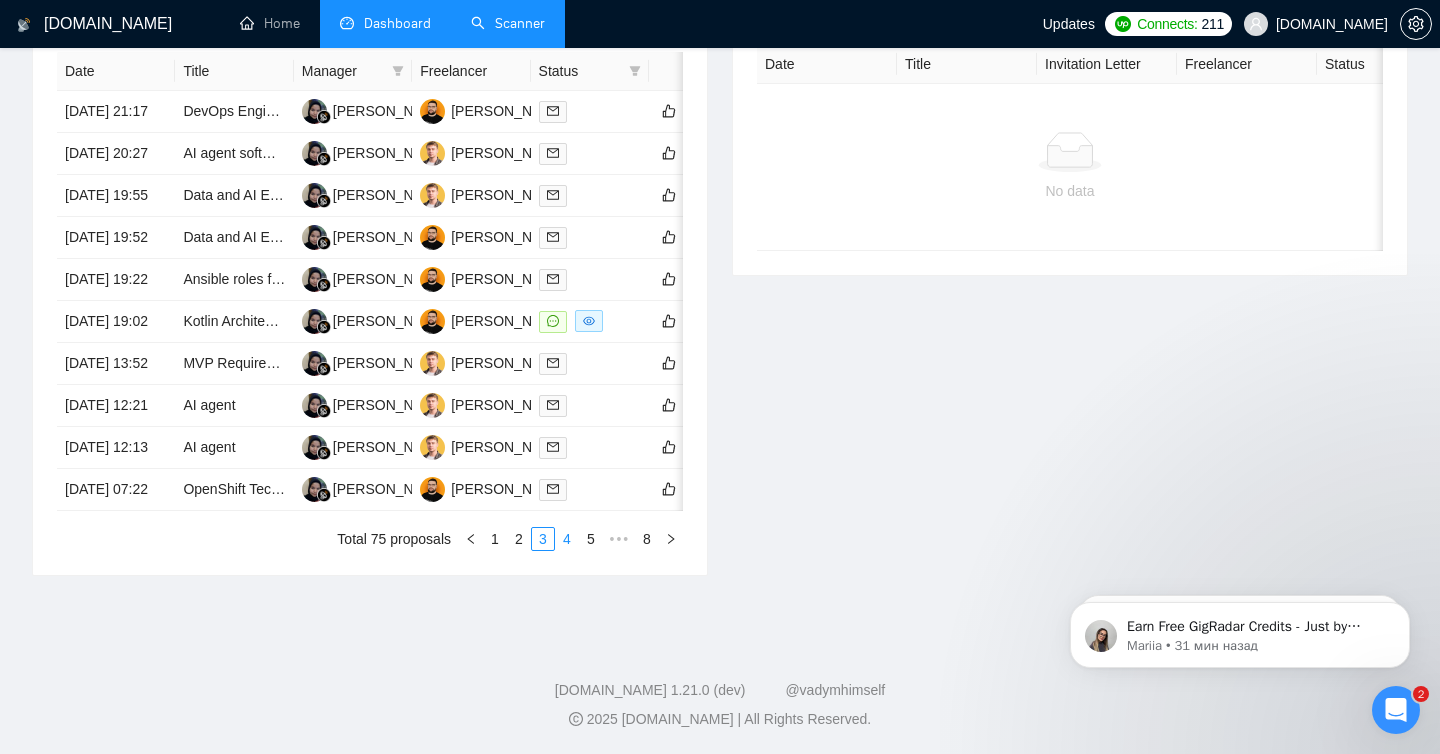 click on "4" at bounding box center [567, 539] 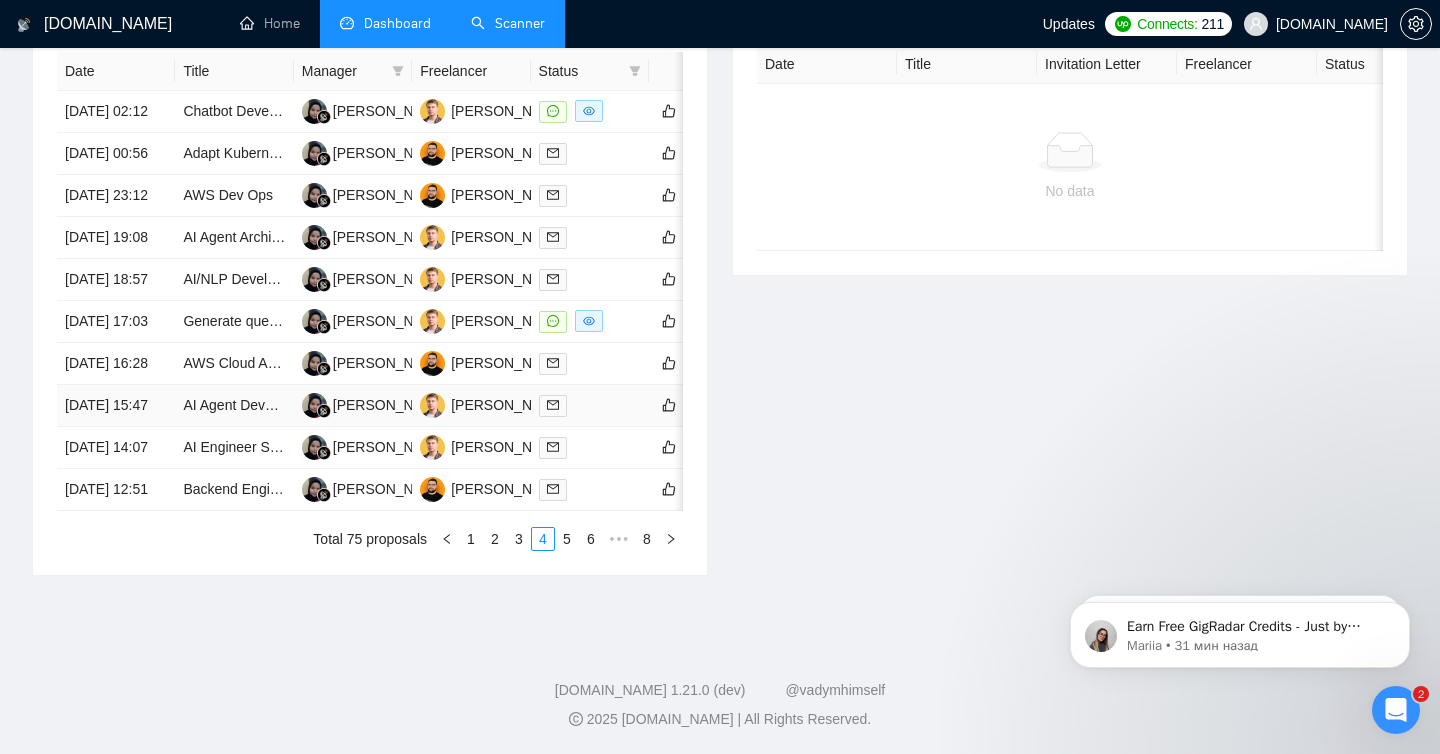 scroll, scrollTop: 903, scrollLeft: 0, axis: vertical 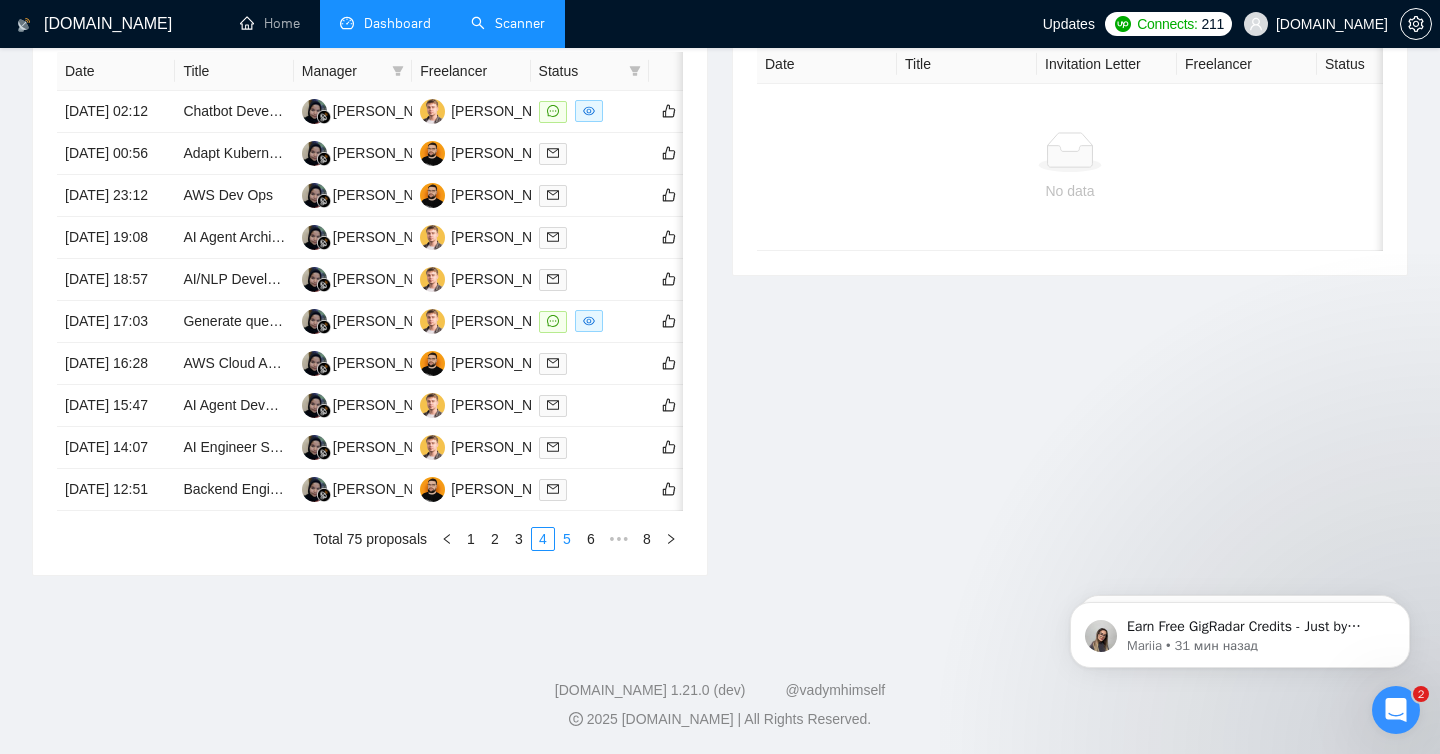 click on "5" at bounding box center (567, 539) 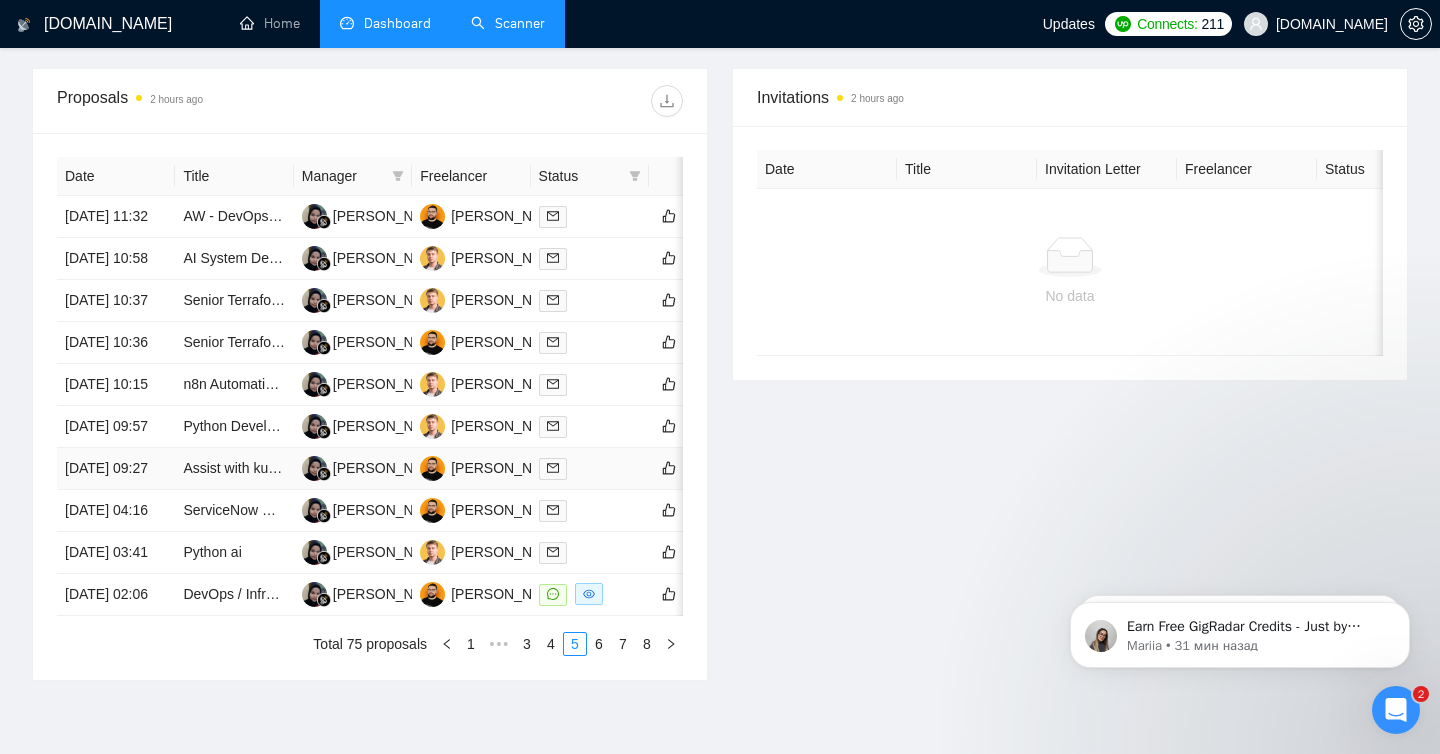 scroll, scrollTop: 974, scrollLeft: 0, axis: vertical 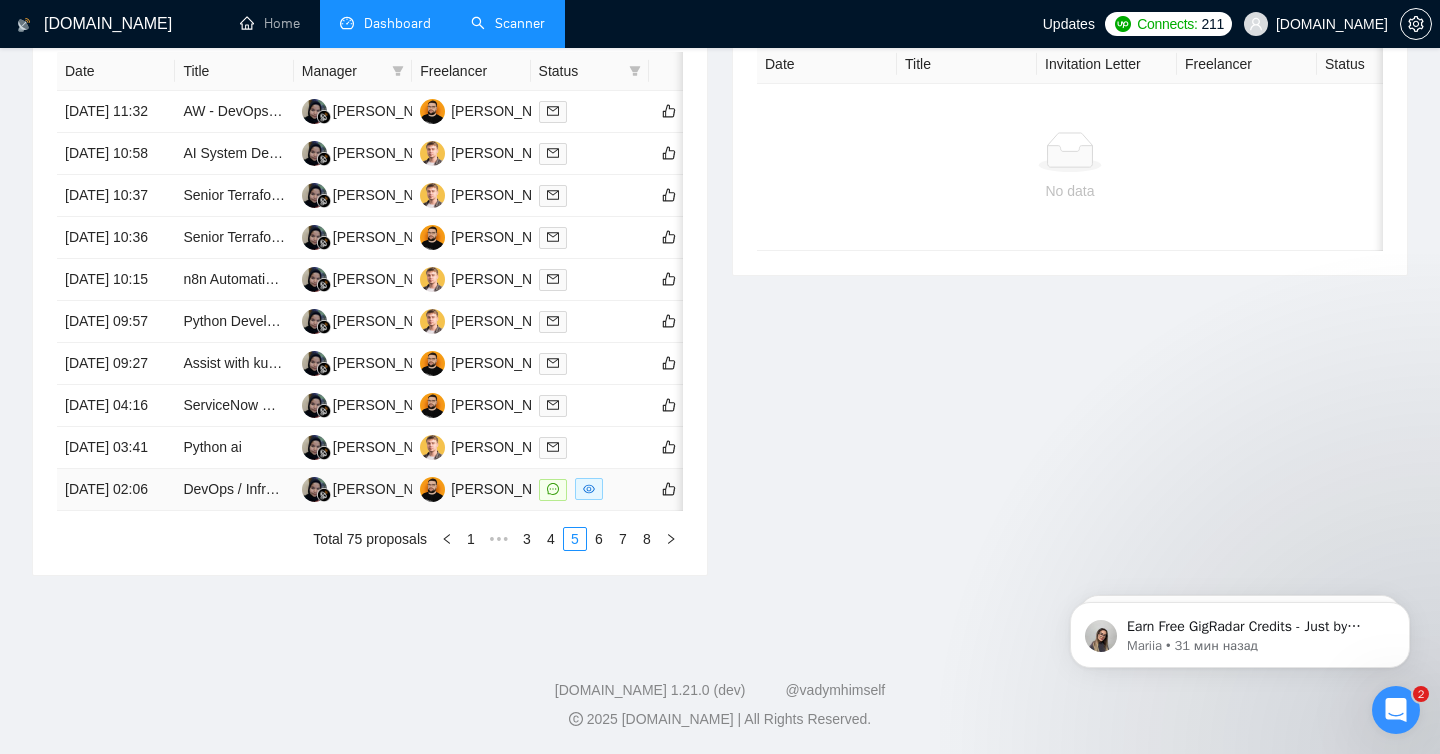 click at bounding box center [590, 490] 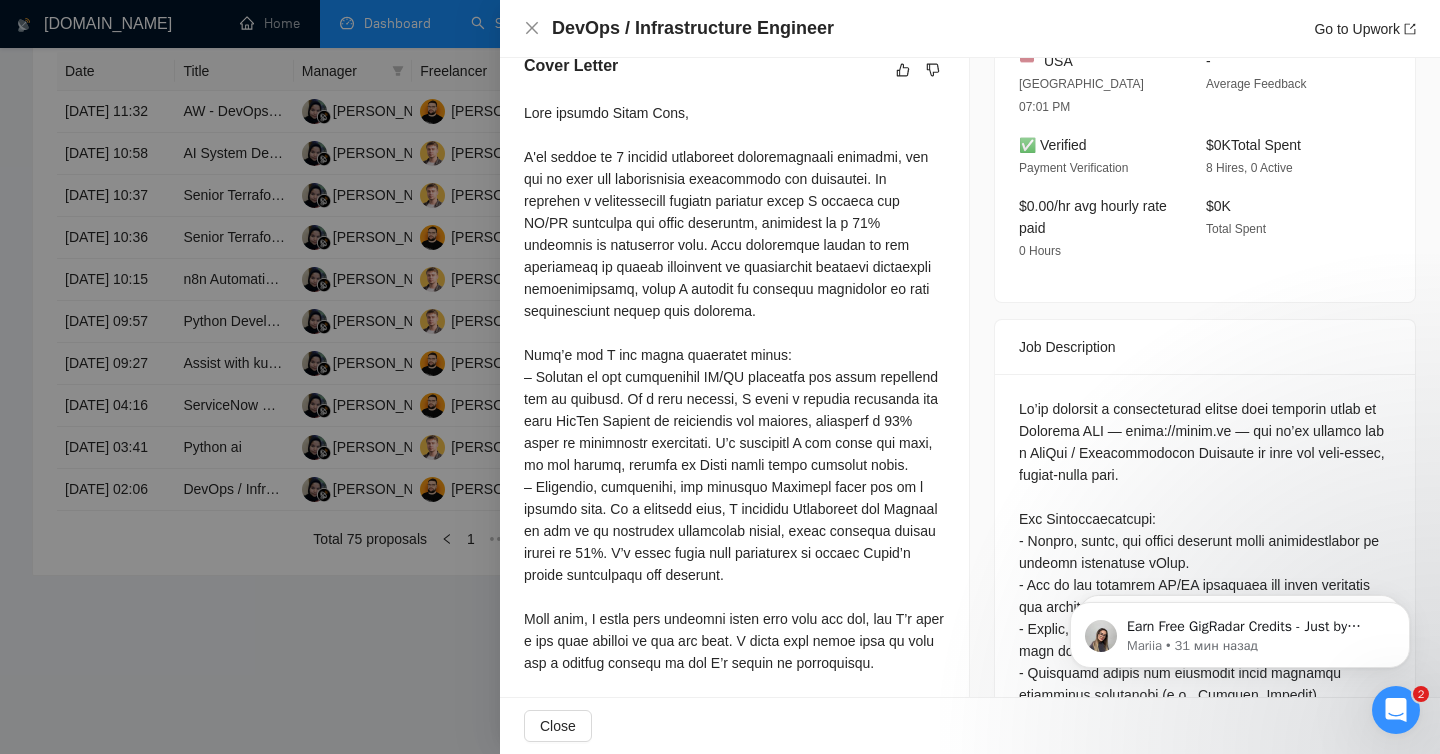 scroll, scrollTop: 0, scrollLeft: 0, axis: both 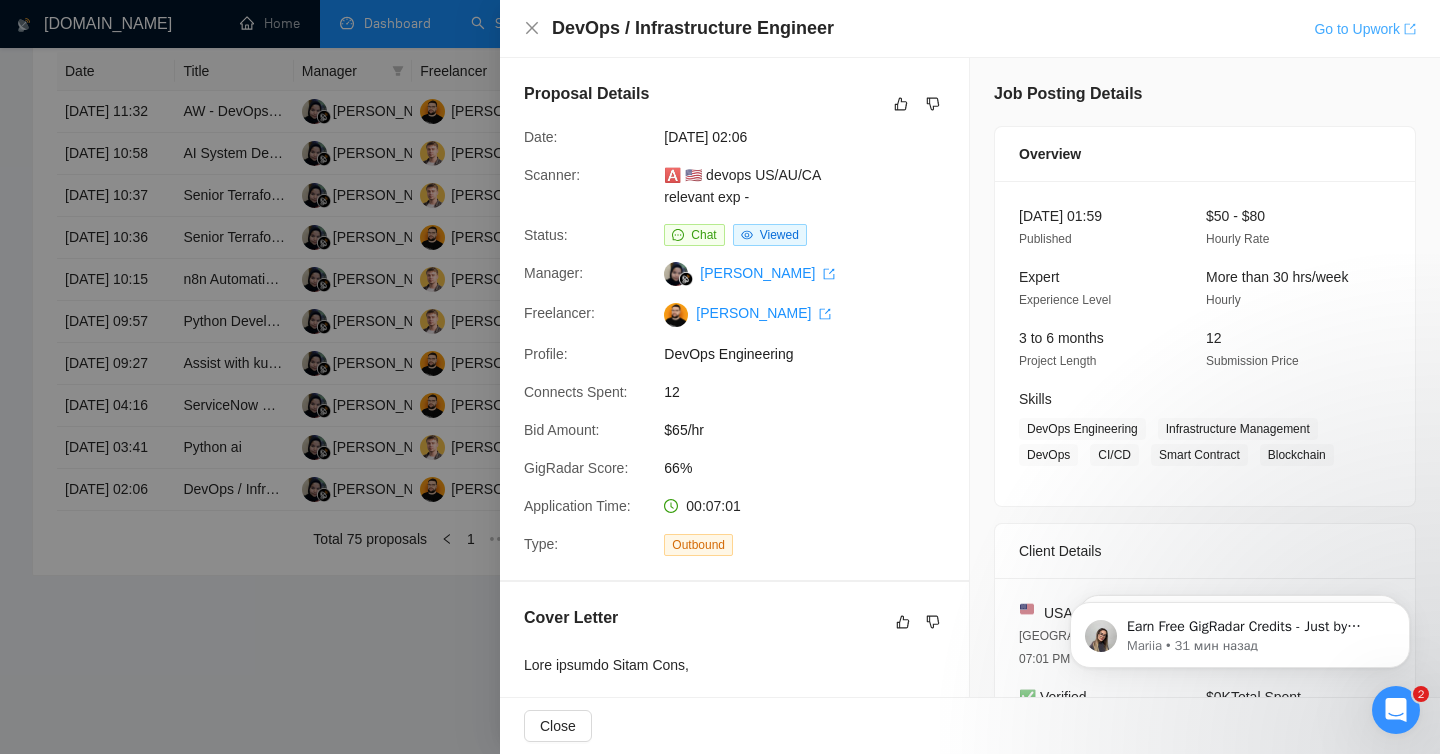 click on "Go to Upwork" at bounding box center (1365, 29) 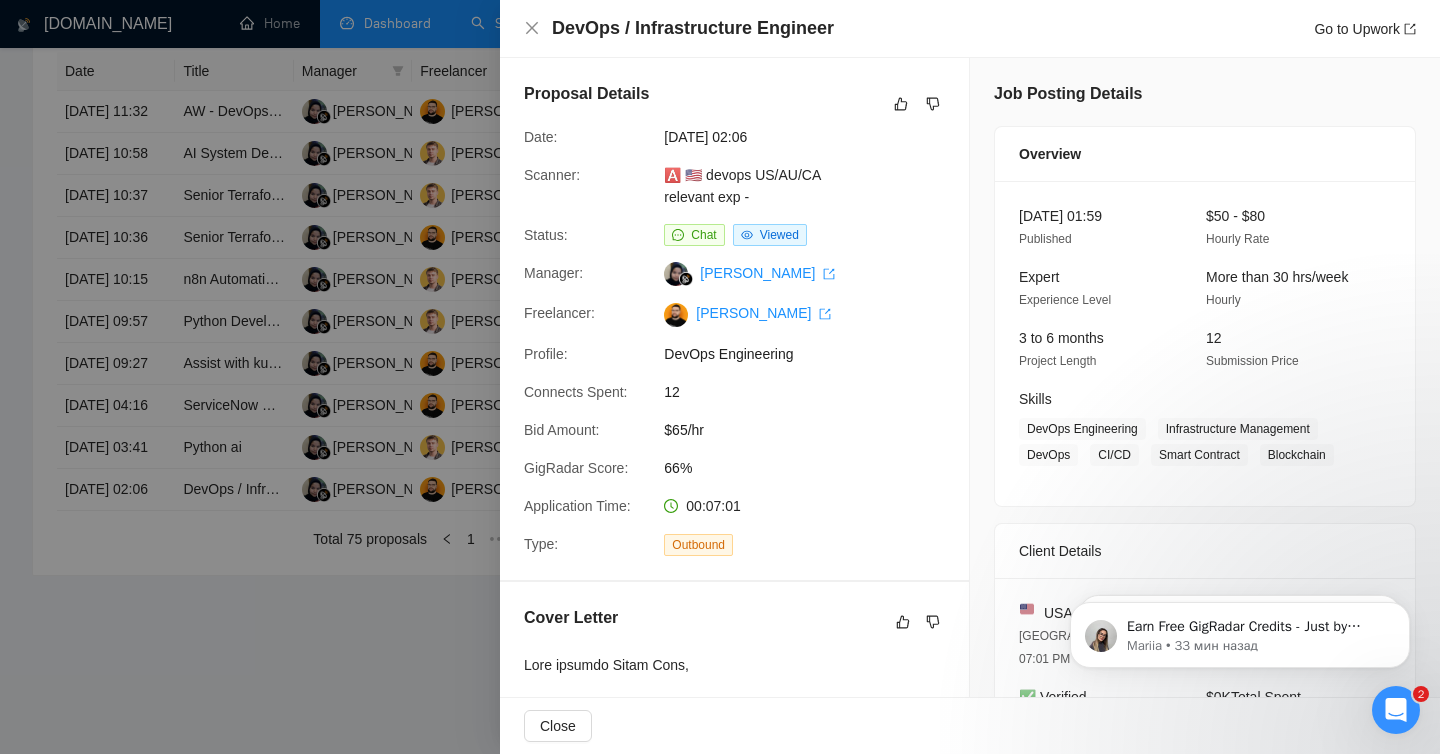 click at bounding box center [720, 377] 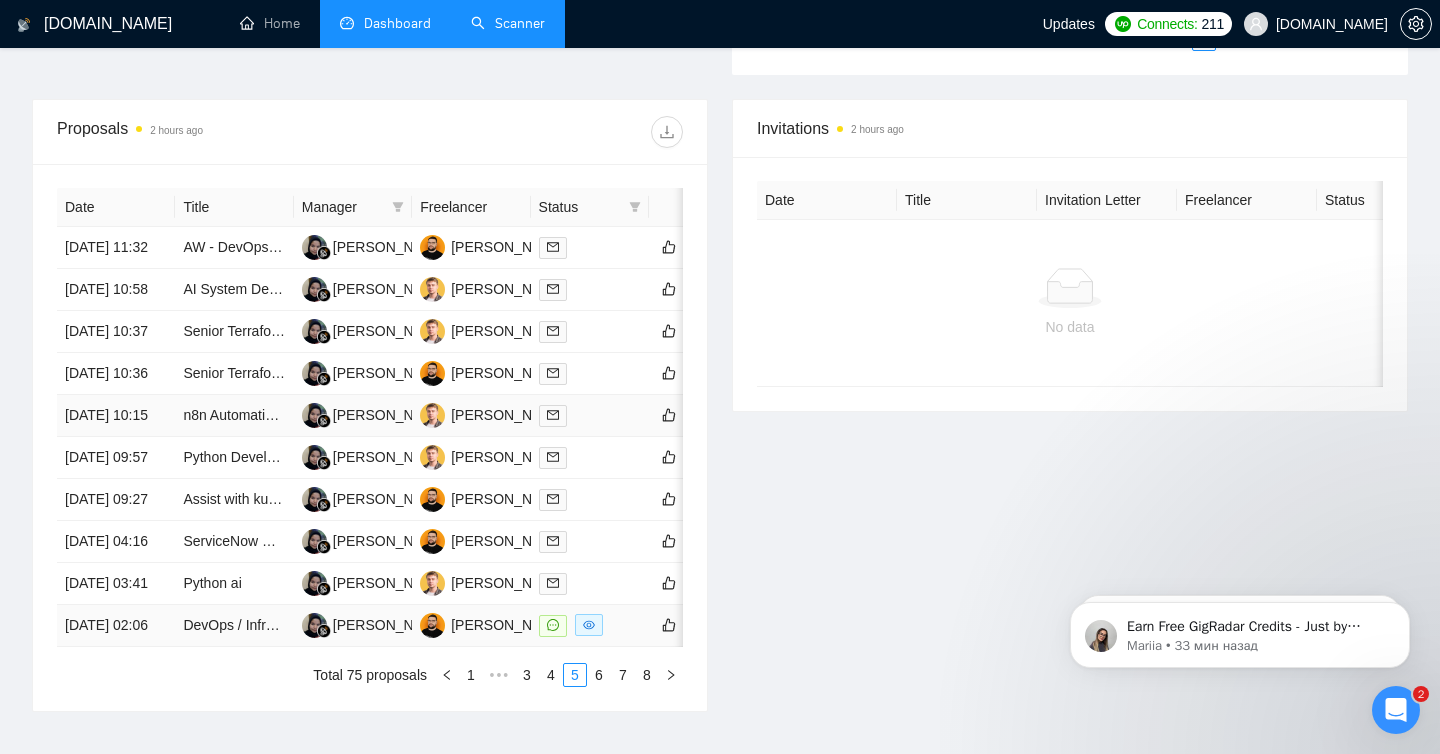 scroll, scrollTop: 901, scrollLeft: 0, axis: vertical 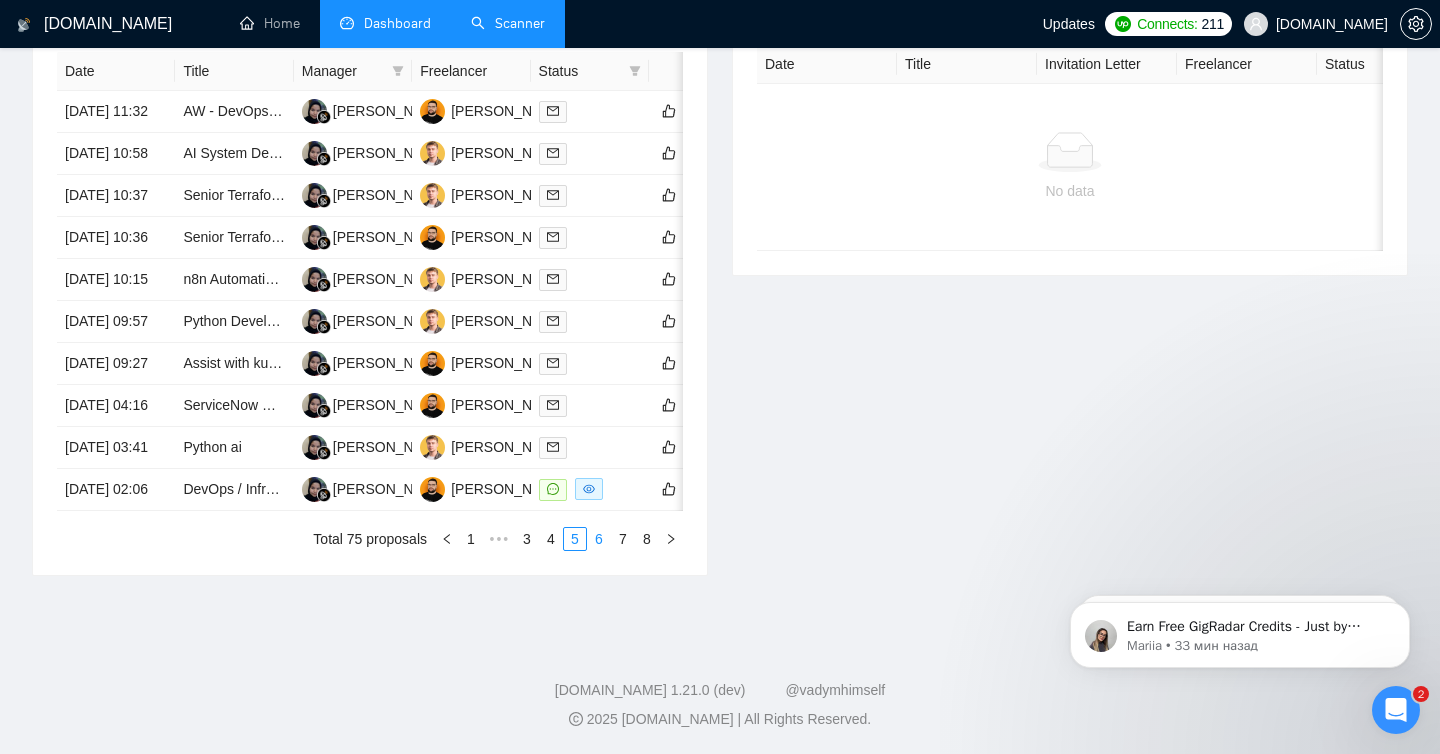 click on "6" at bounding box center [599, 539] 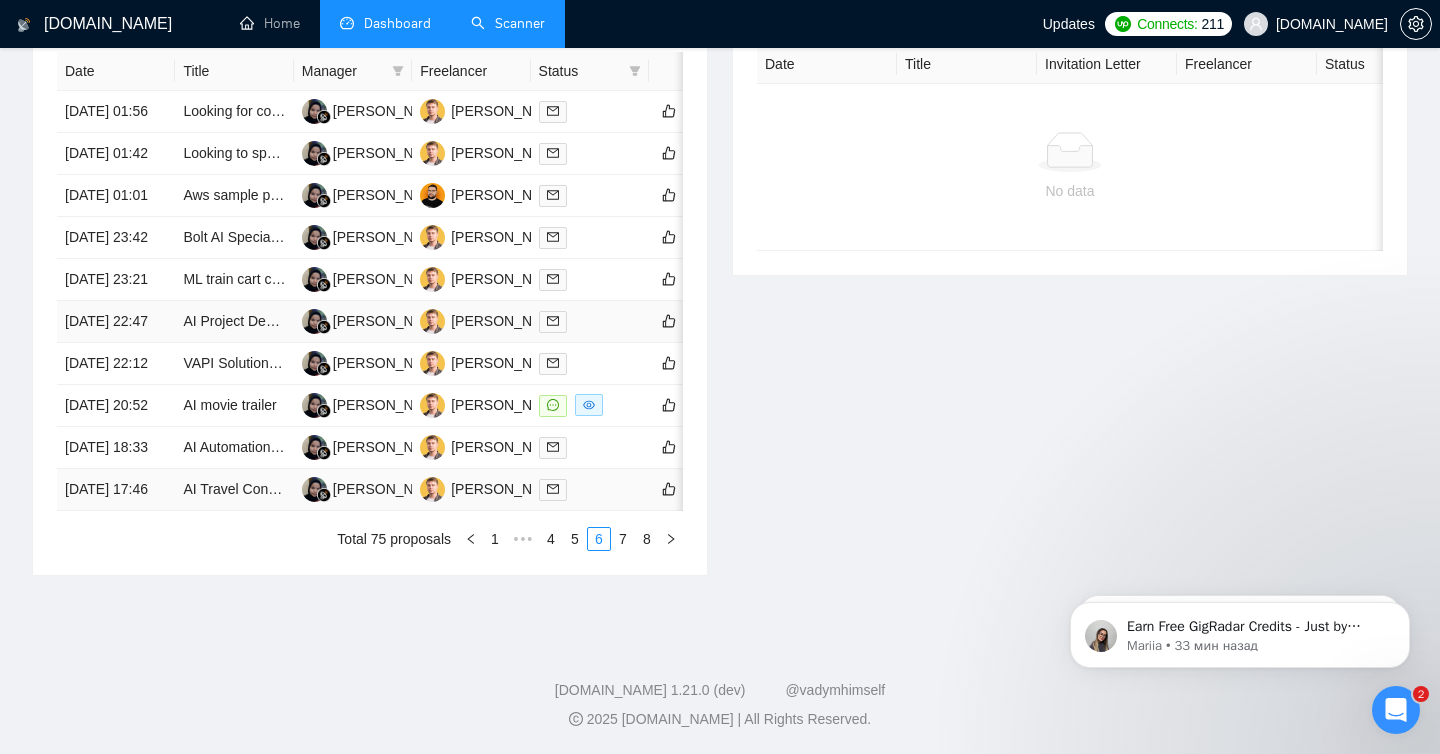 scroll, scrollTop: 955, scrollLeft: 0, axis: vertical 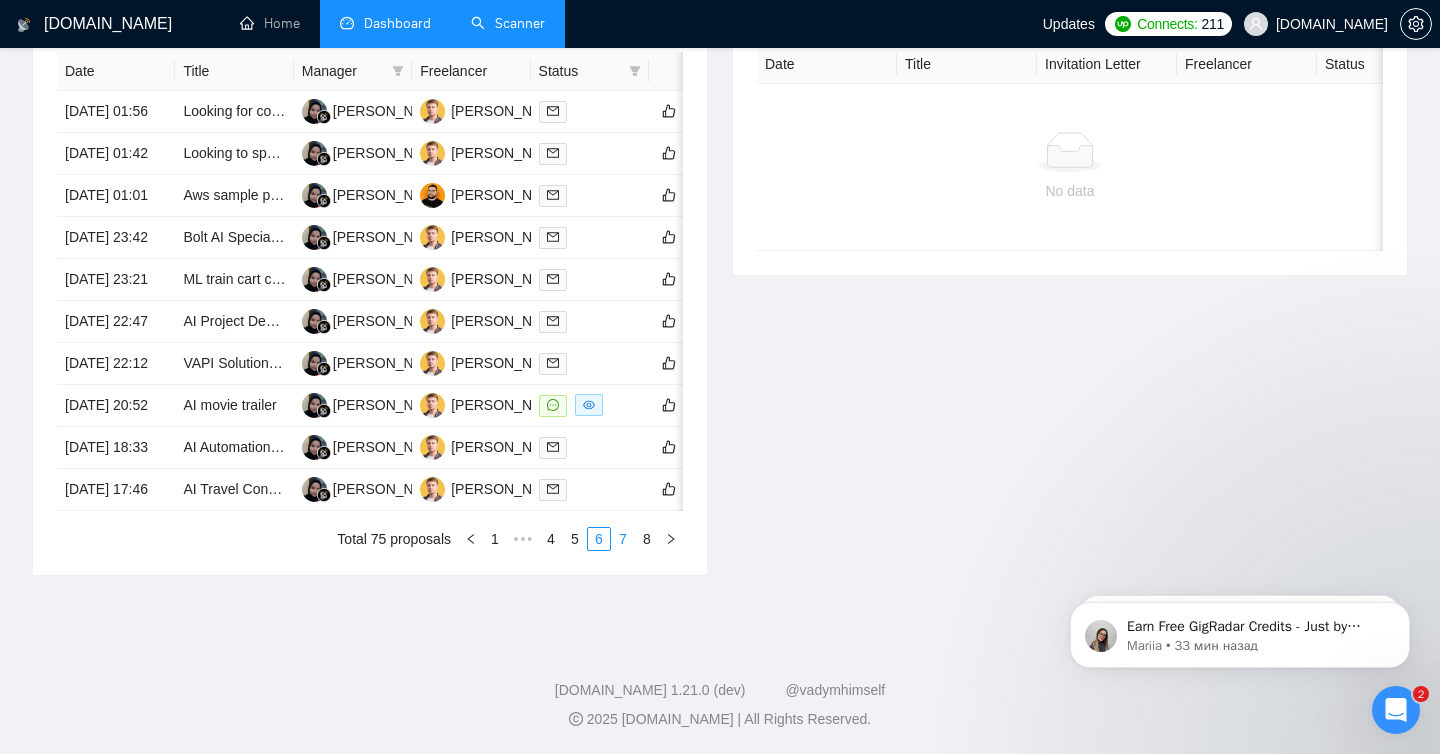 click on "7" at bounding box center (623, 539) 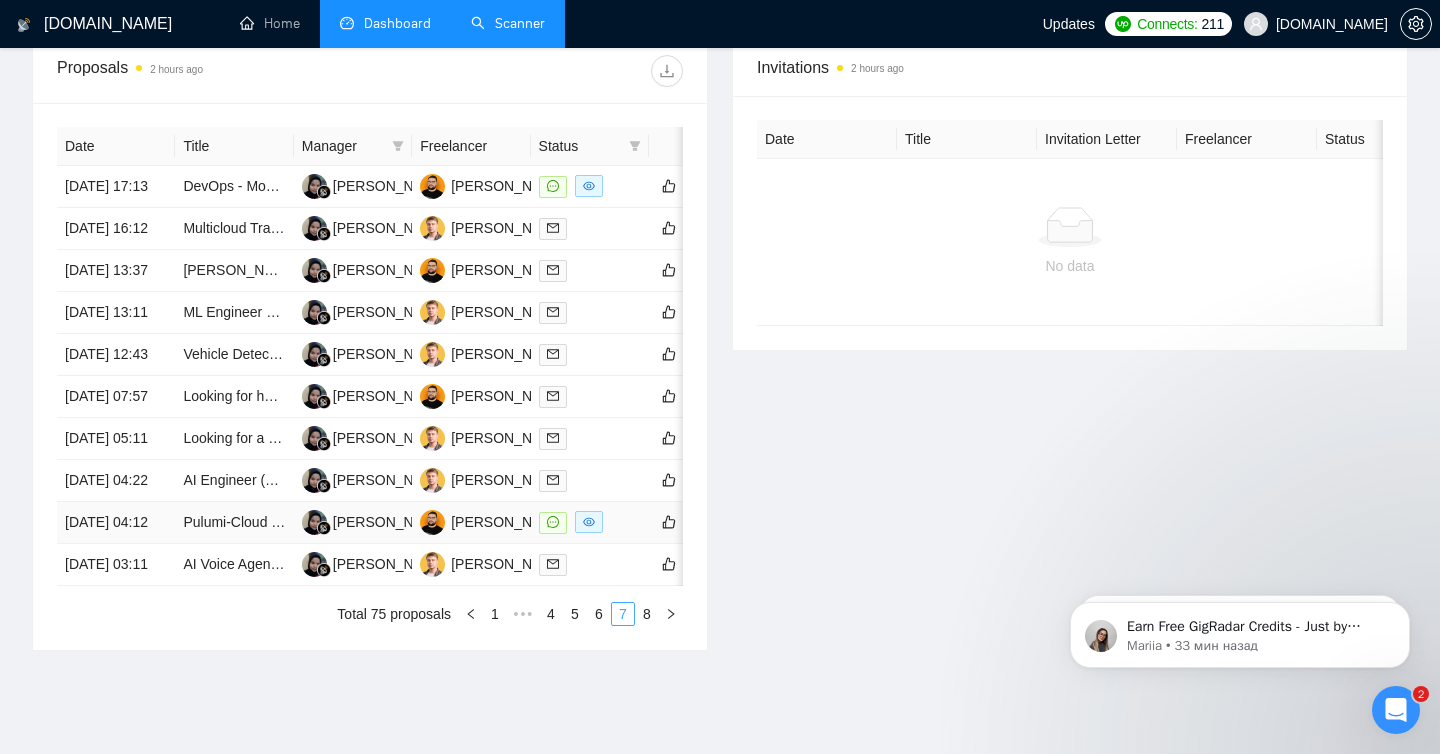 scroll, scrollTop: 768, scrollLeft: 0, axis: vertical 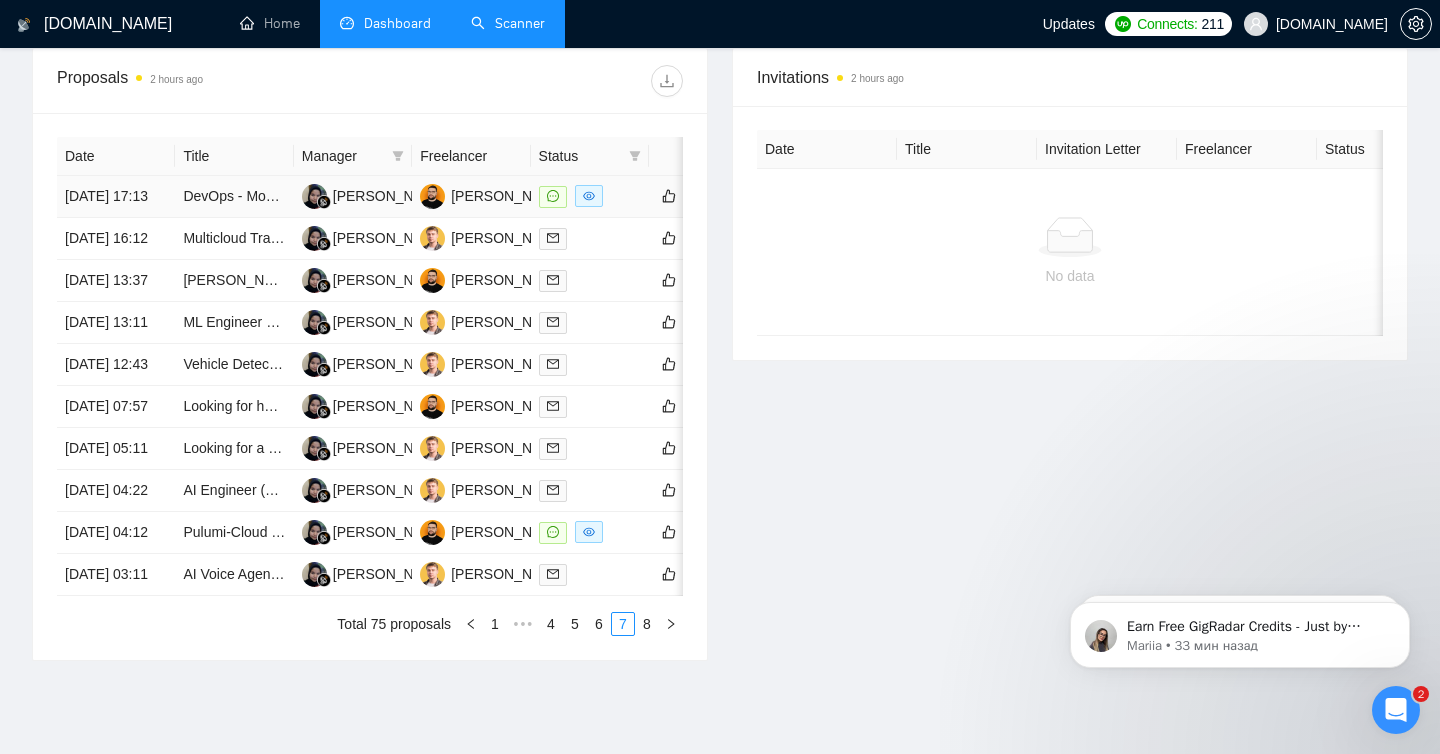click at bounding box center [590, 196] 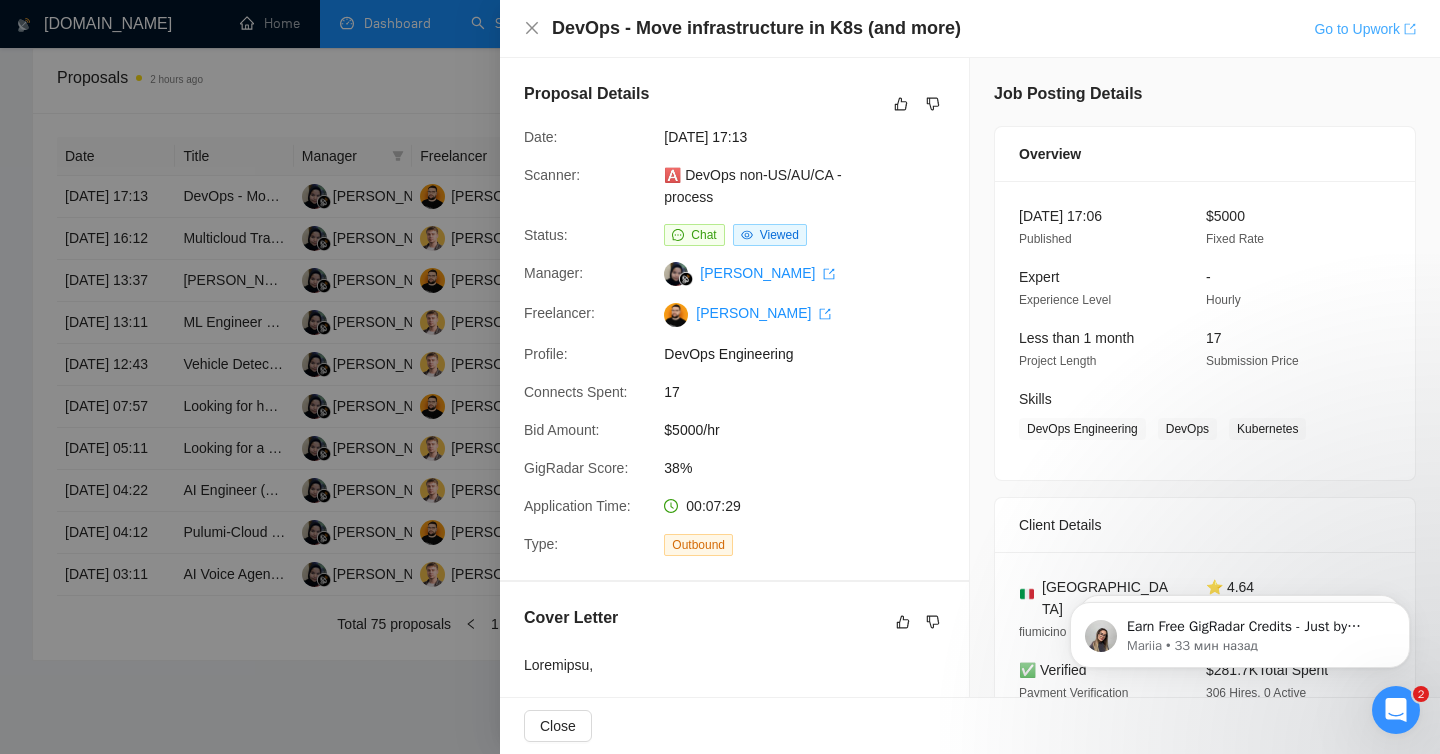 click on "Go to Upwork" at bounding box center (1365, 29) 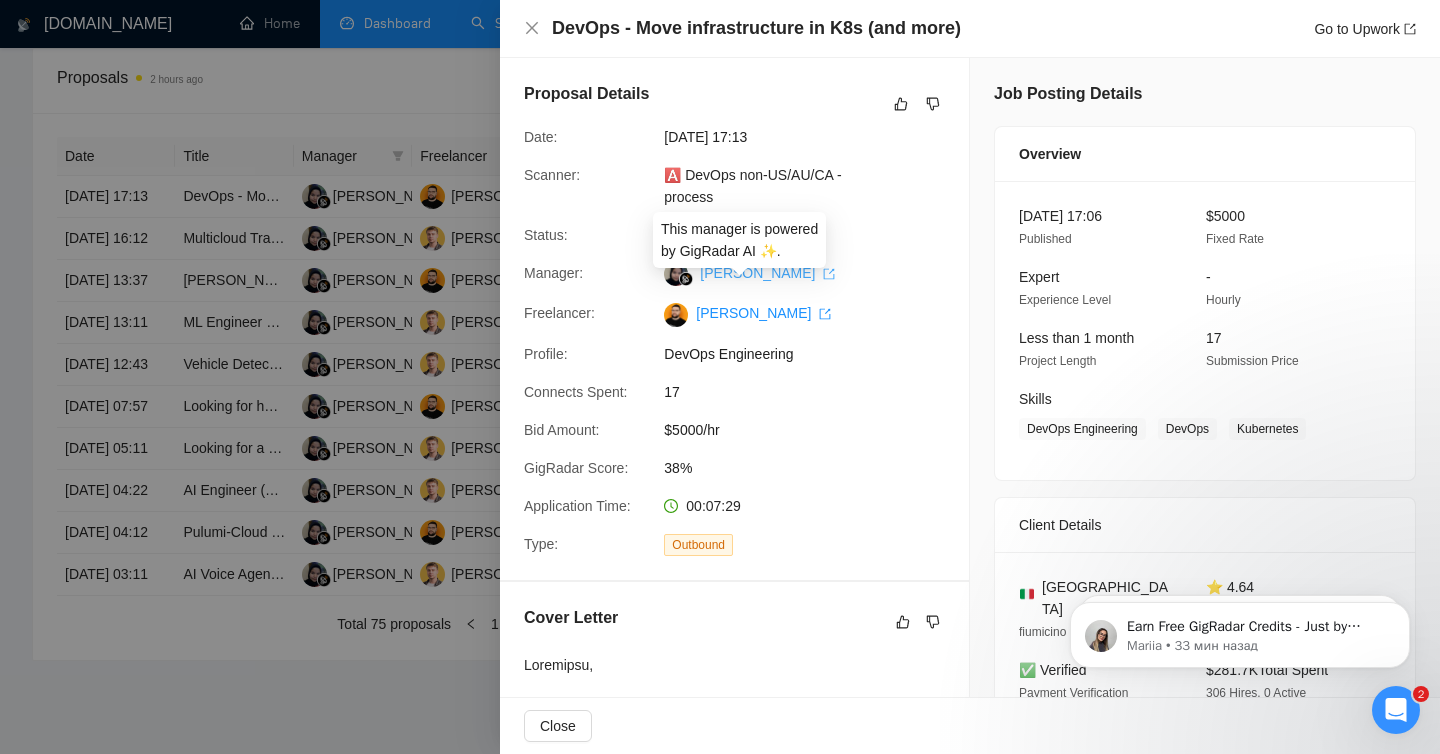 scroll, scrollTop: 111, scrollLeft: 0, axis: vertical 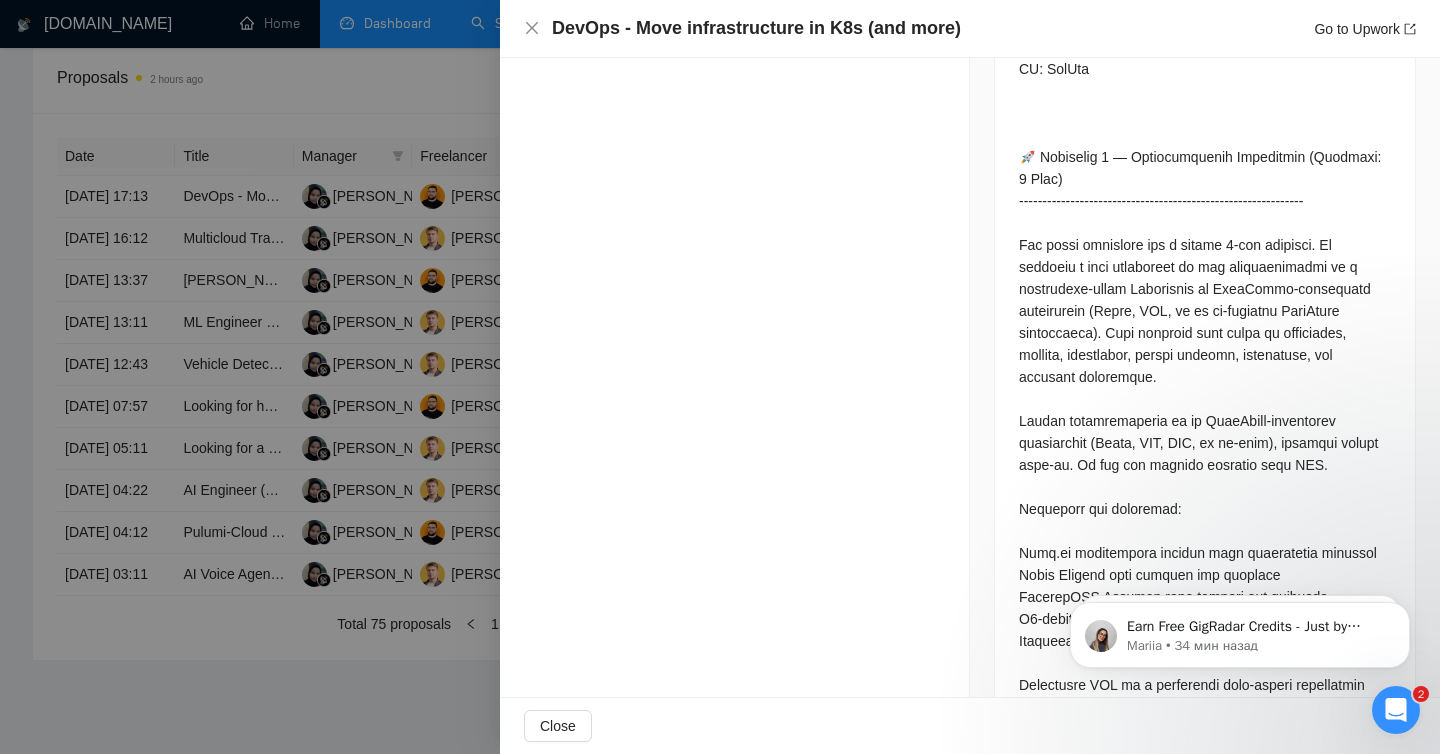 click at bounding box center [720, 377] 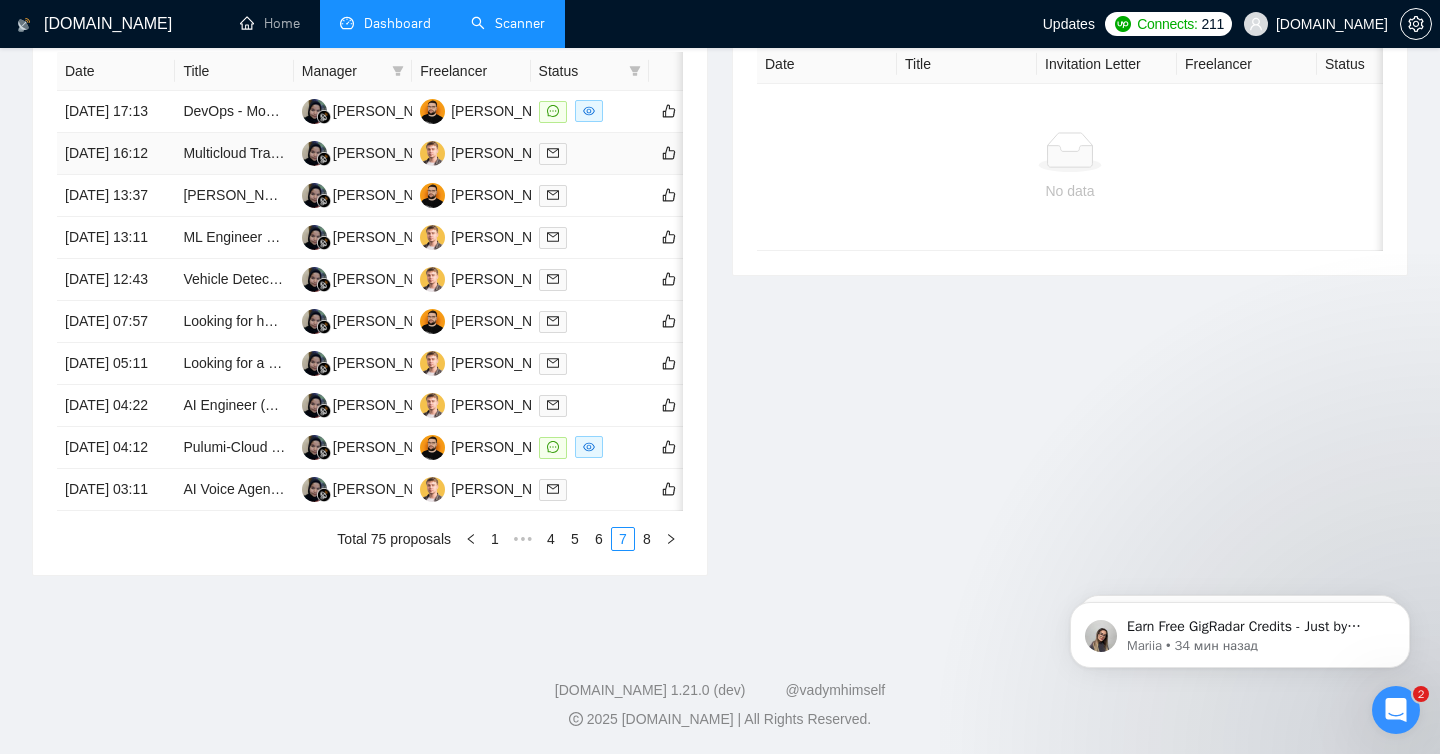 scroll, scrollTop: 920, scrollLeft: 0, axis: vertical 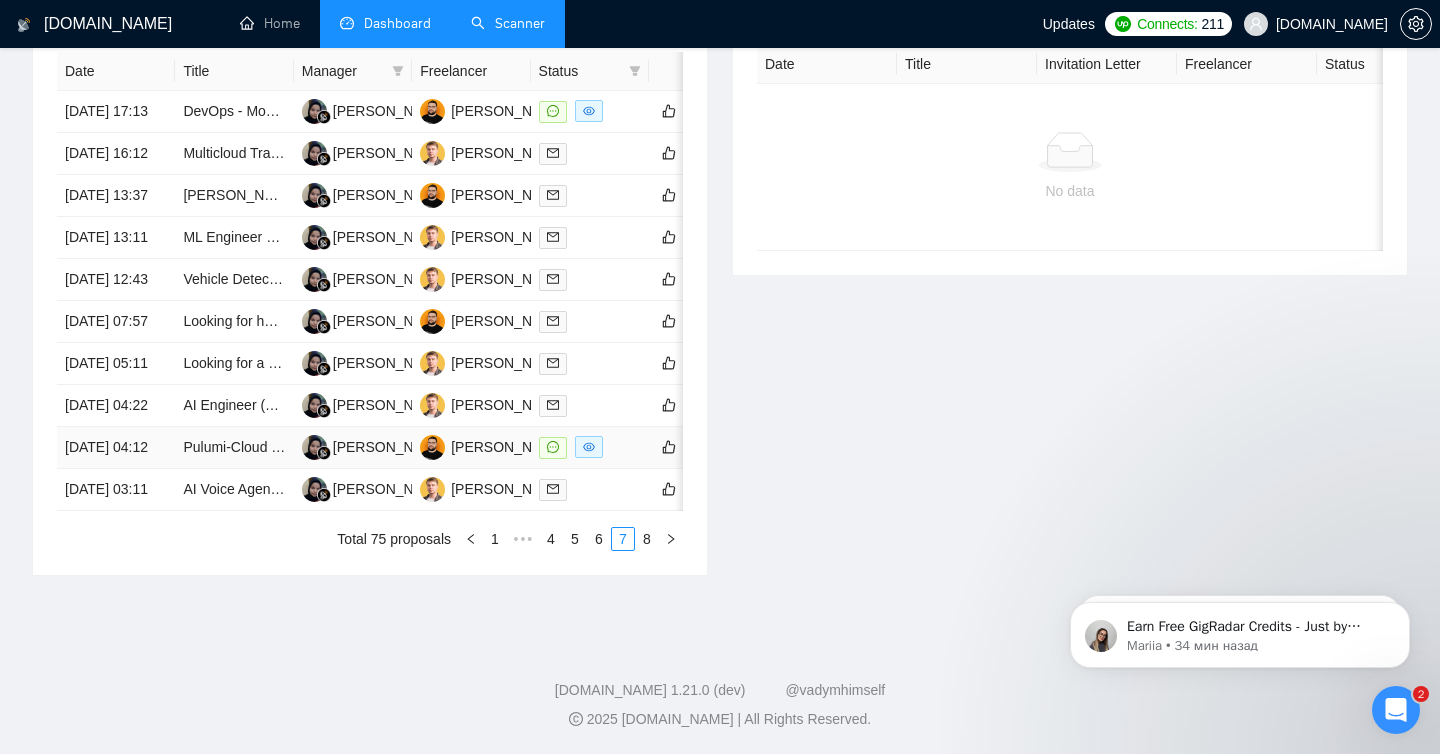 click at bounding box center [590, 447] 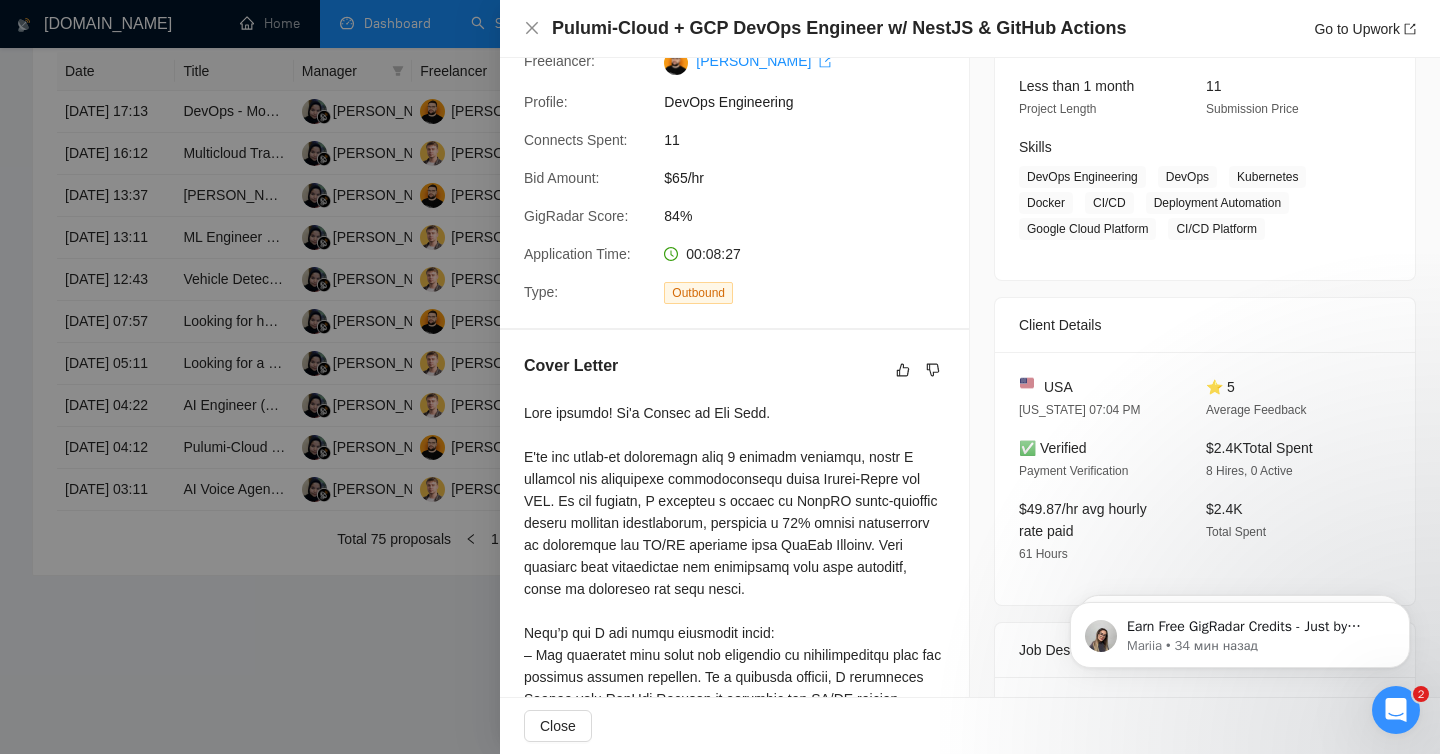 scroll, scrollTop: 108, scrollLeft: 0, axis: vertical 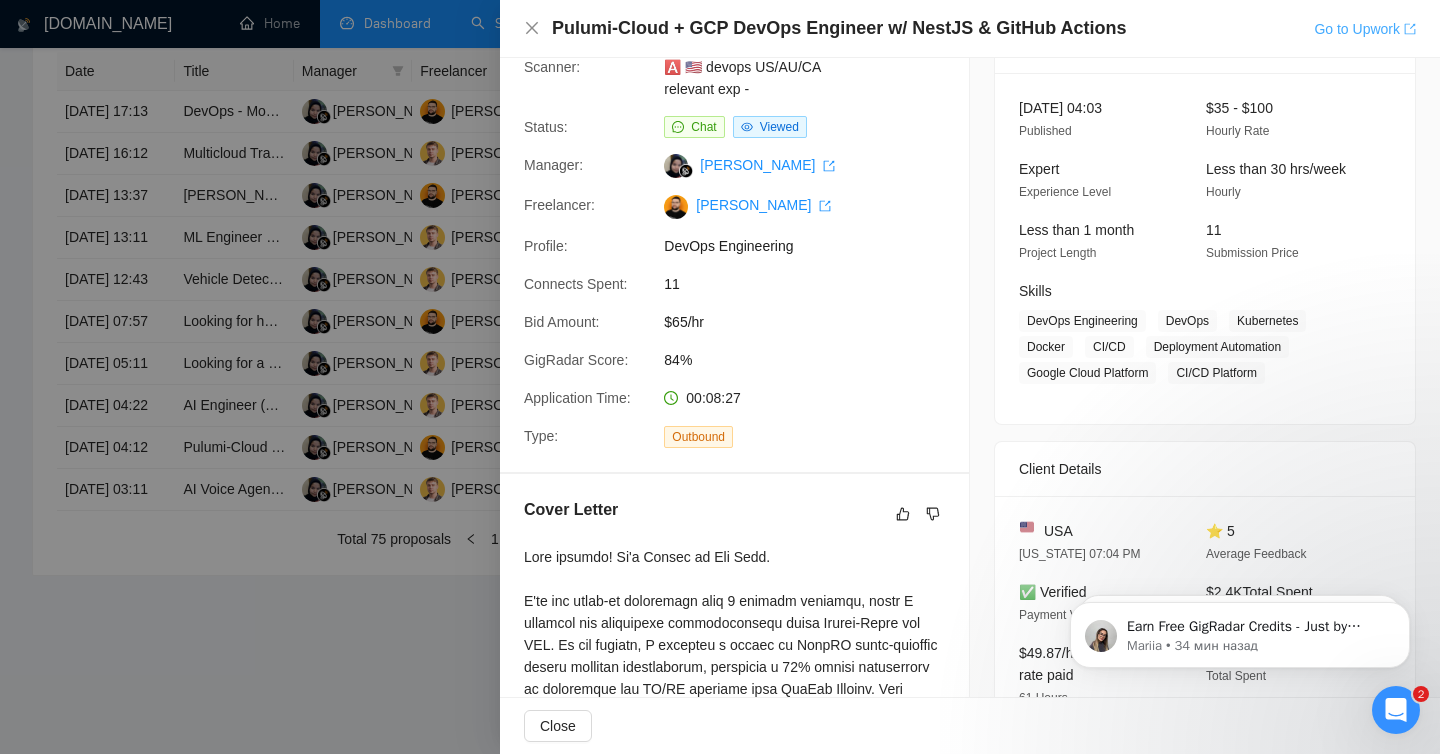click on "Go to Upwork" at bounding box center (1365, 29) 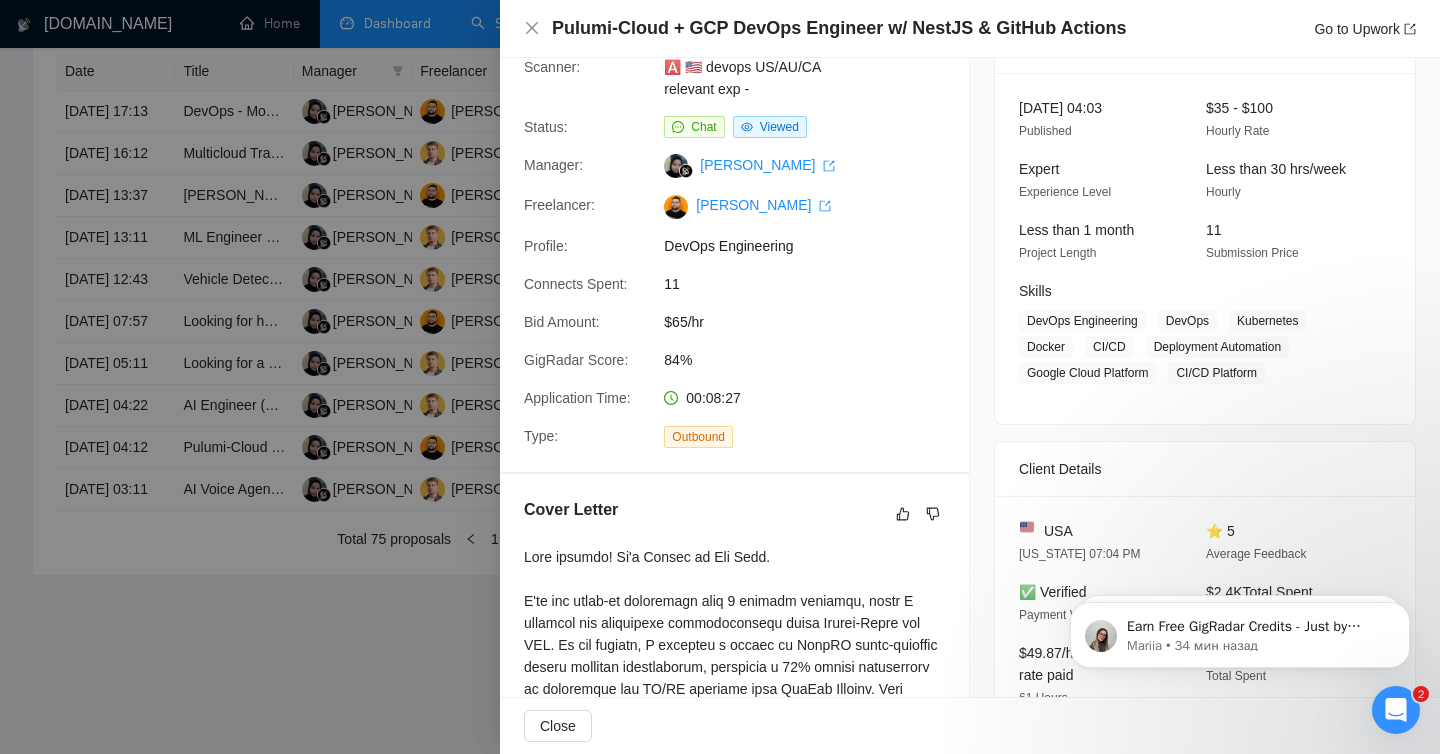 click at bounding box center [720, 377] 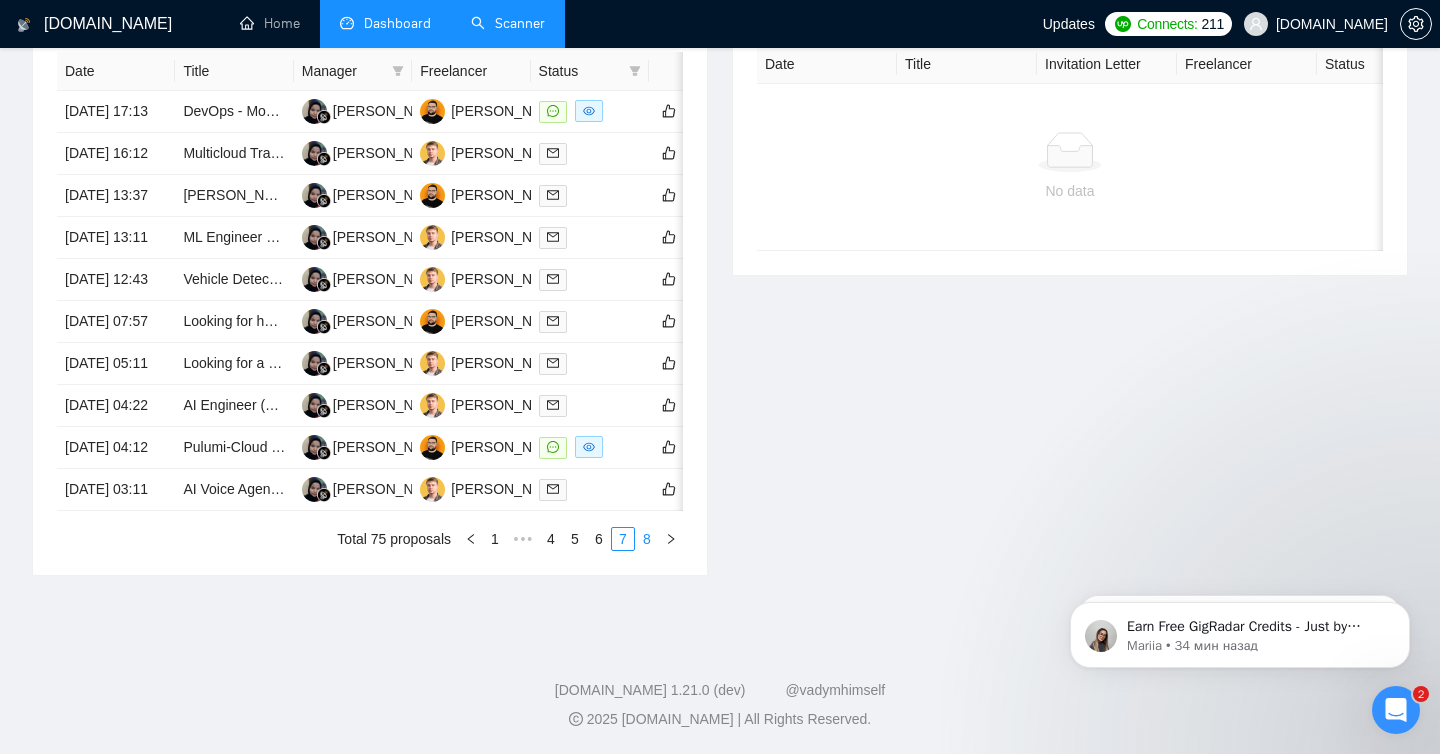click on "8" at bounding box center (647, 539) 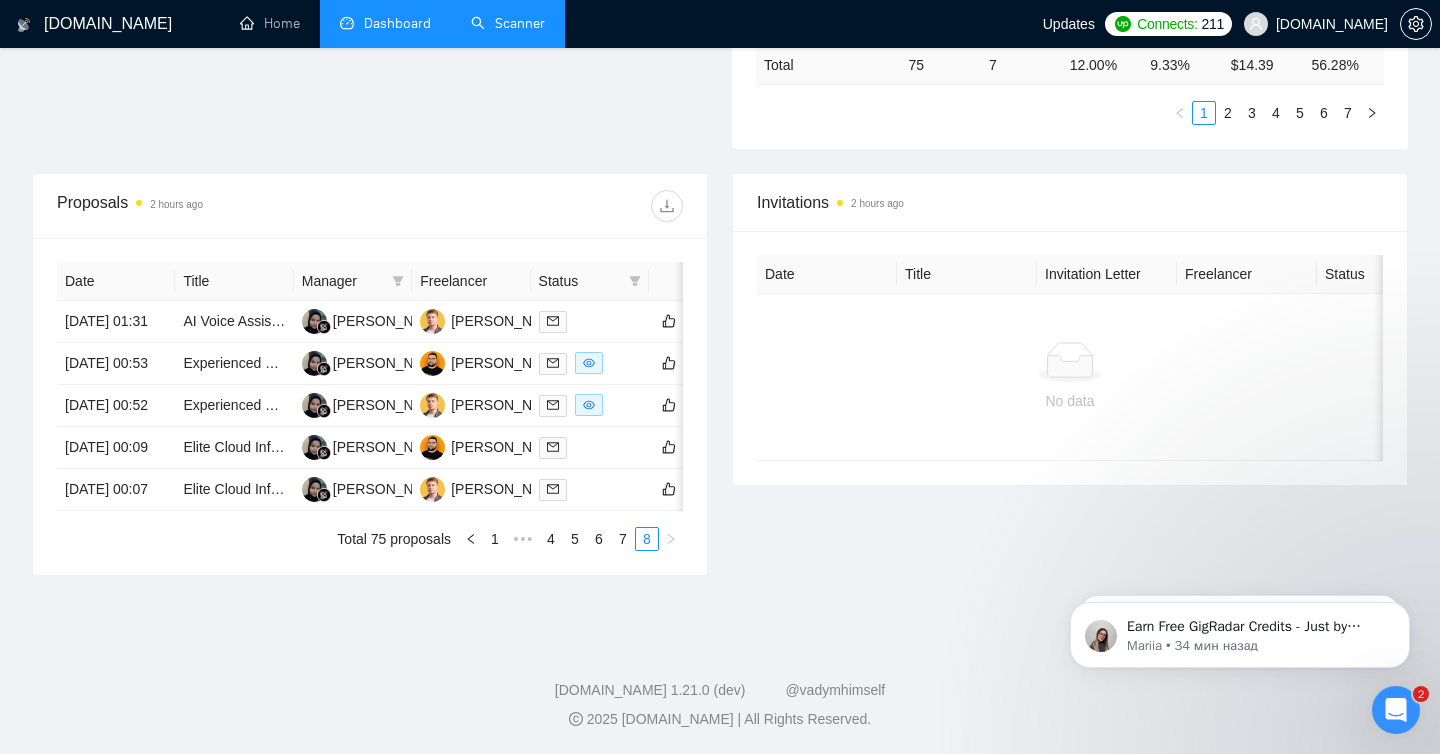 scroll, scrollTop: 738, scrollLeft: 0, axis: vertical 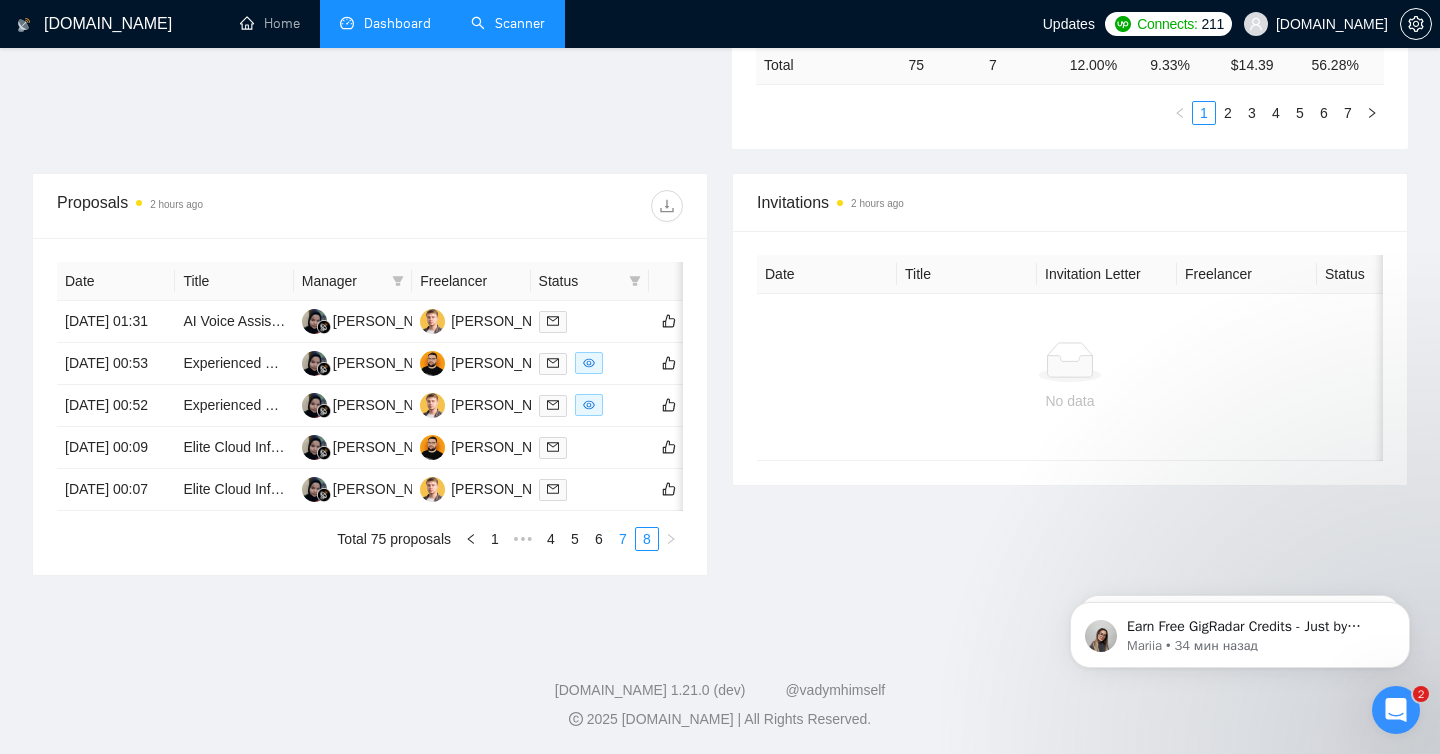 click on "7" at bounding box center (623, 539) 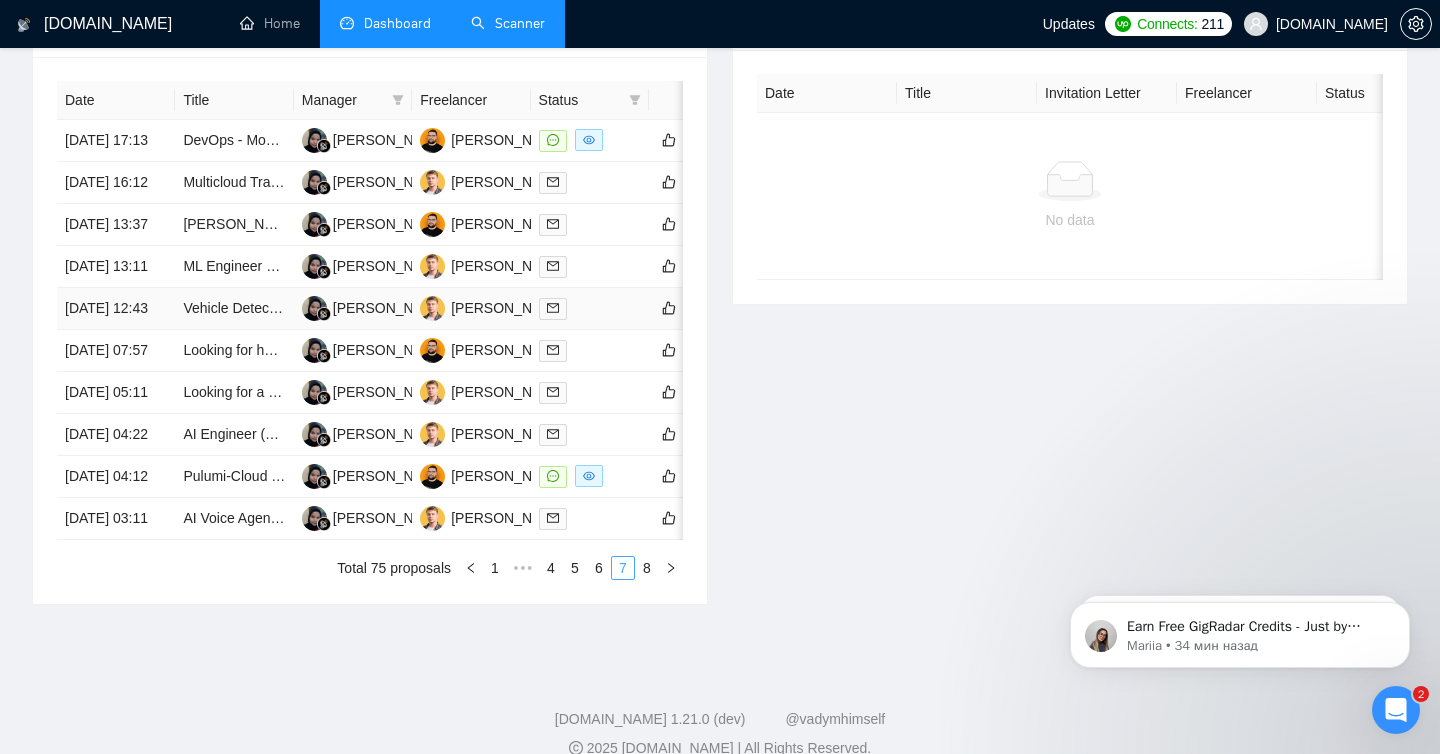scroll, scrollTop: 1018, scrollLeft: 0, axis: vertical 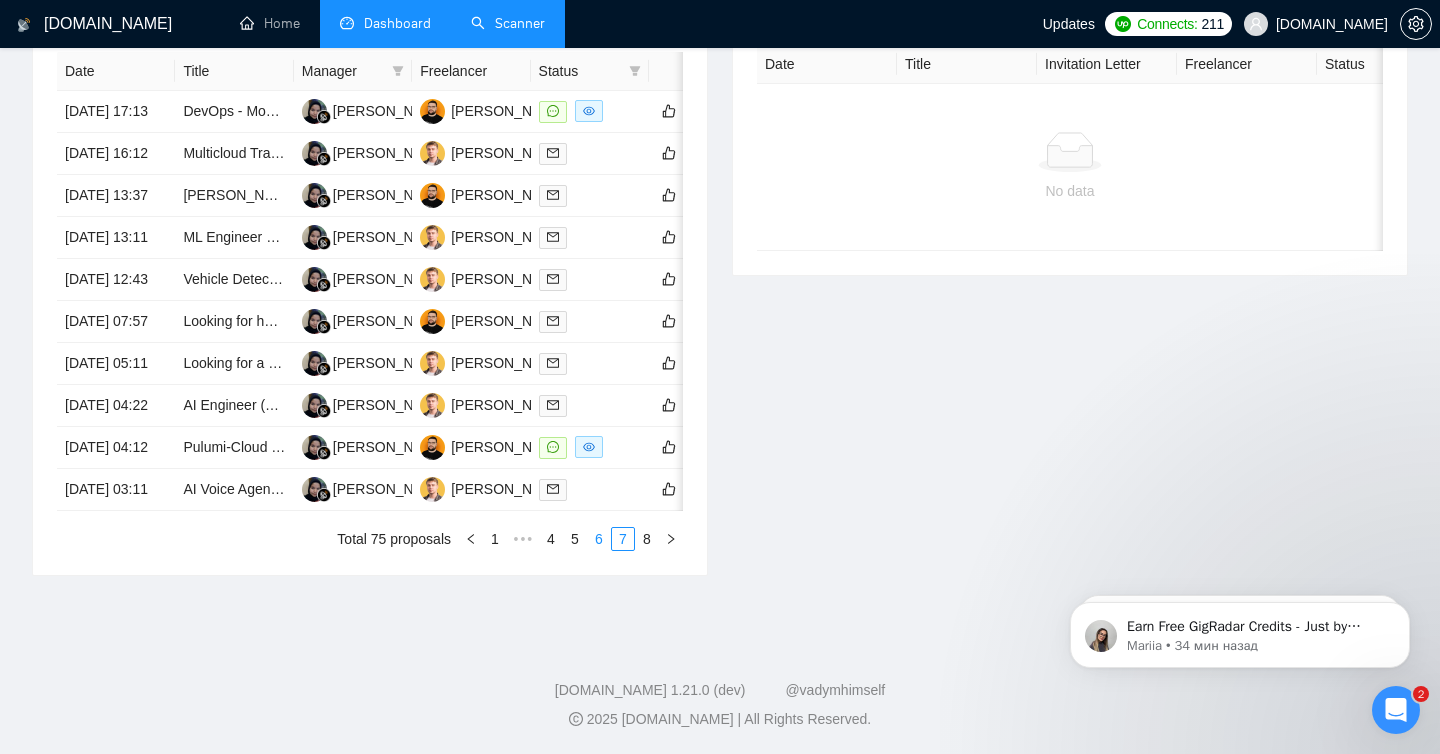 click on "6" at bounding box center [599, 539] 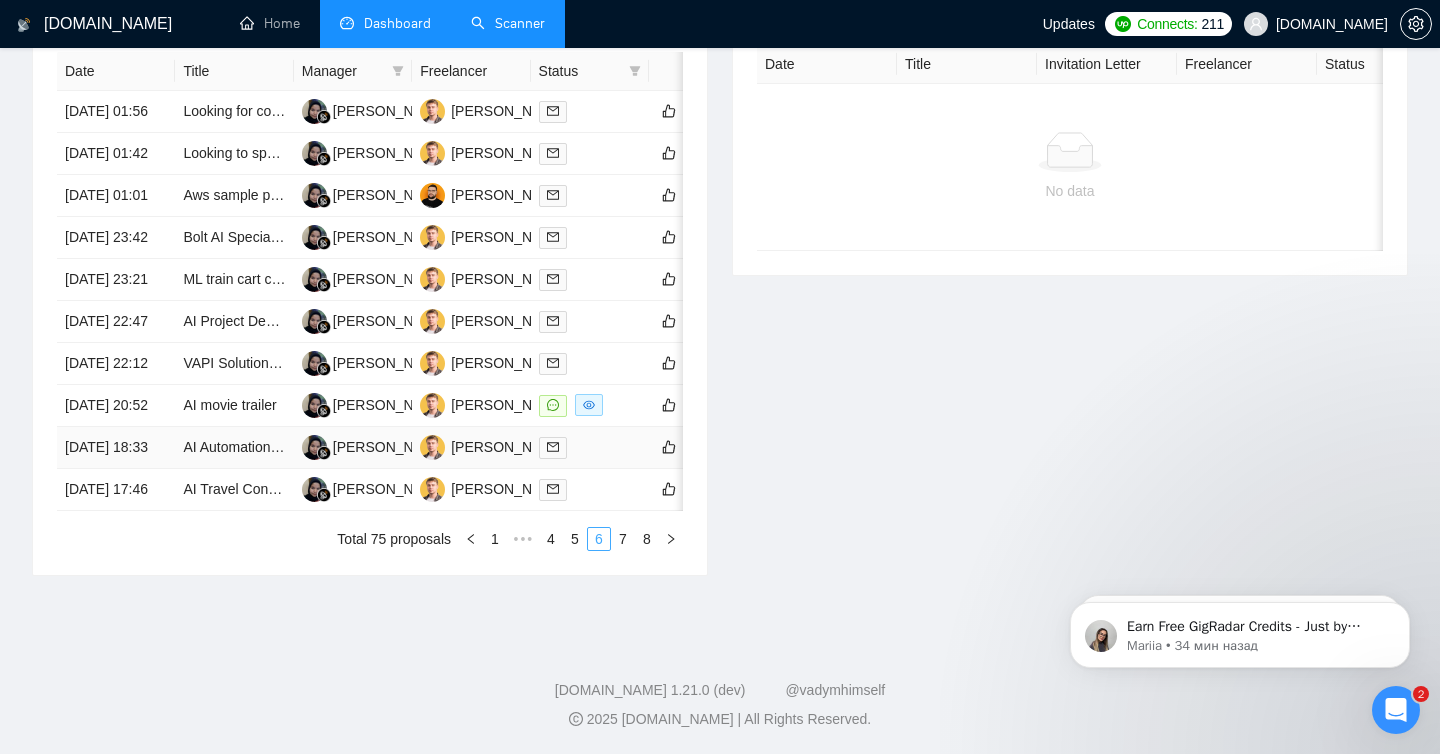 scroll, scrollTop: 887, scrollLeft: 0, axis: vertical 